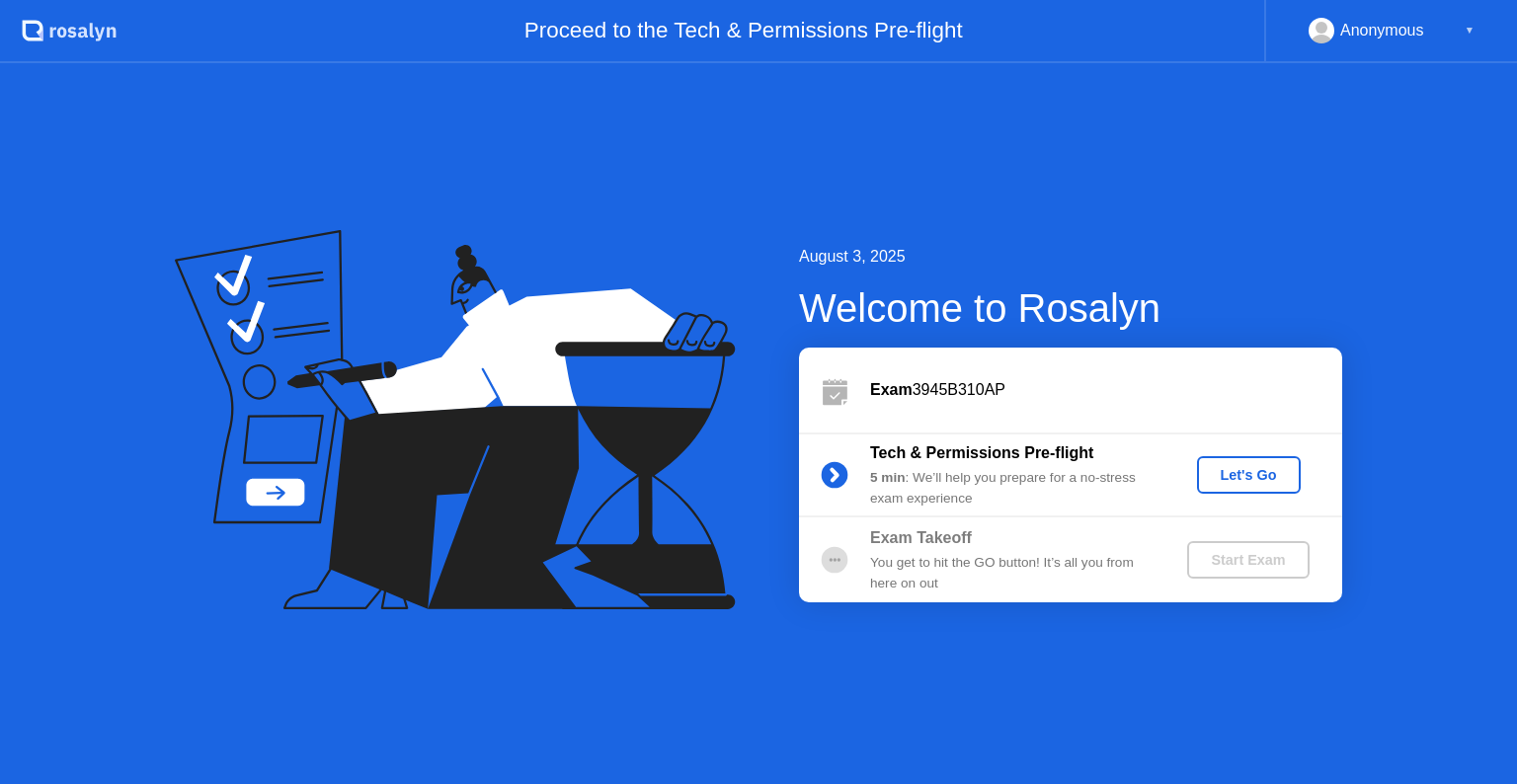scroll, scrollTop: 0, scrollLeft: 0, axis: both 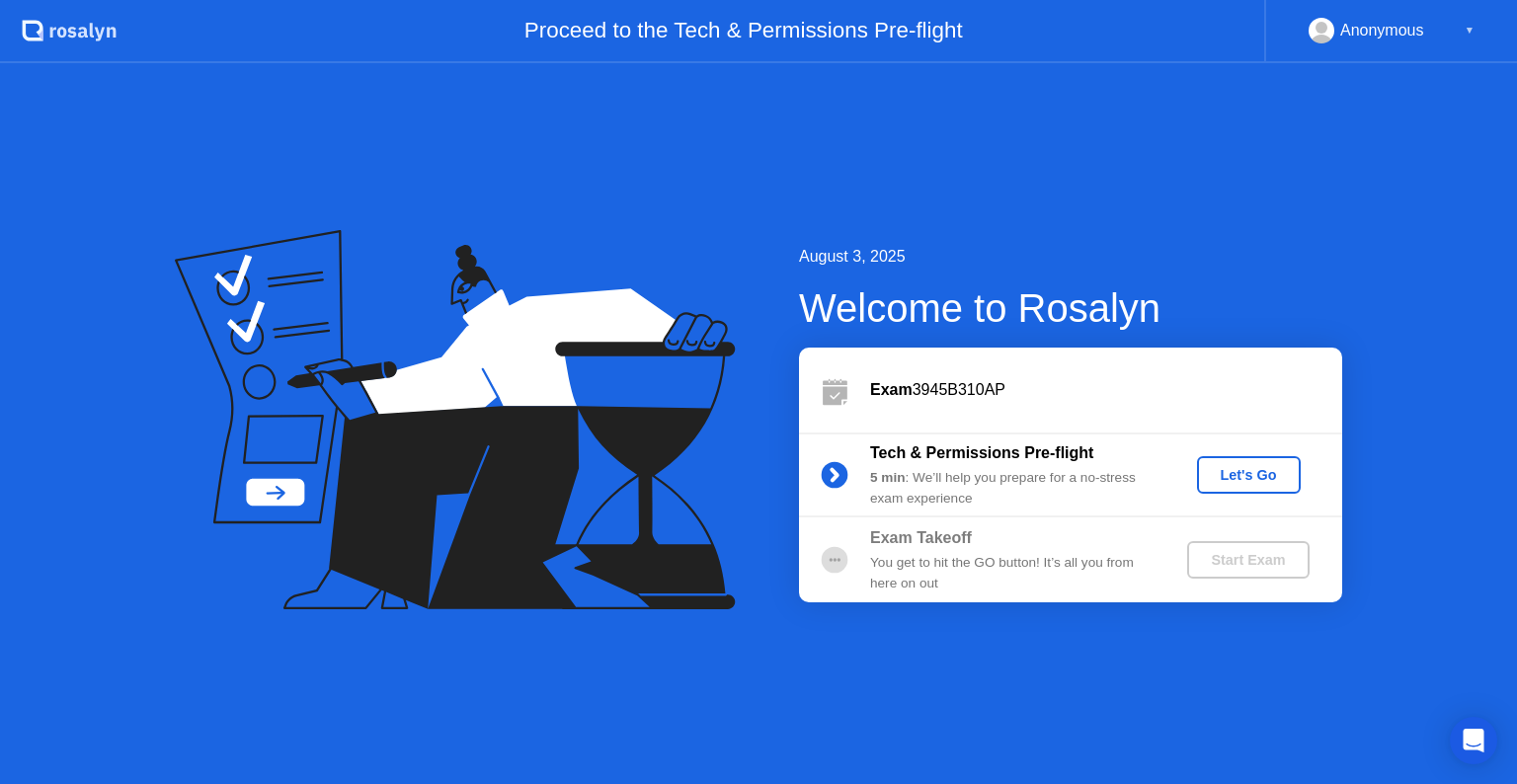 click on "Let's Go" 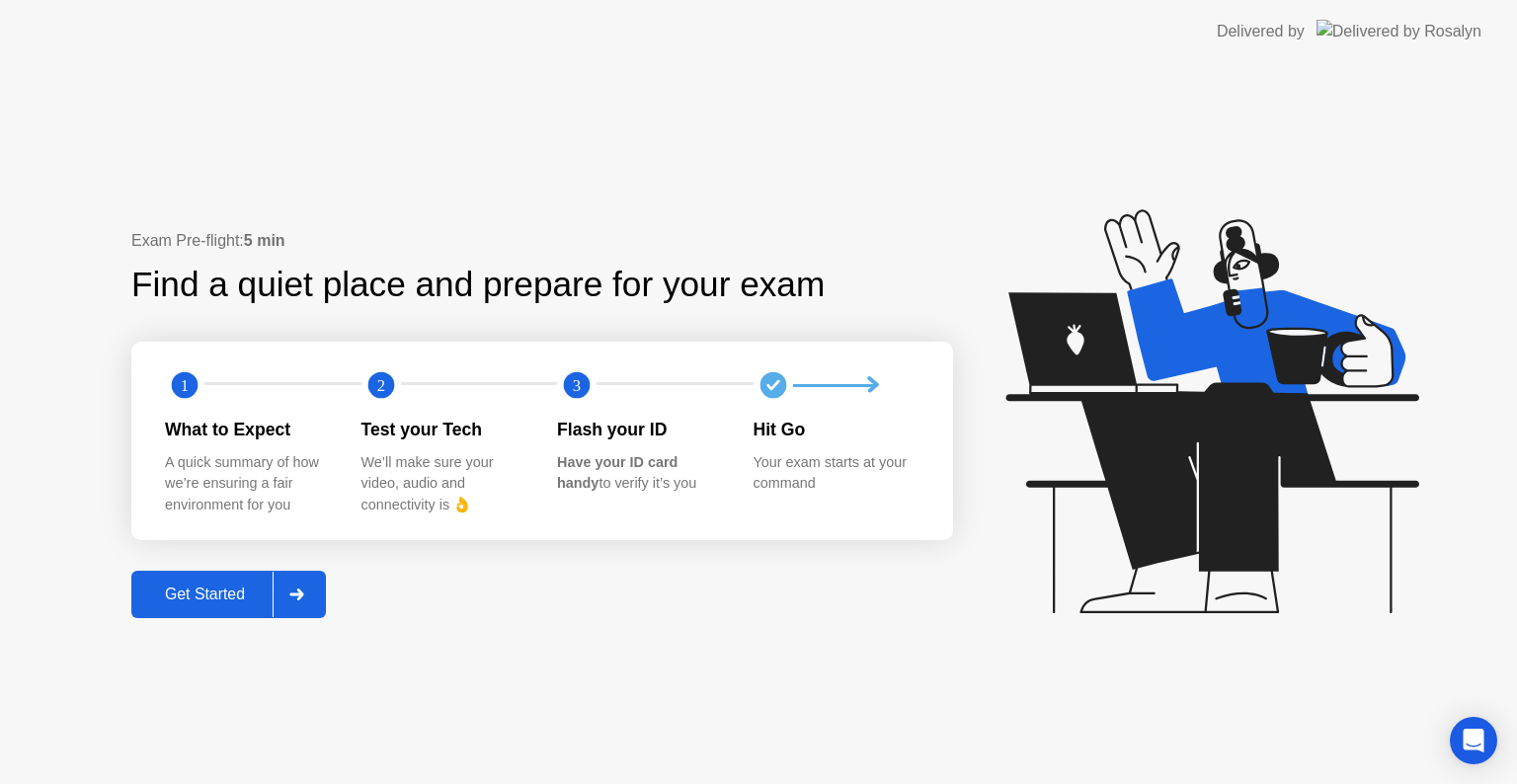 click on "Get Started" 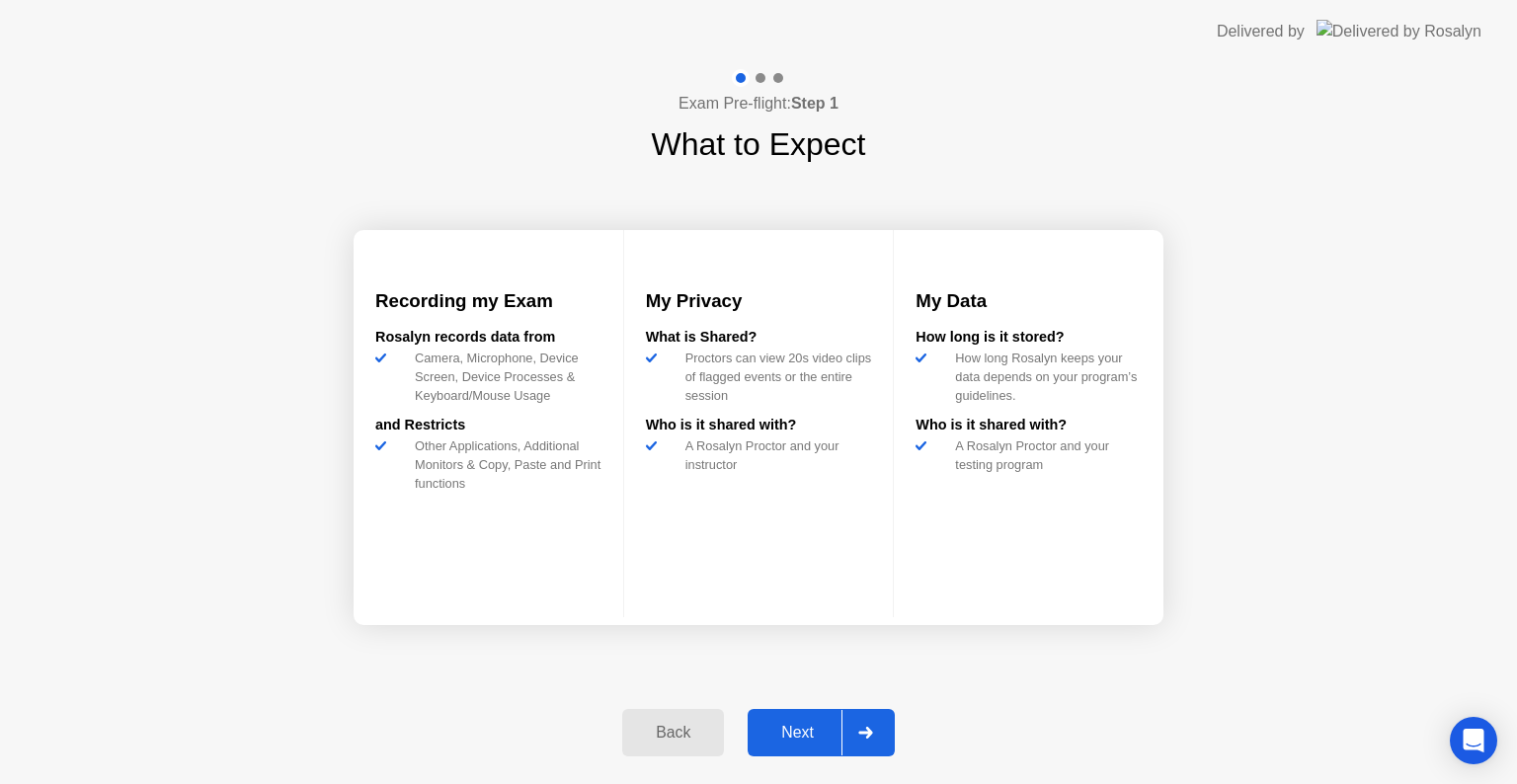 click on "Next" 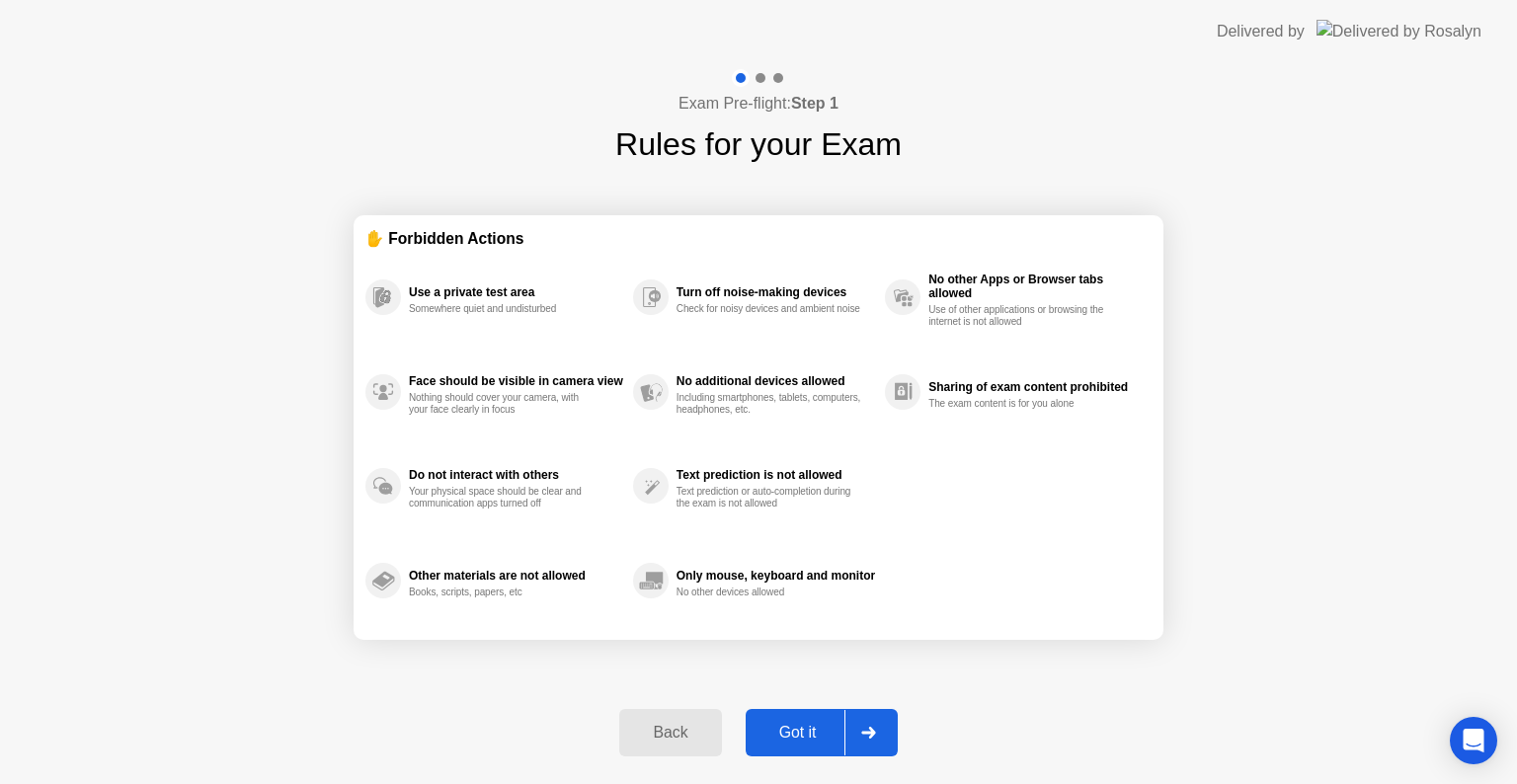 click on "Got it" 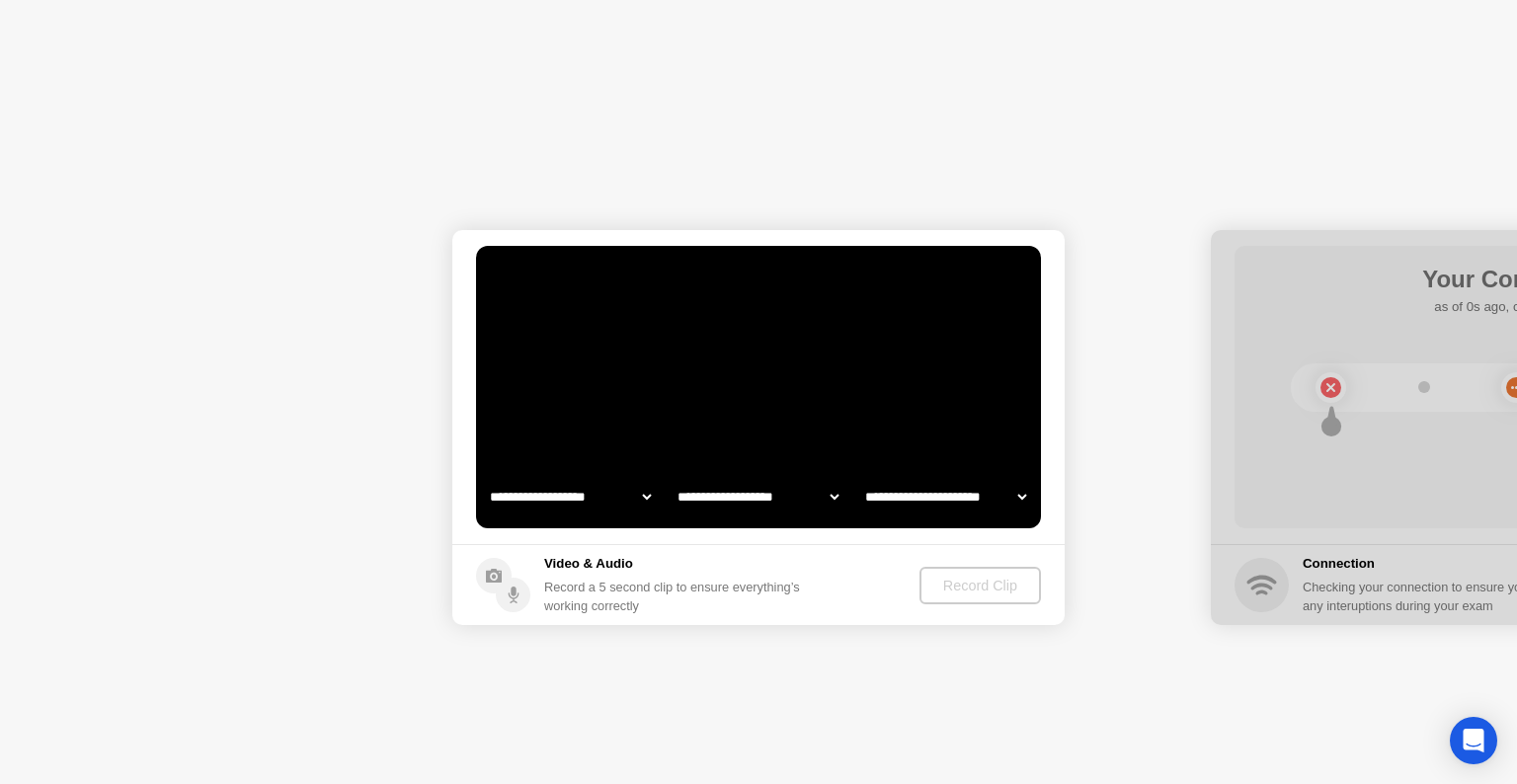 select on "**********" 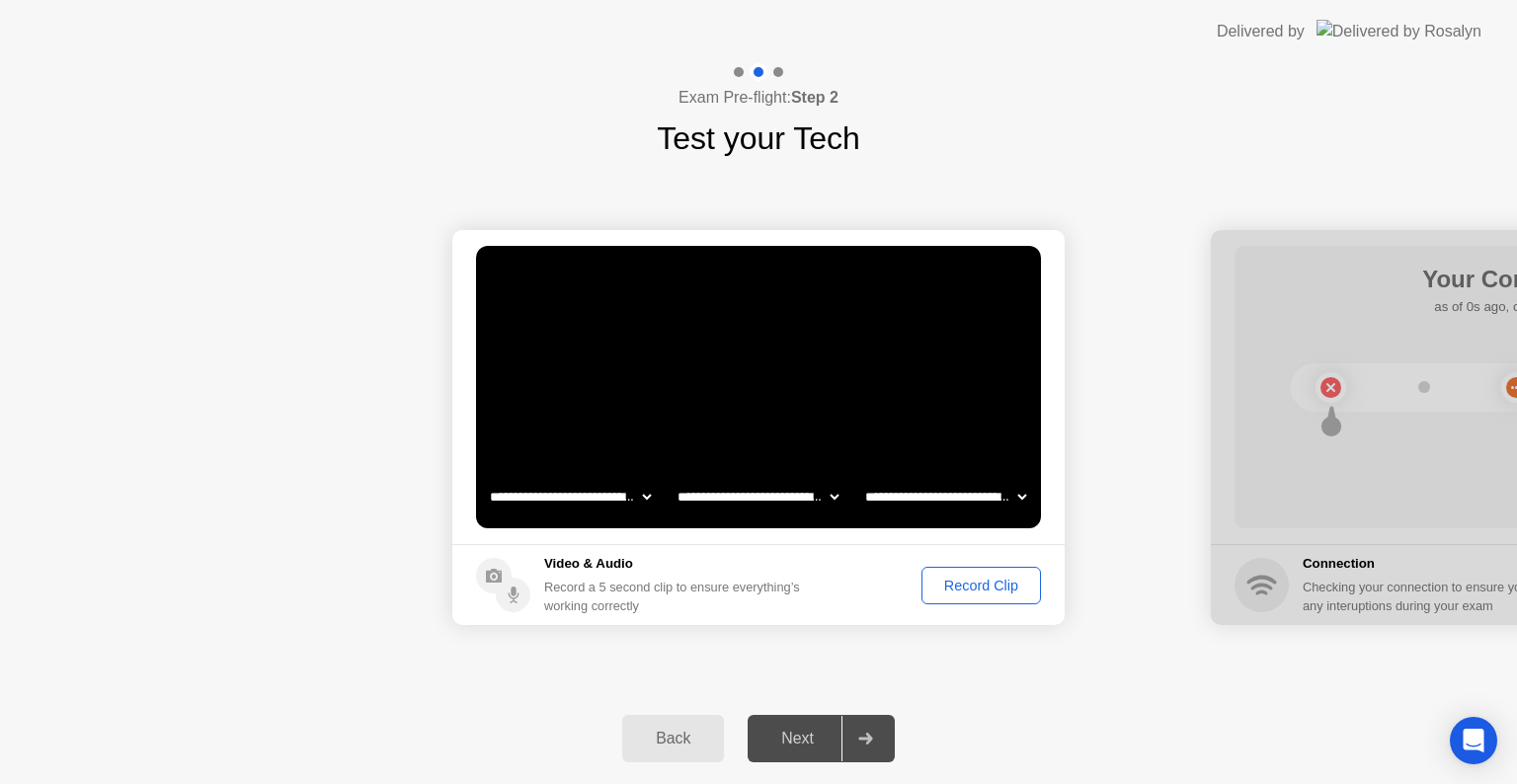 click on "**********" 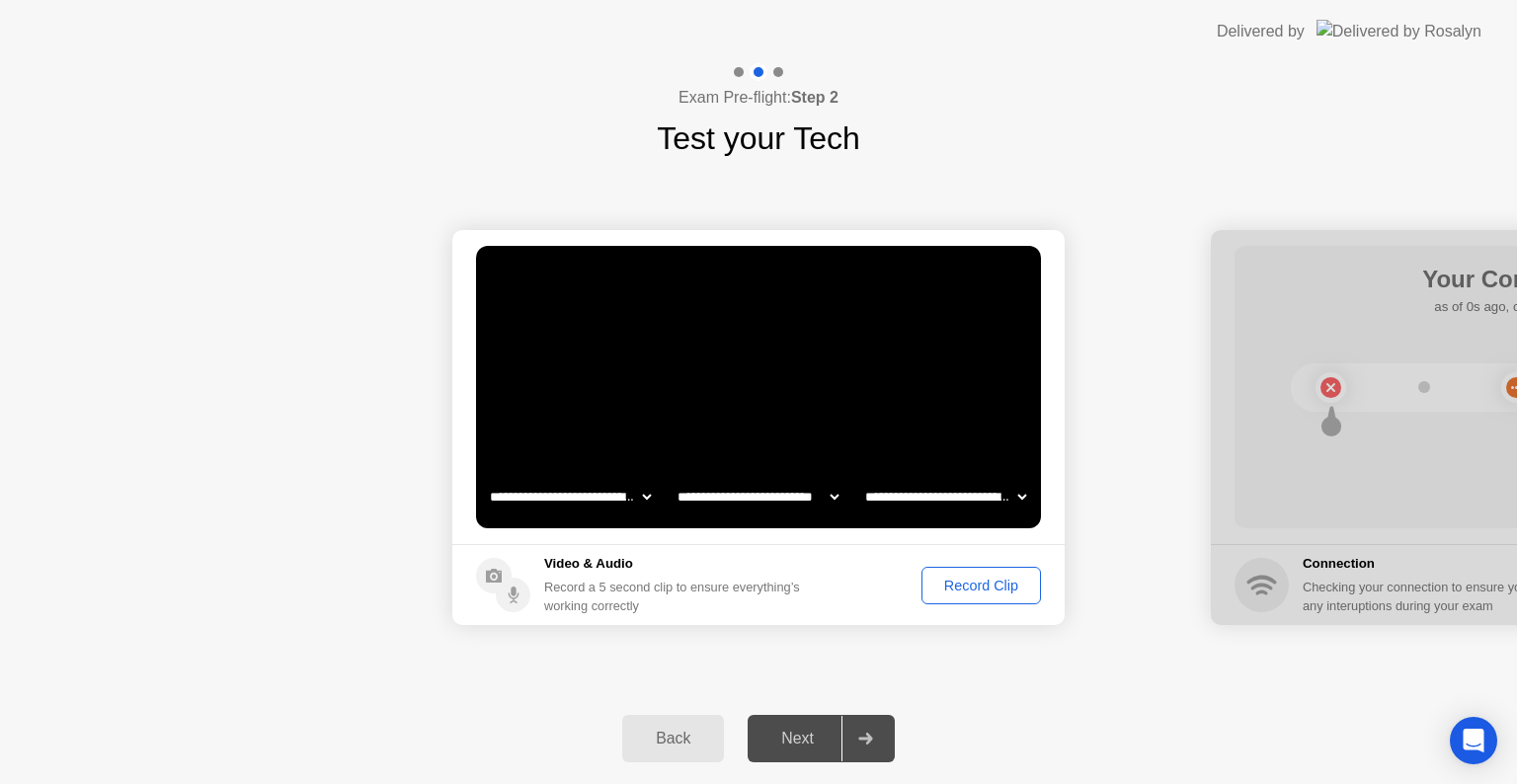 click on "**********" 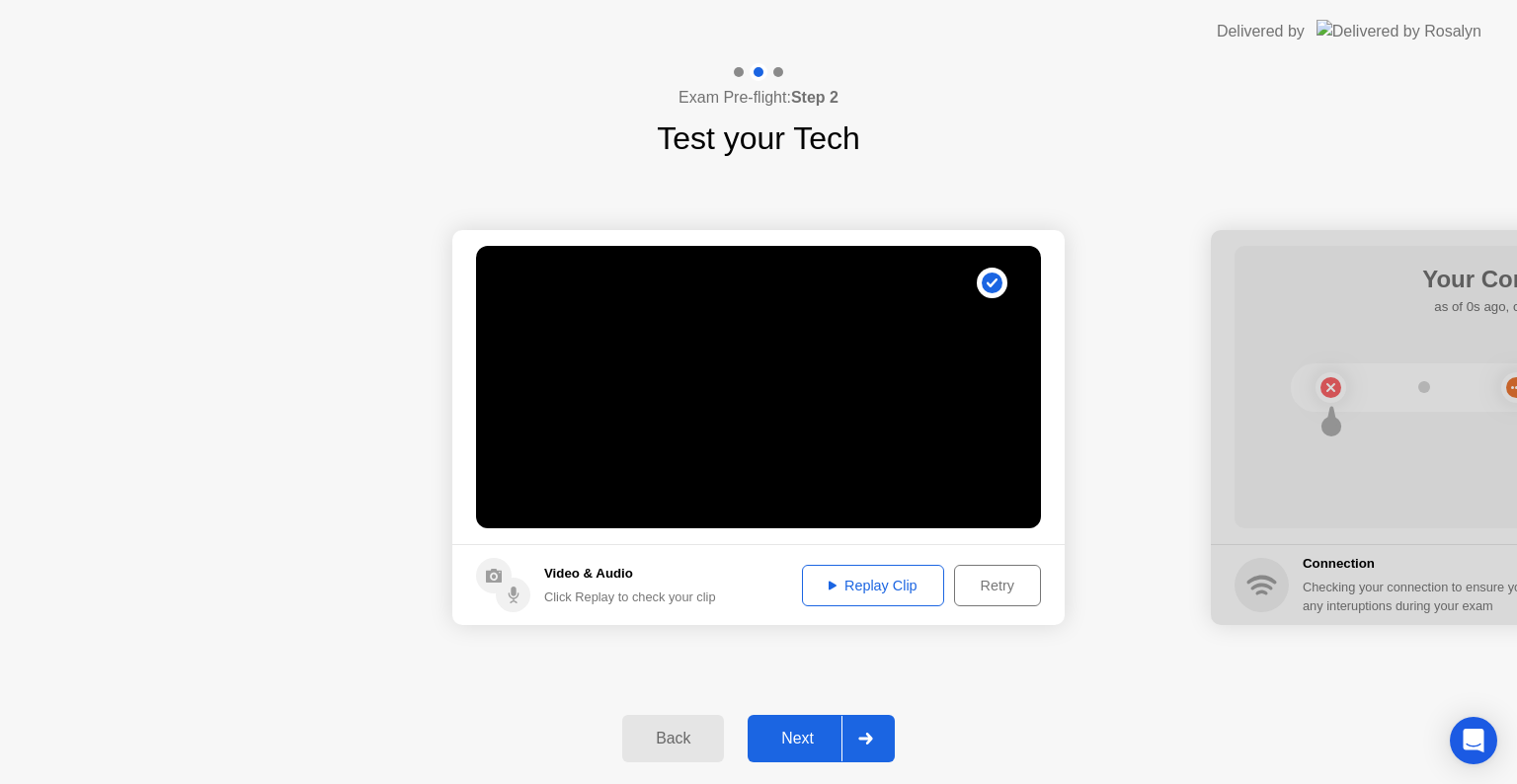 click on "Retry" 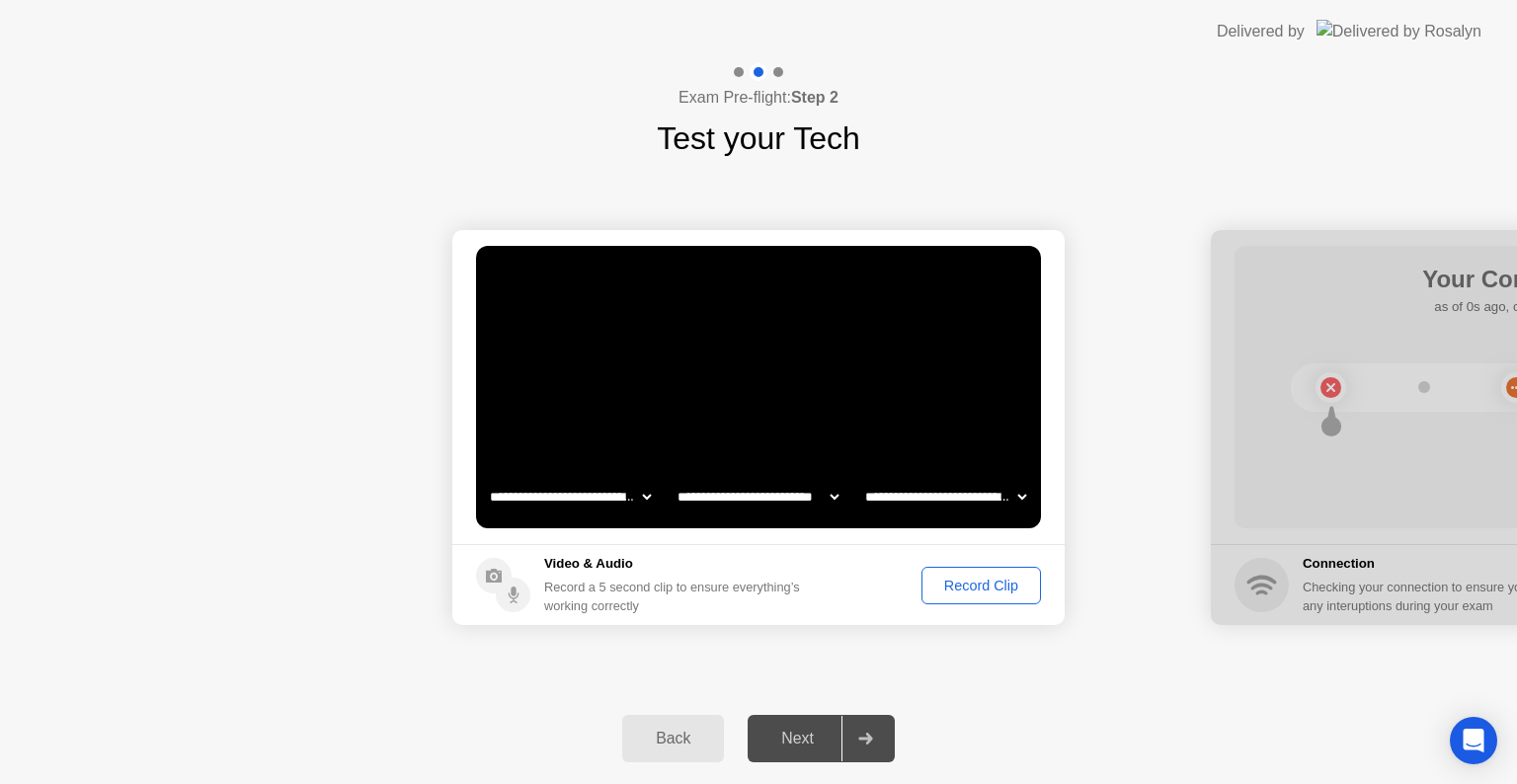 click on "**********" 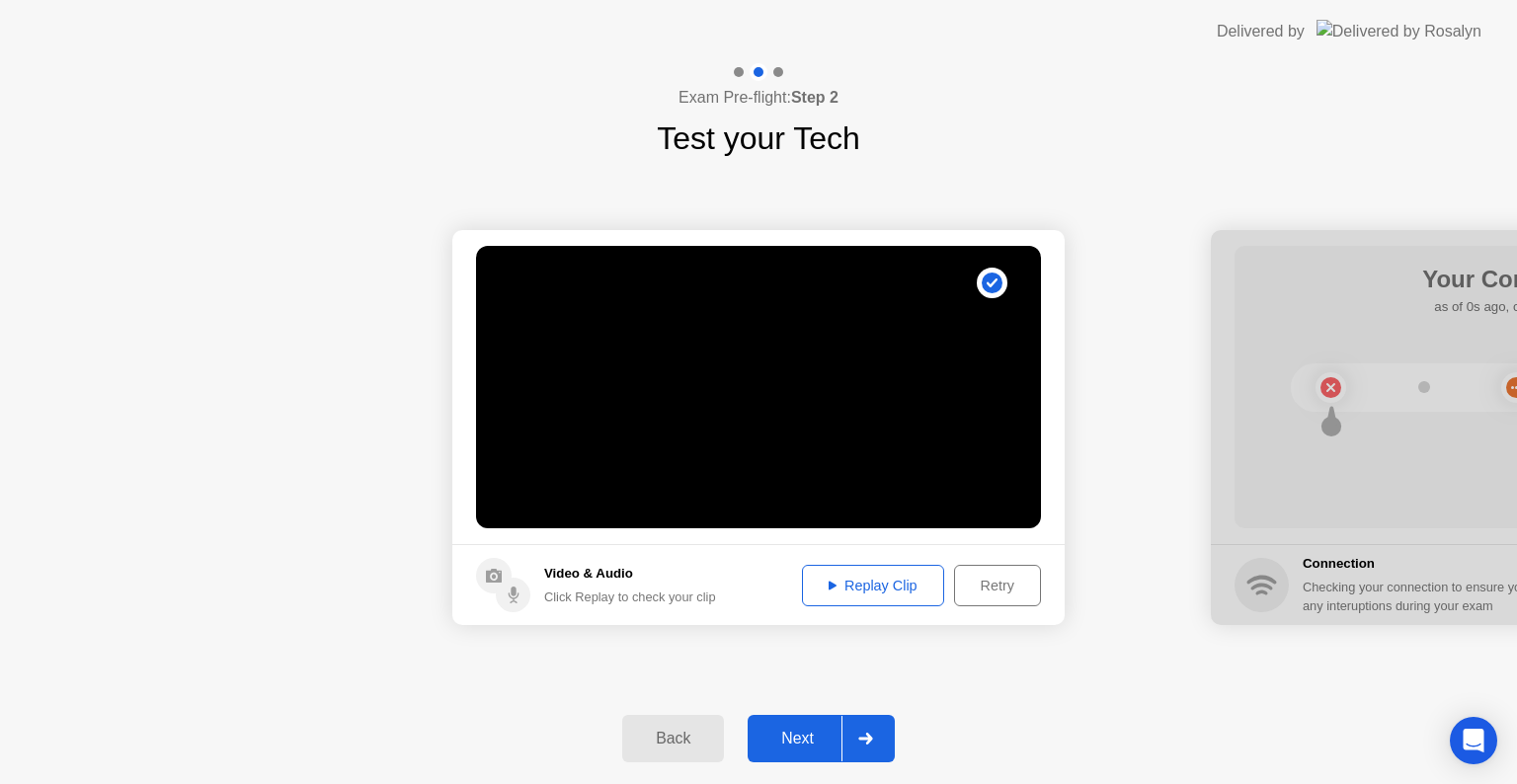click on "Replay Clip" 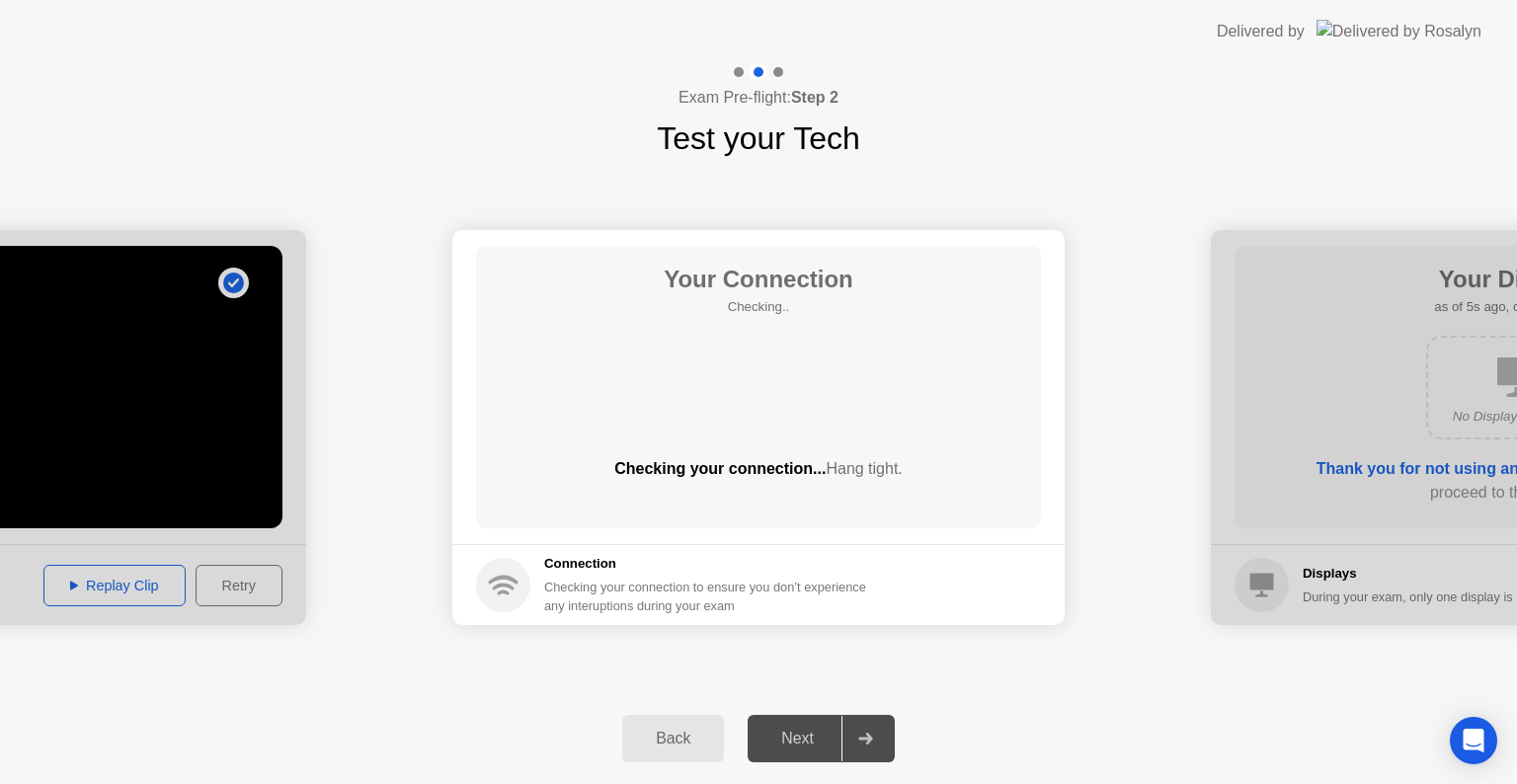 click on "Next" 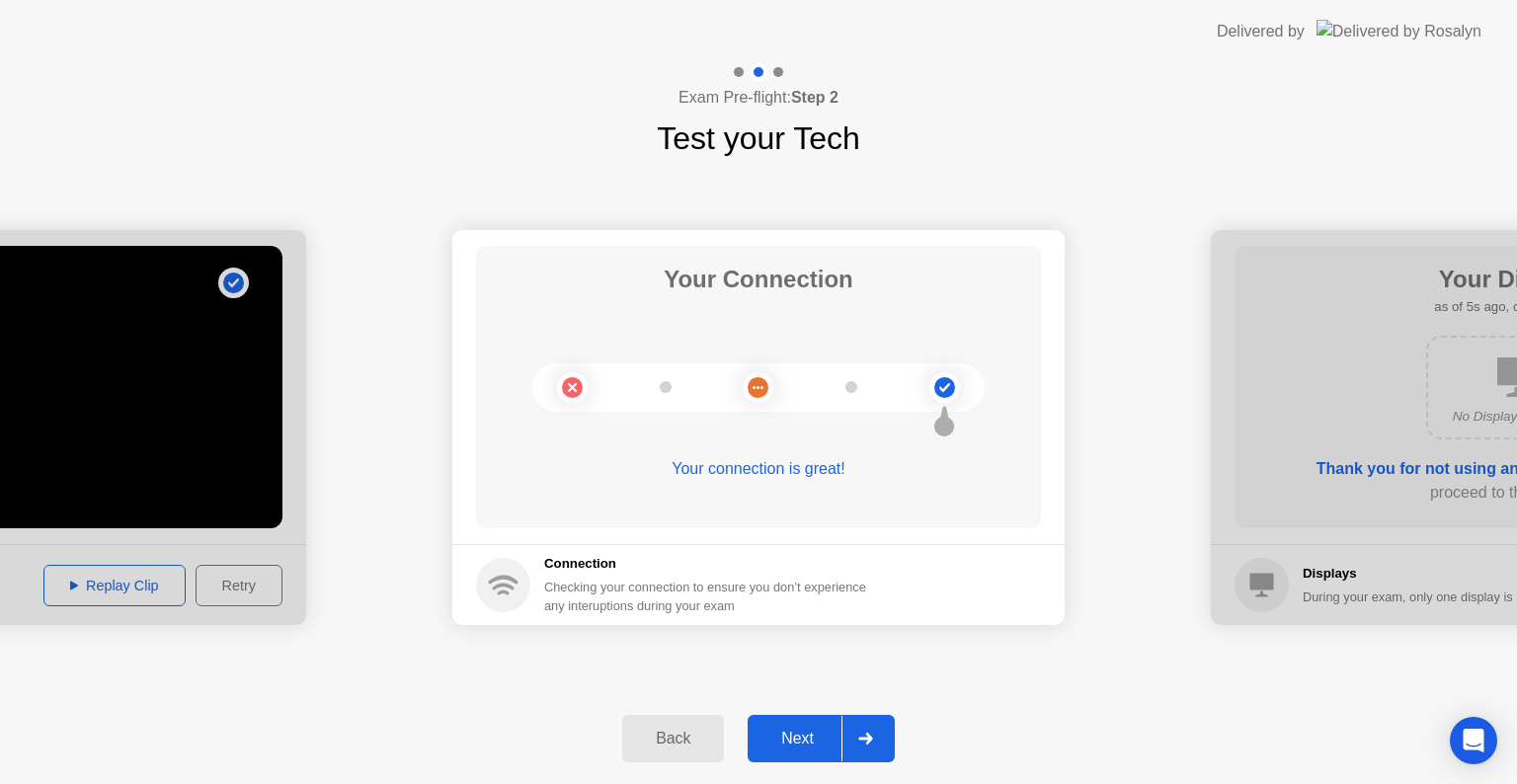 click on "Next" 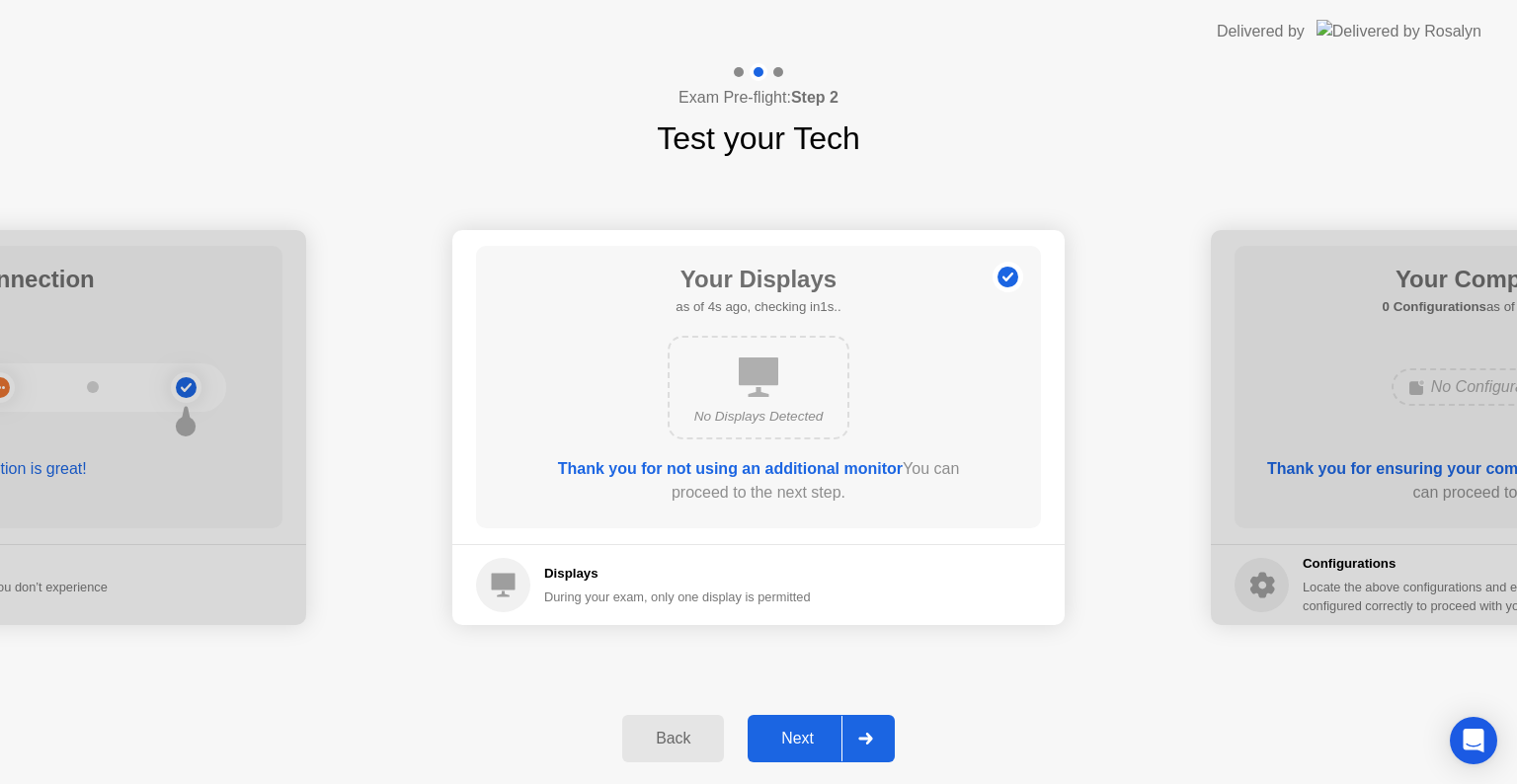 click on "Next" 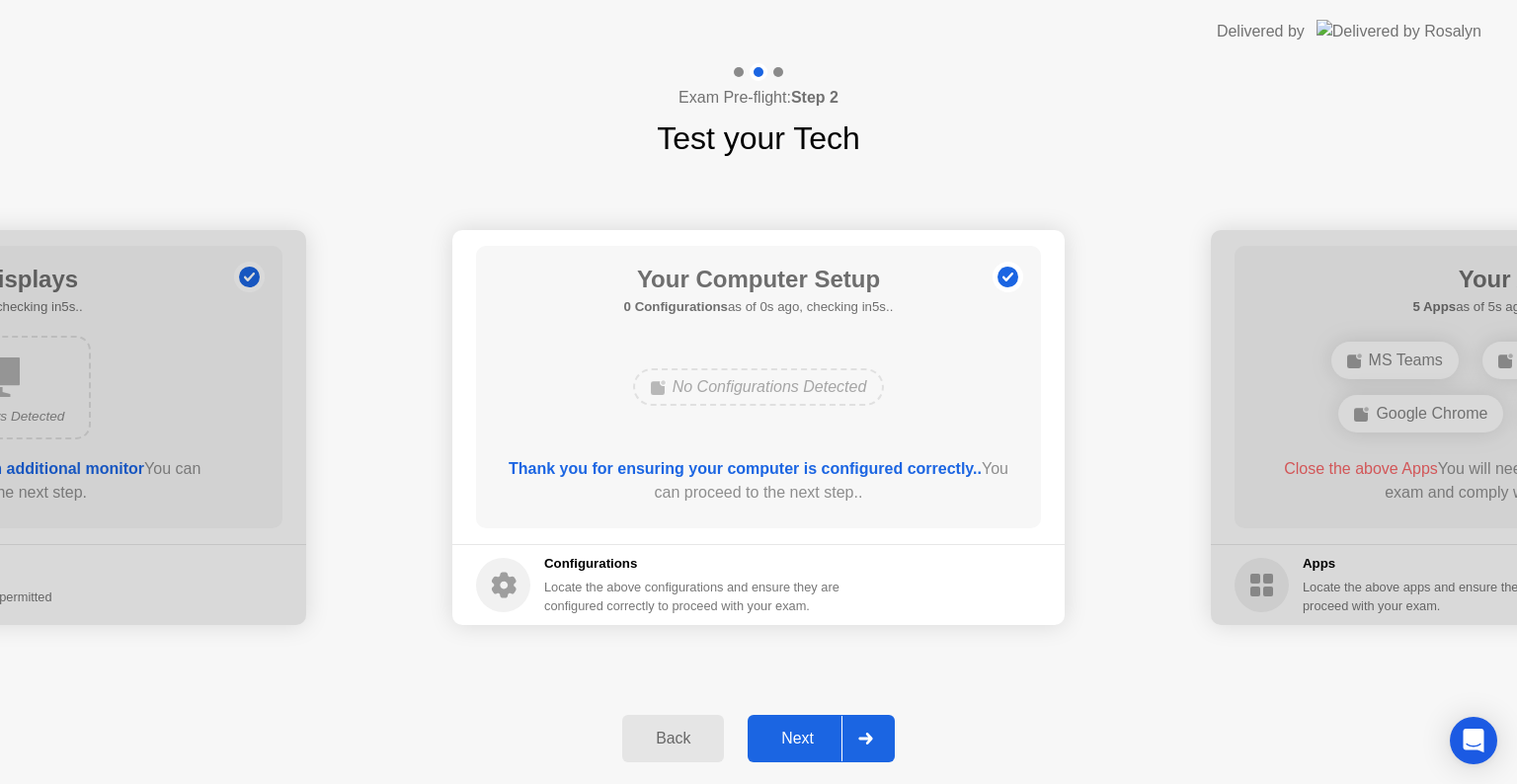 click on "Next" 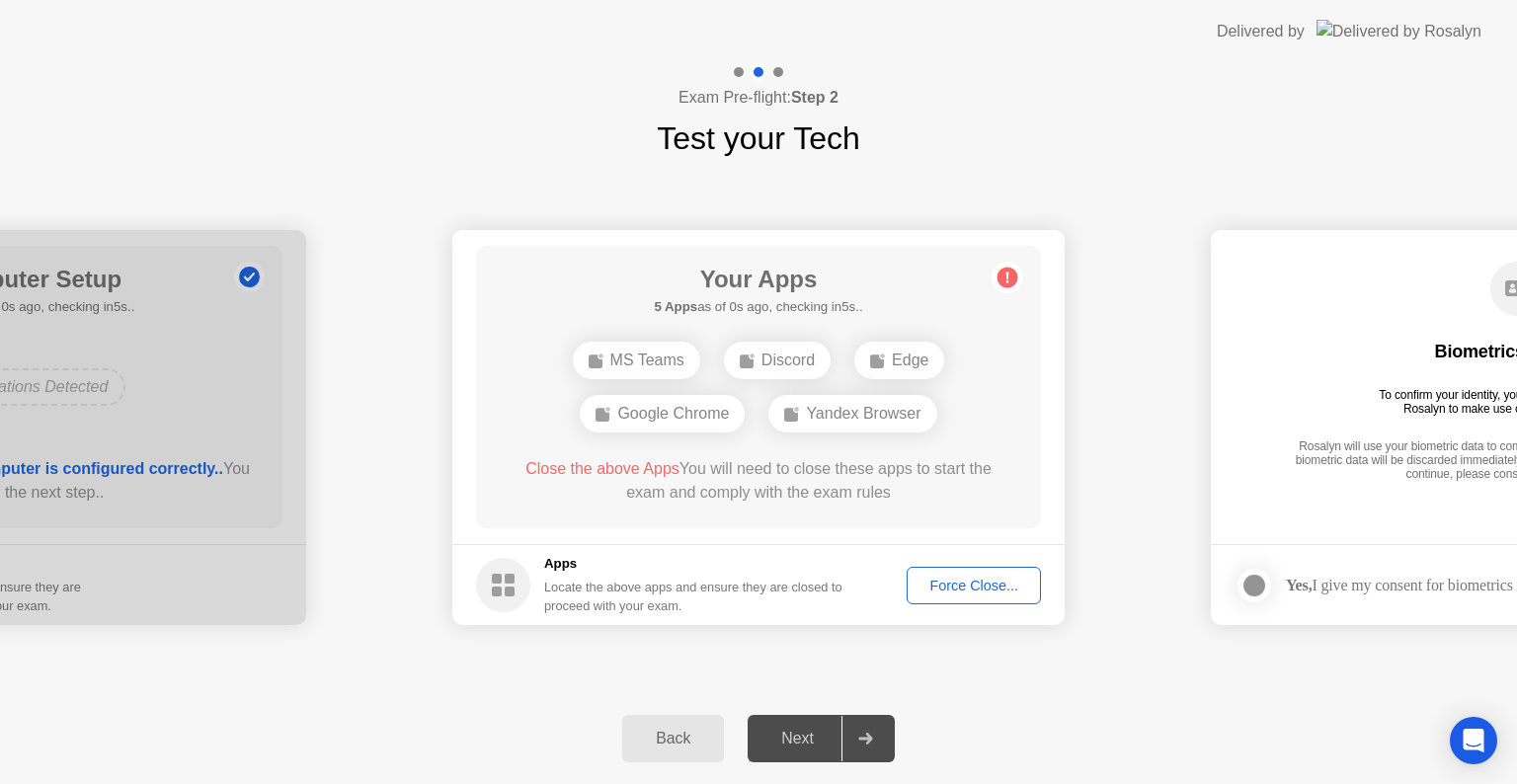 click on "Back" 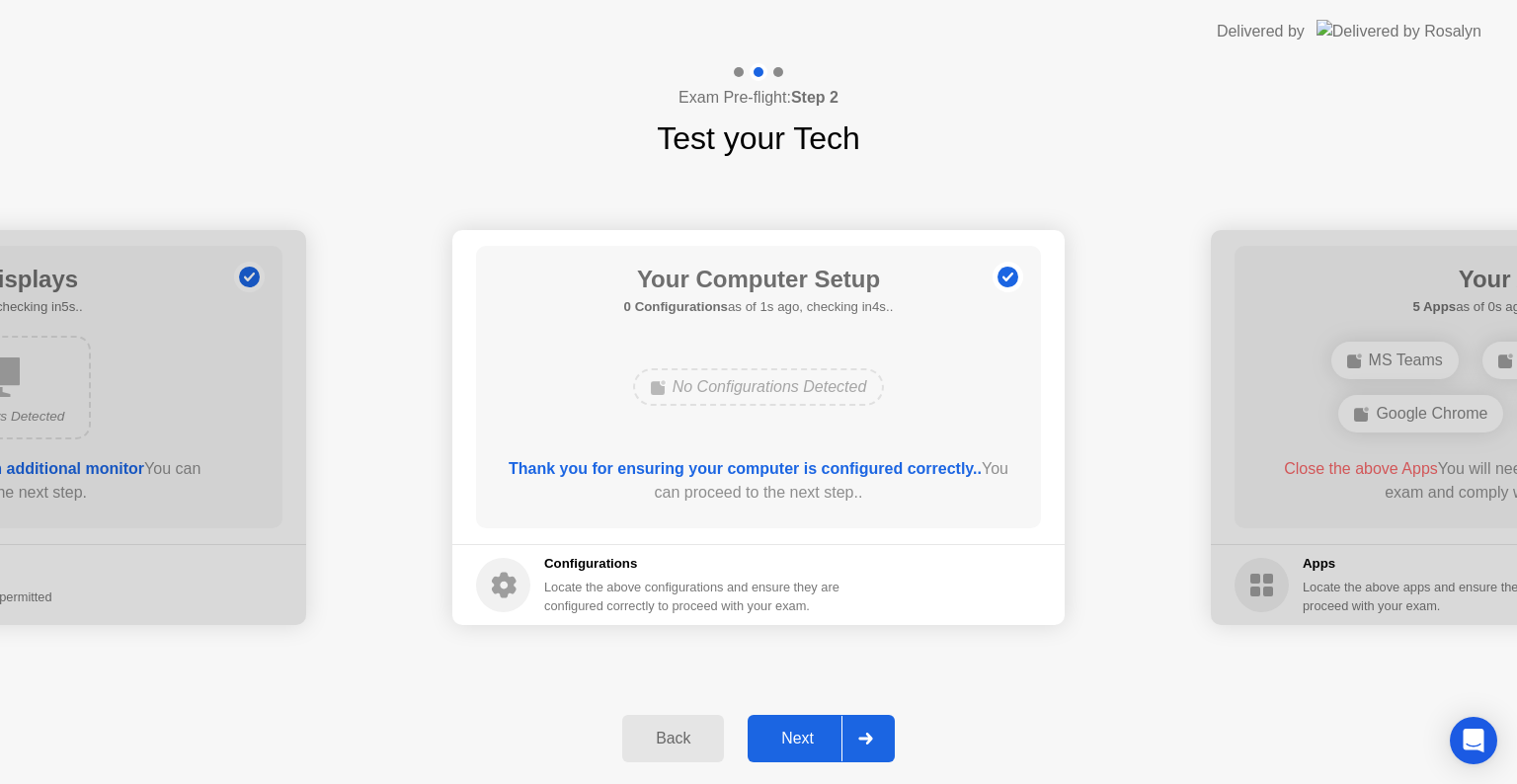 click on "Next" 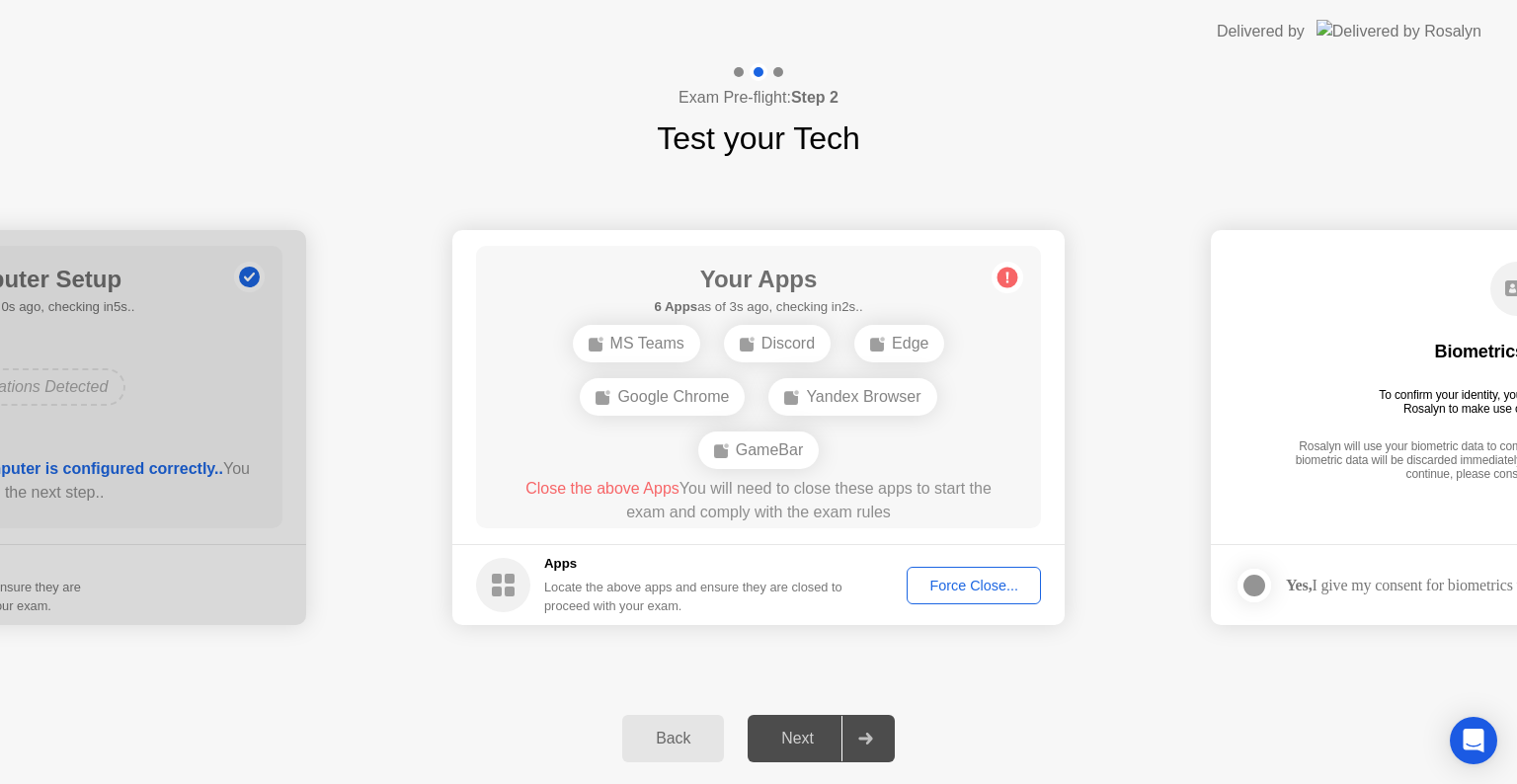 click on "Force Close..." 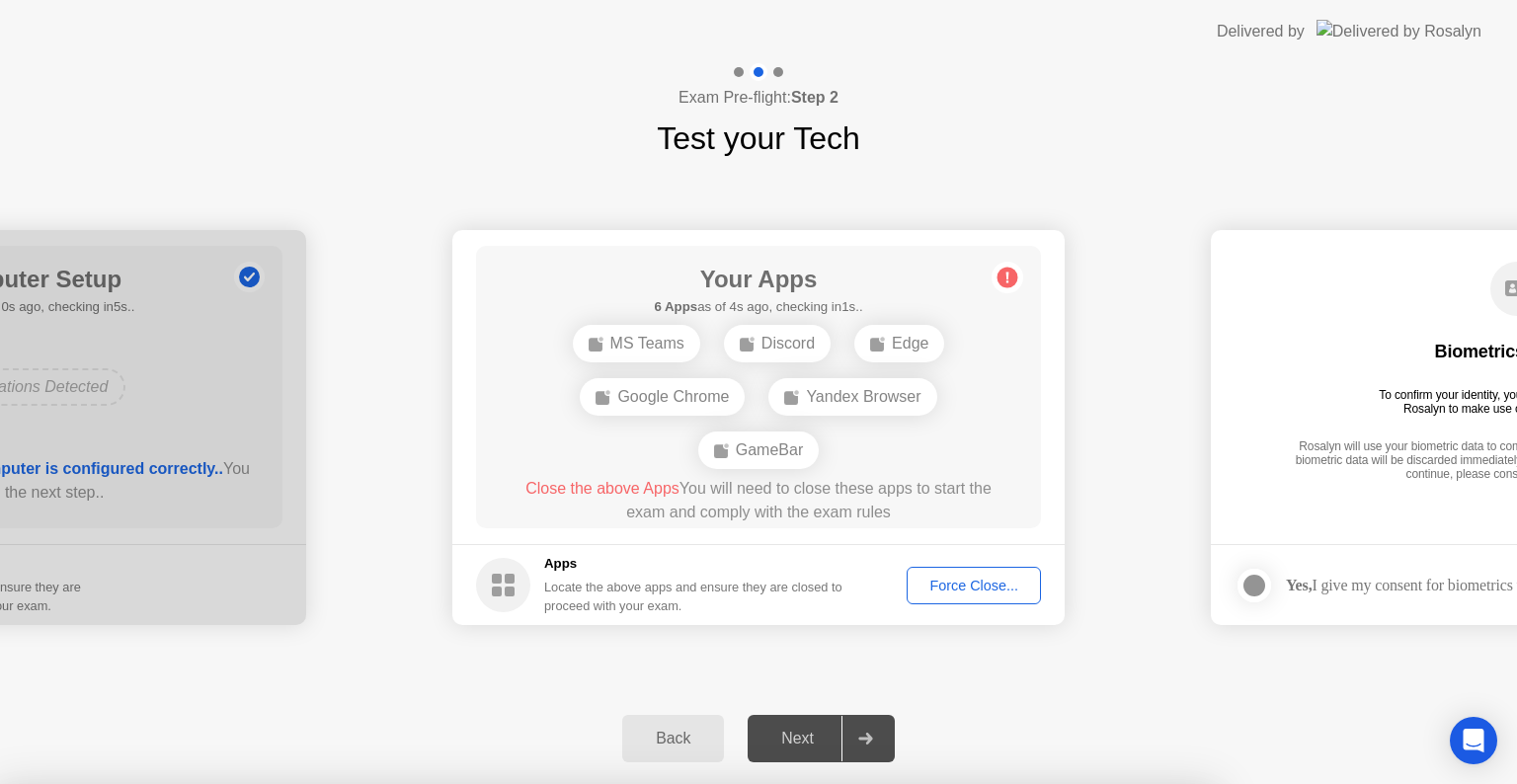 click on "Confirm" at bounding box center [673, 1110] 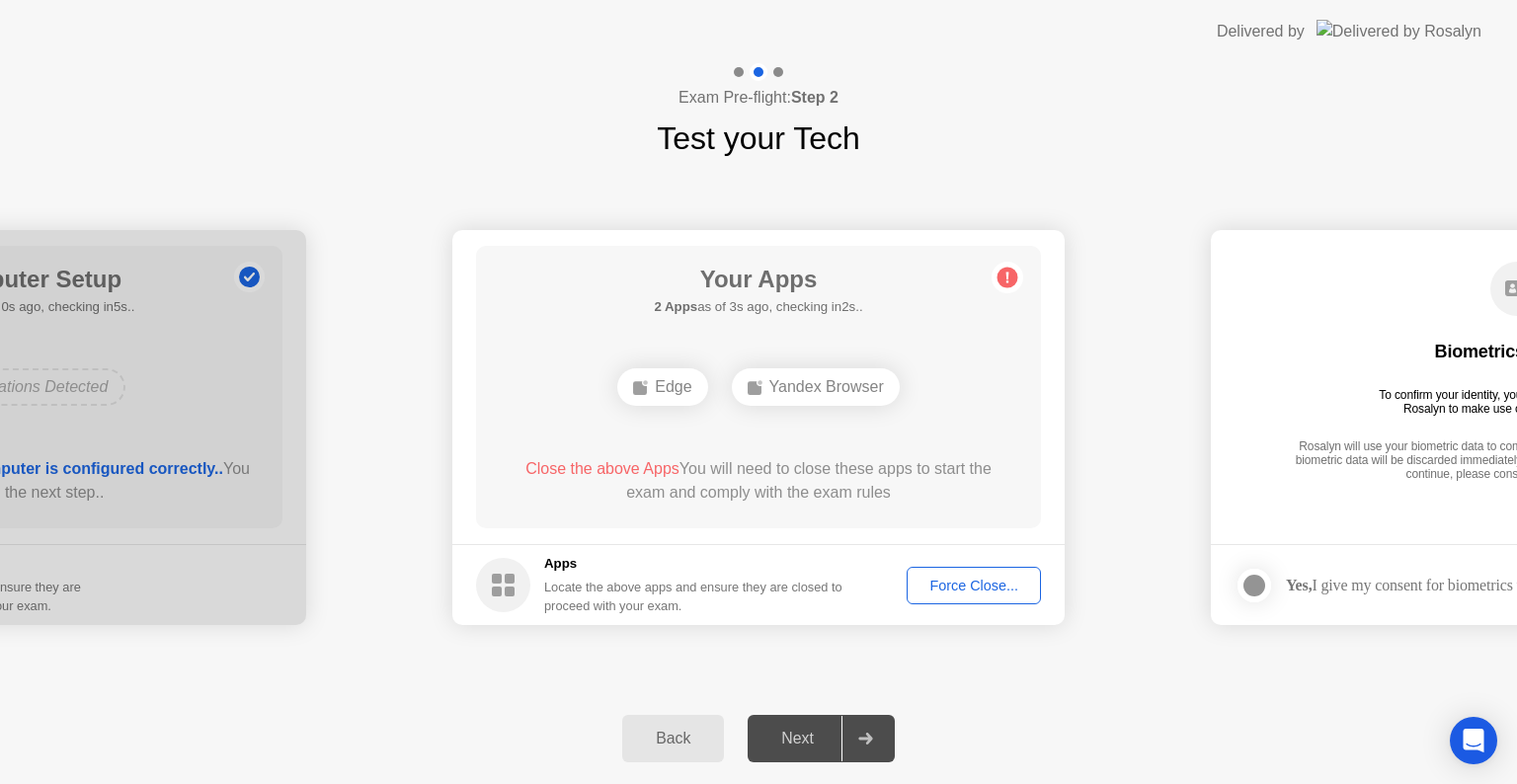 click on "Force Close..." 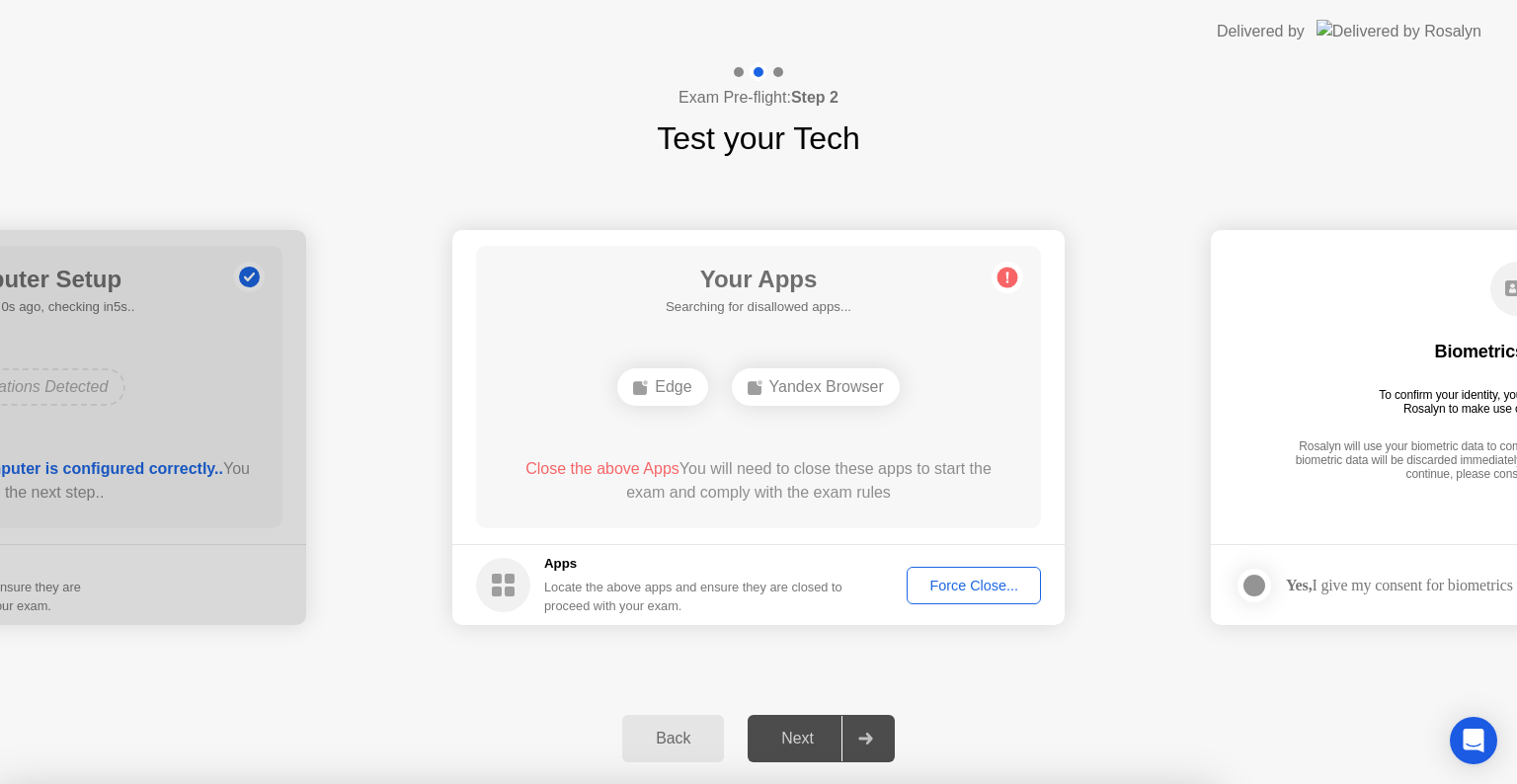 click on "Confirm" at bounding box center (673, 1057) 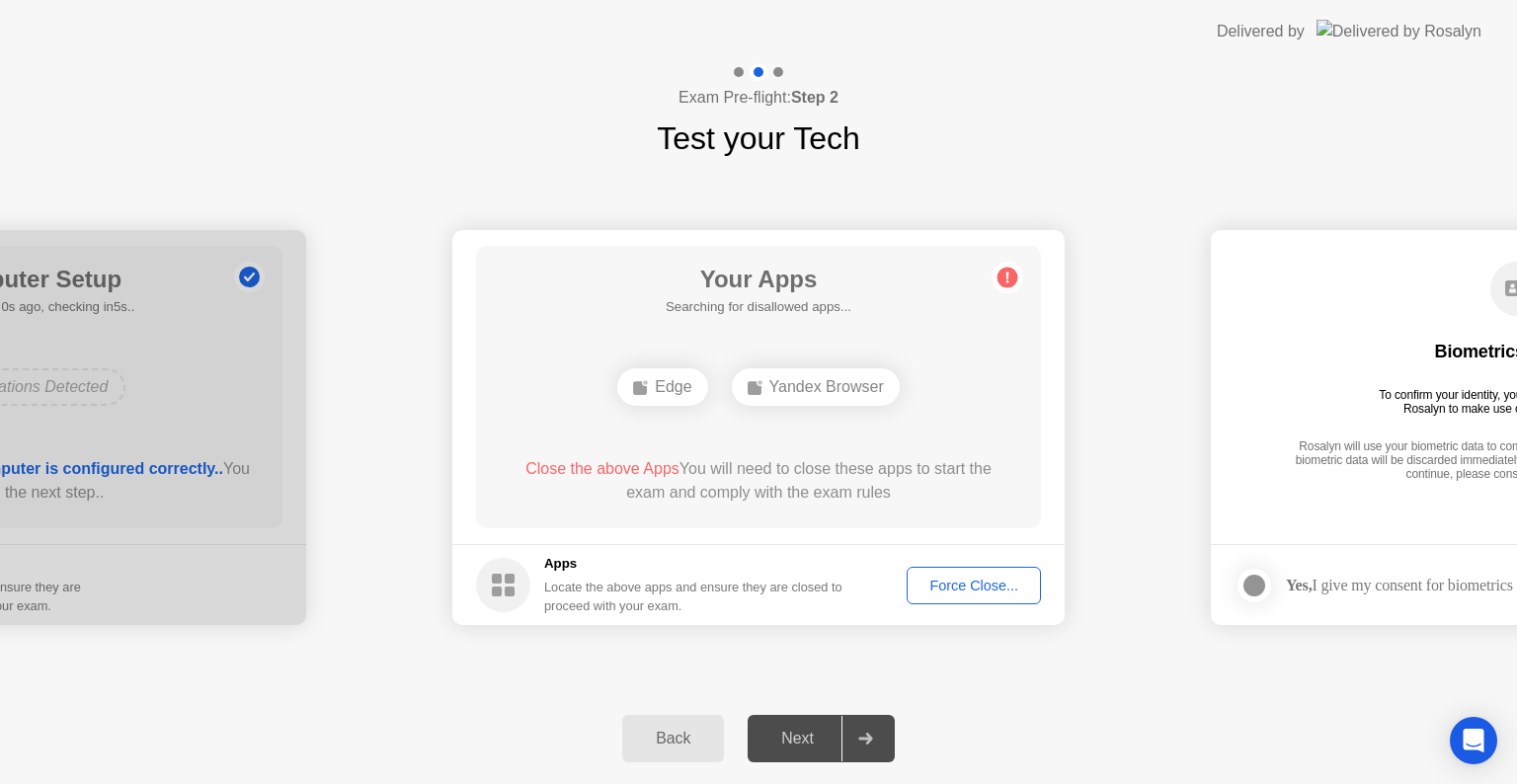 click 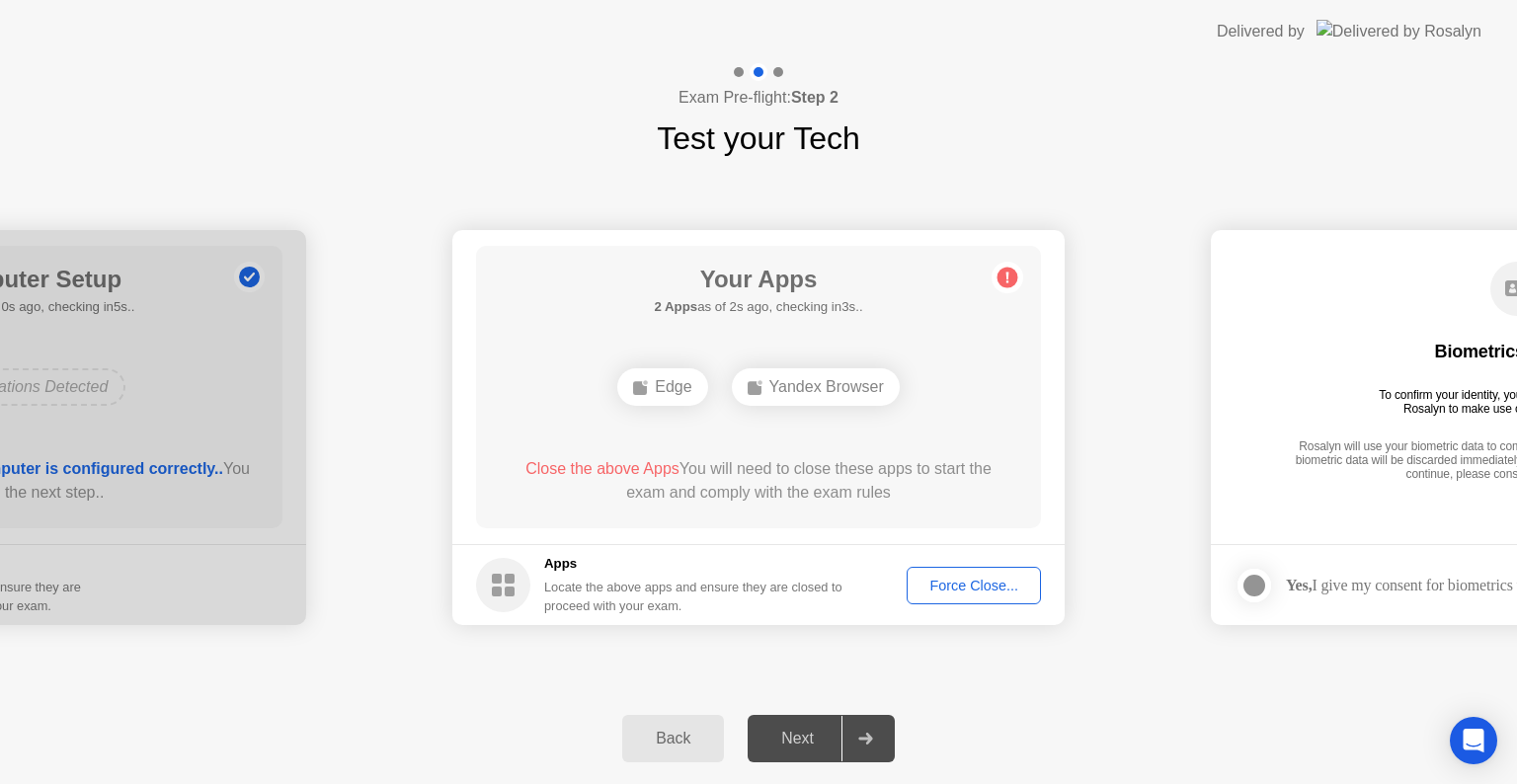 click on "Yandex Browser" 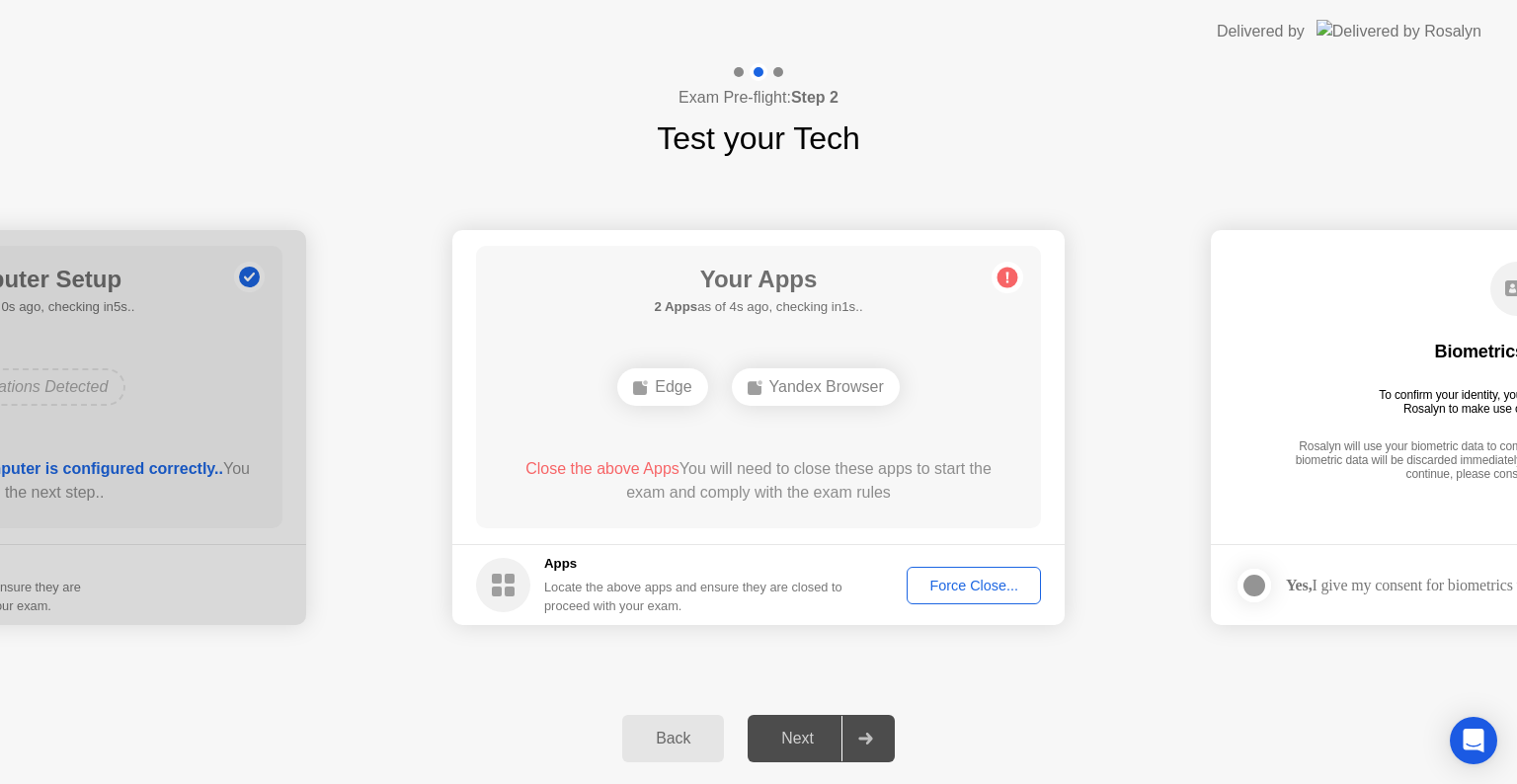 click on "Force Close..." 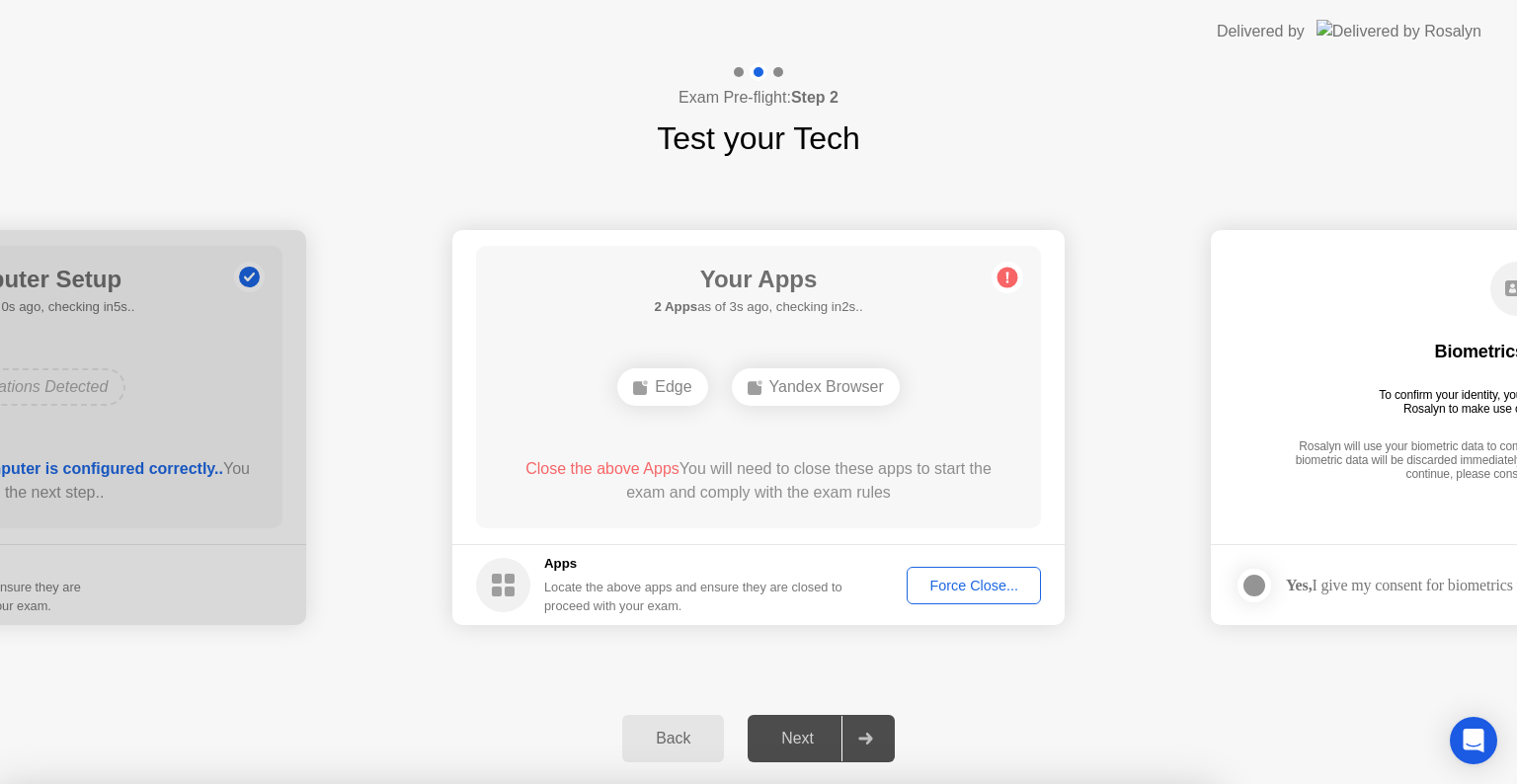 click on "Confirm" at bounding box center [673, 1057] 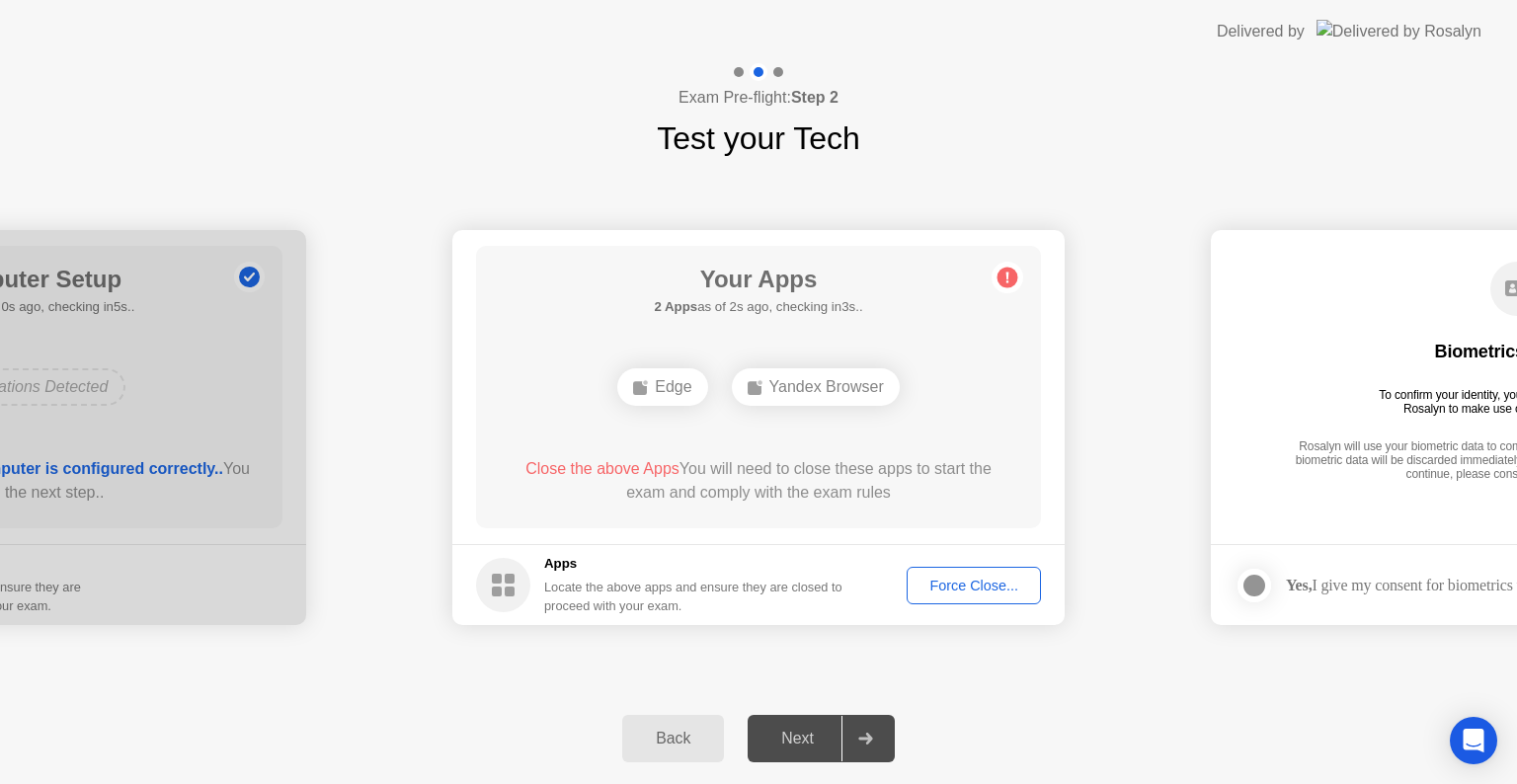 click 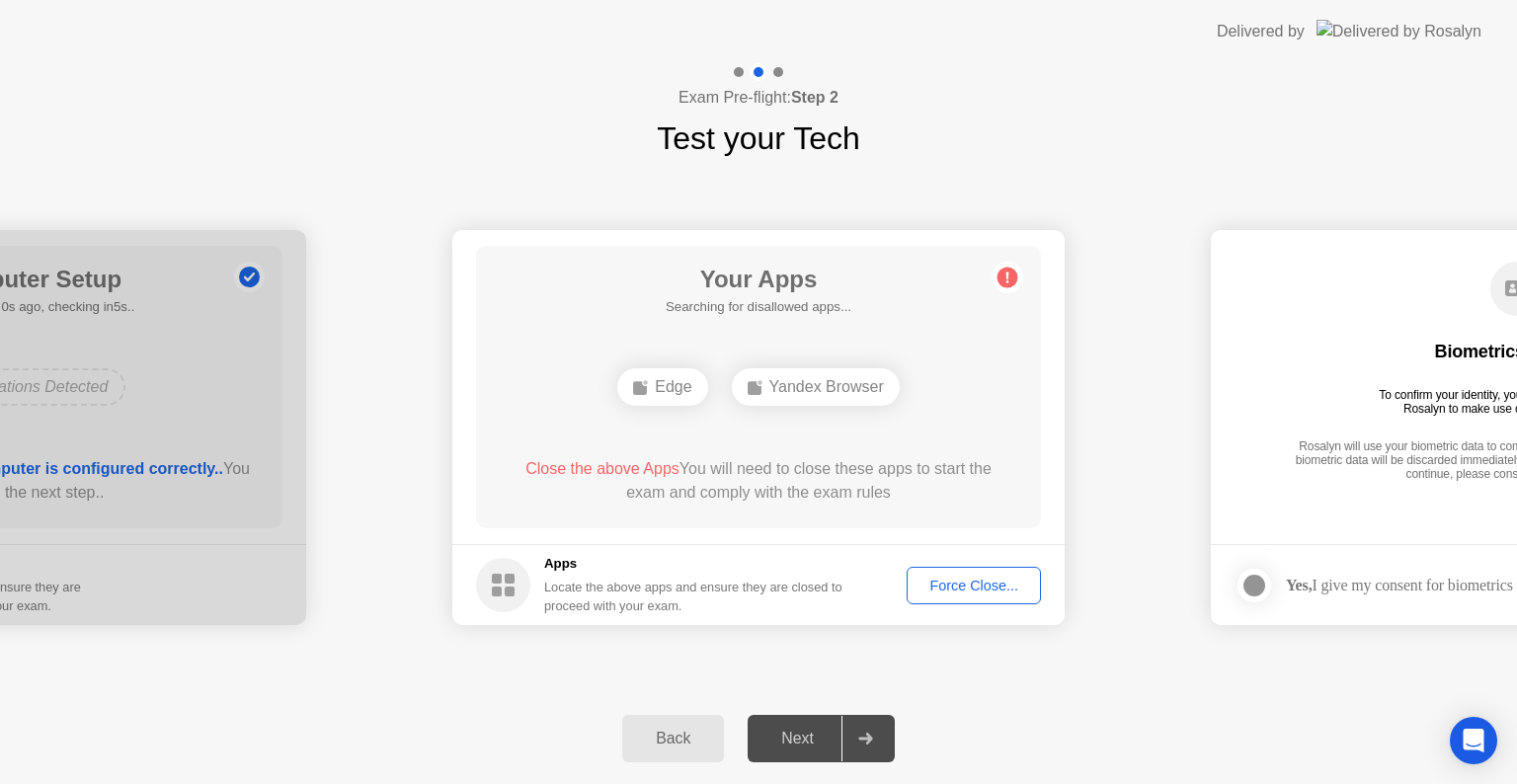 click on "Force Close..." 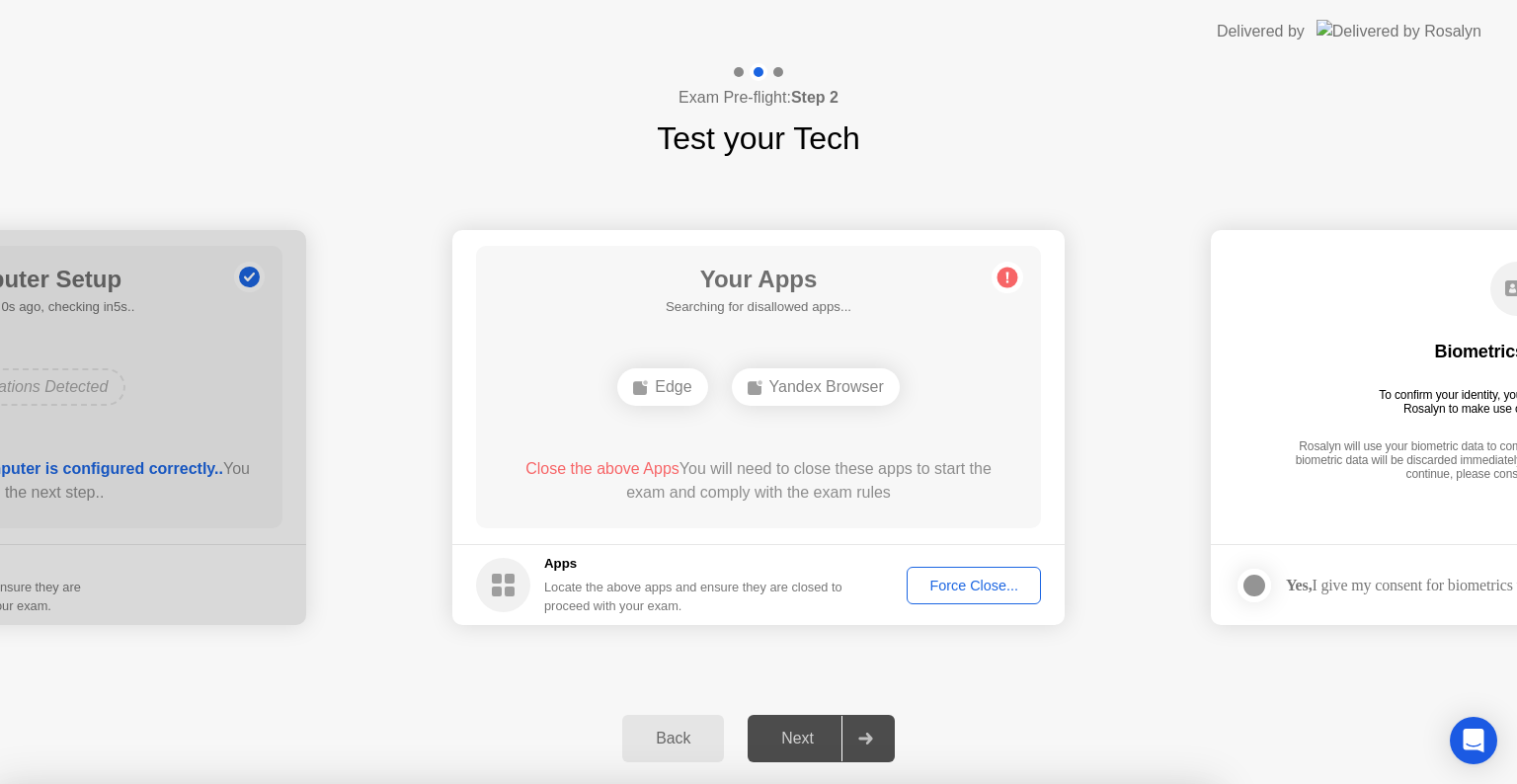 click on "Learn more about closing apps" at bounding box center [606, 935] 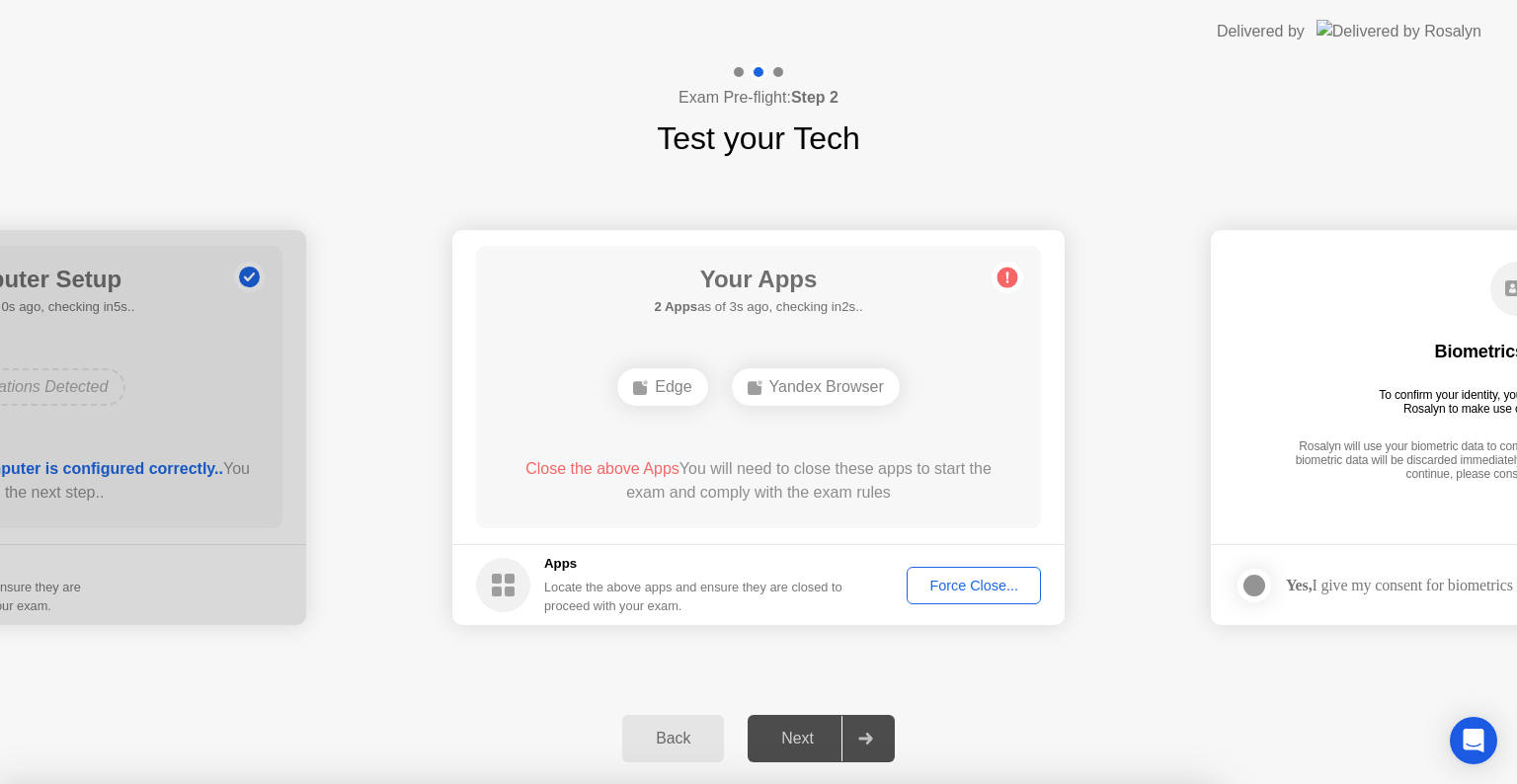 click on "Confirm" at bounding box center [673, 1057] 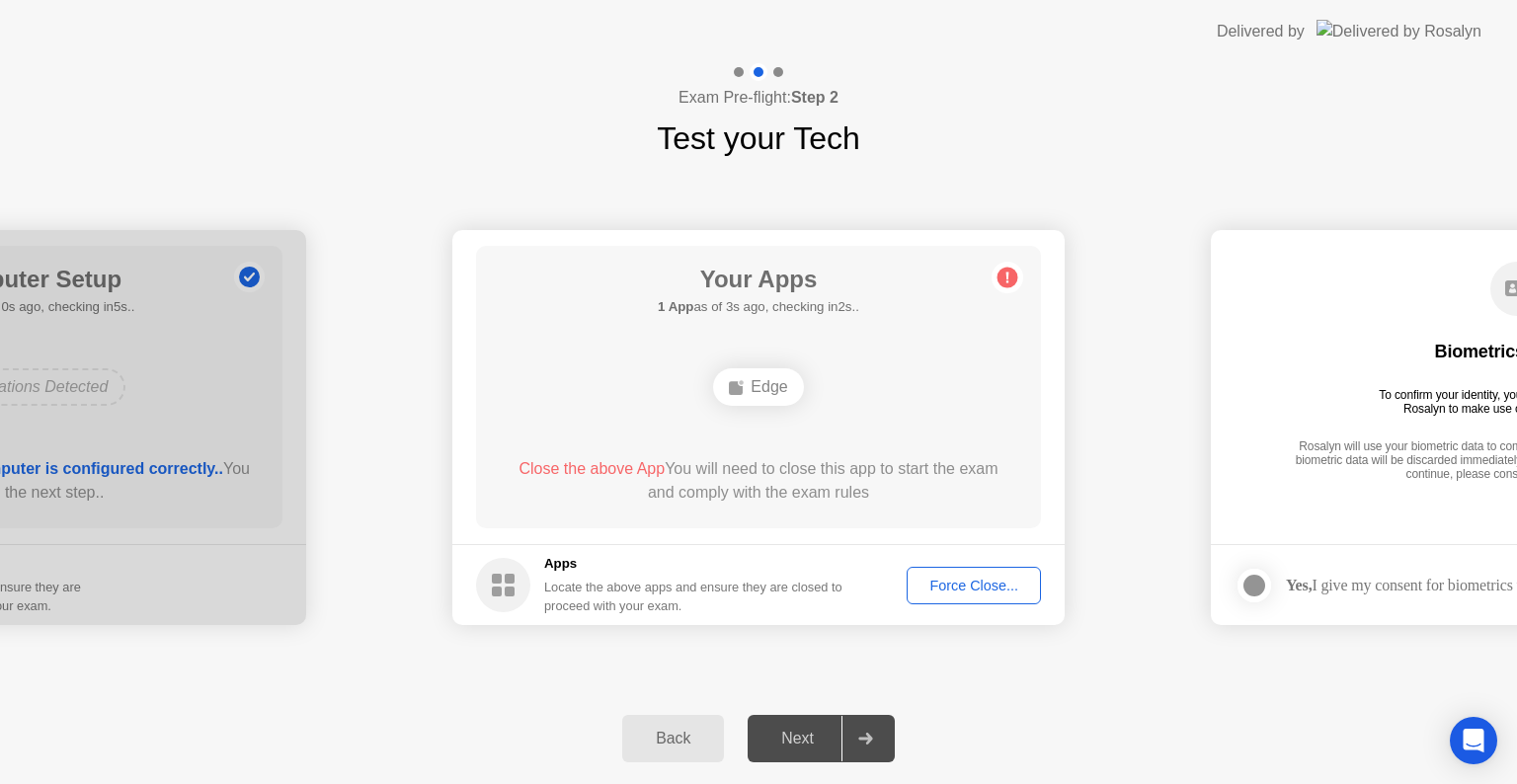 click on "Force Close..." 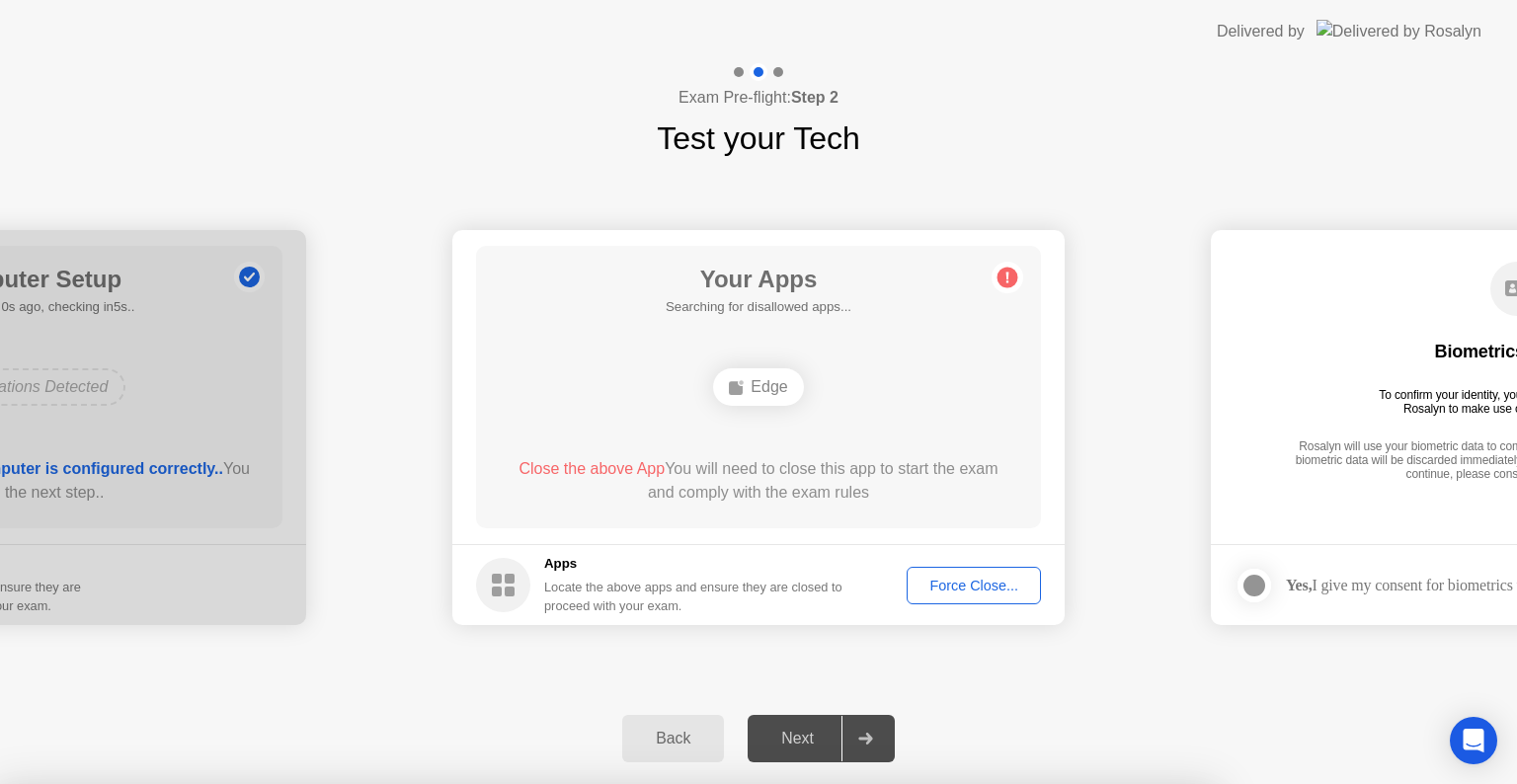 click on "Confirm" at bounding box center (673, 1057) 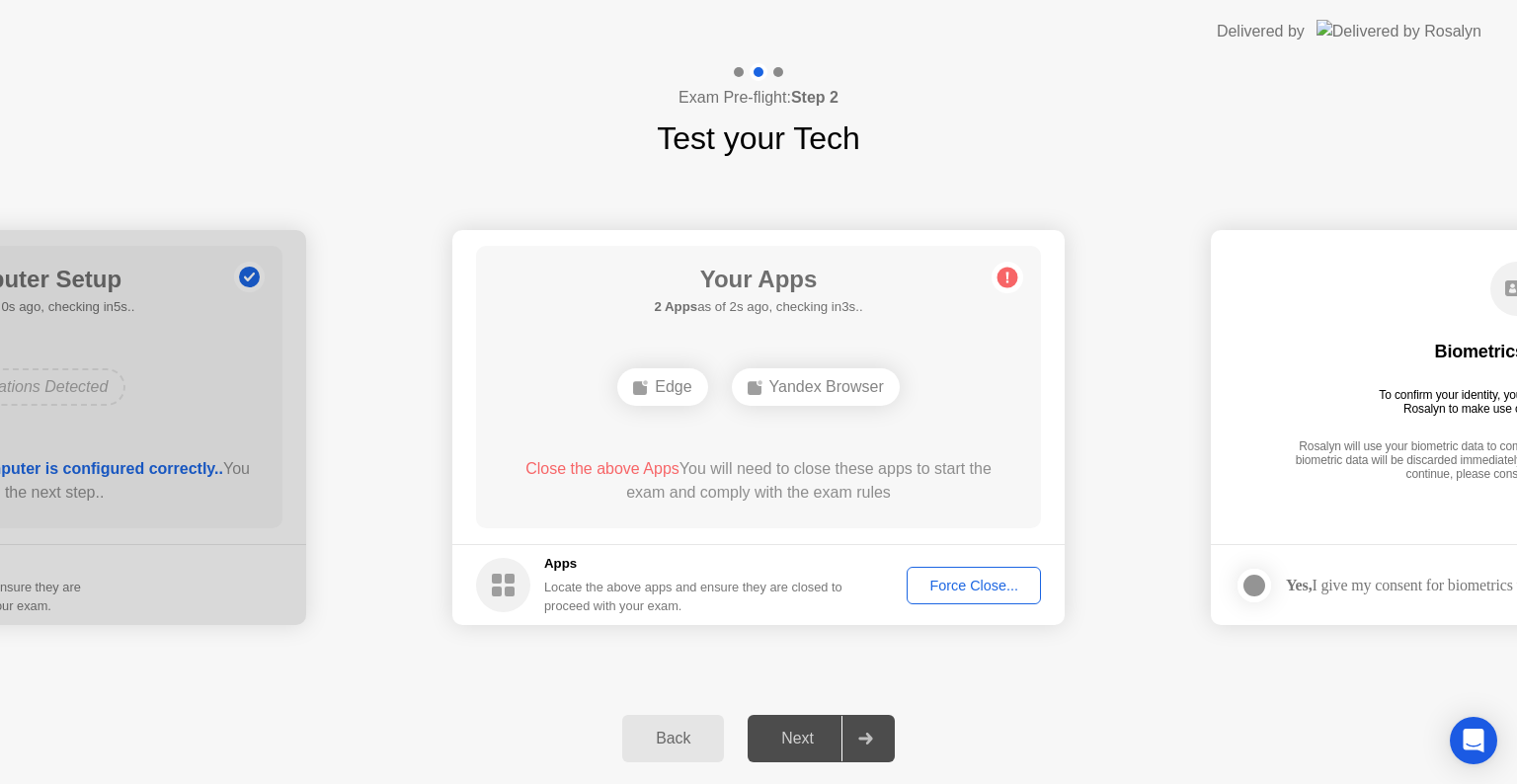 click on "Force Close..." 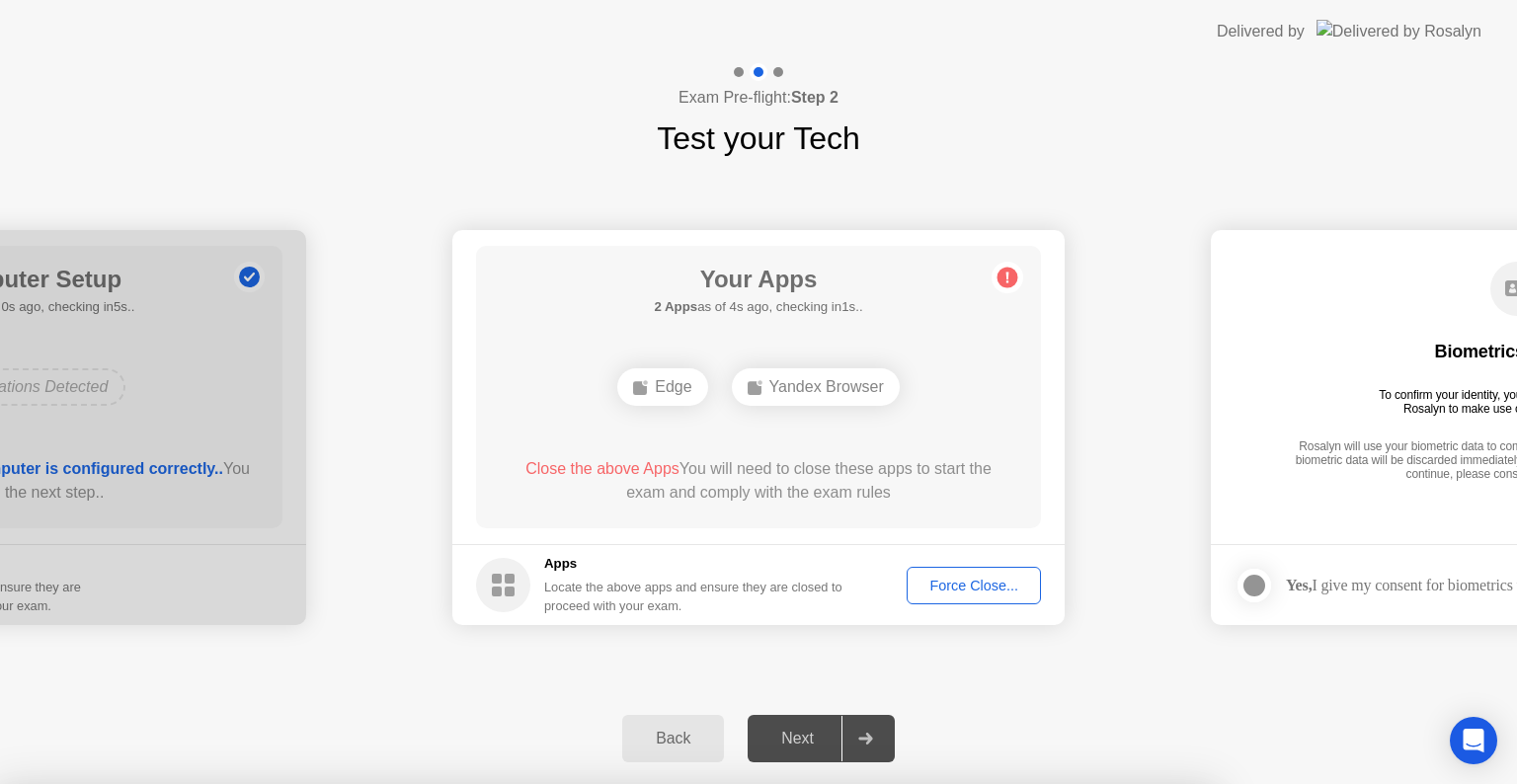 click on "Confirm" at bounding box center (673, 1057) 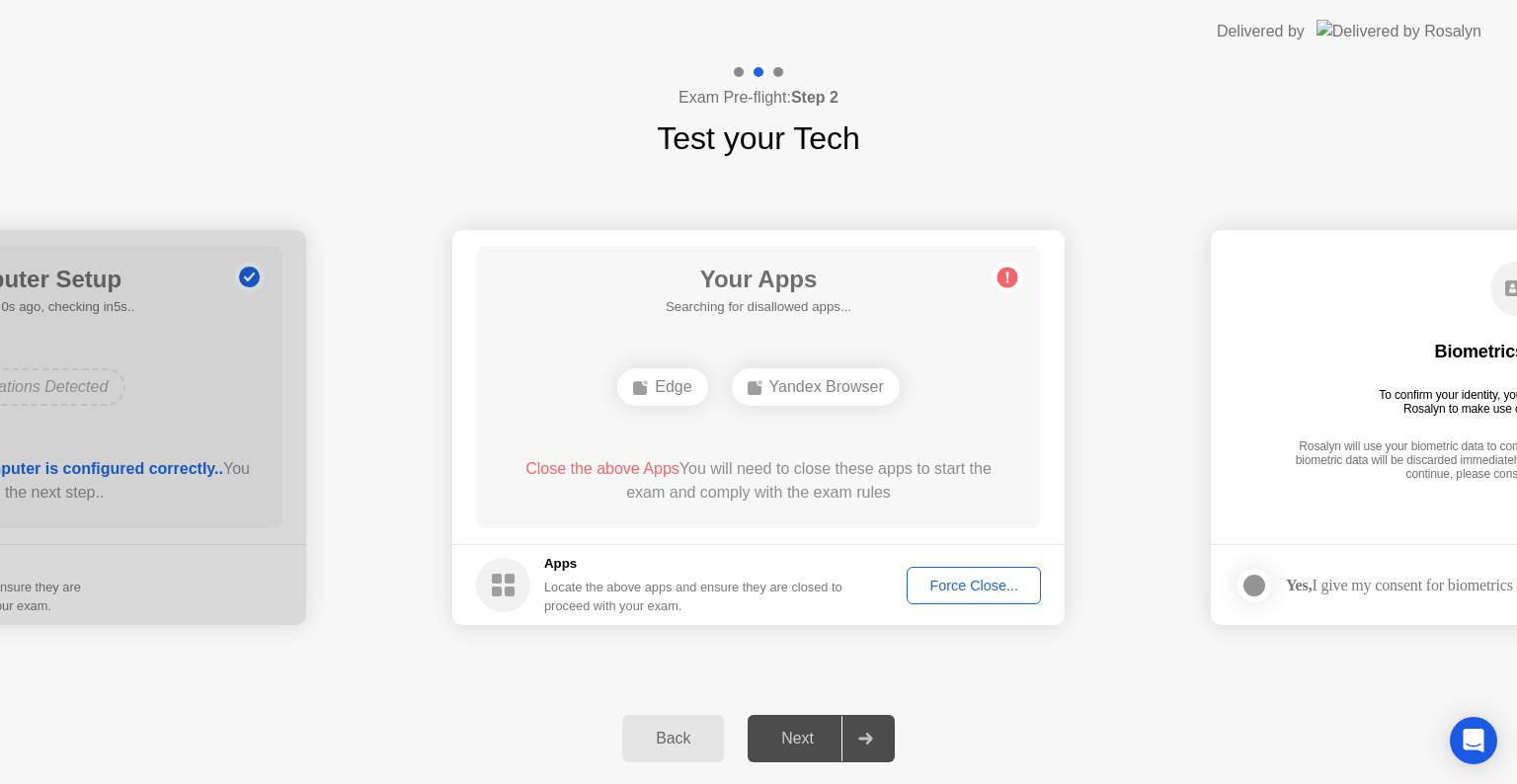 click on "Next" 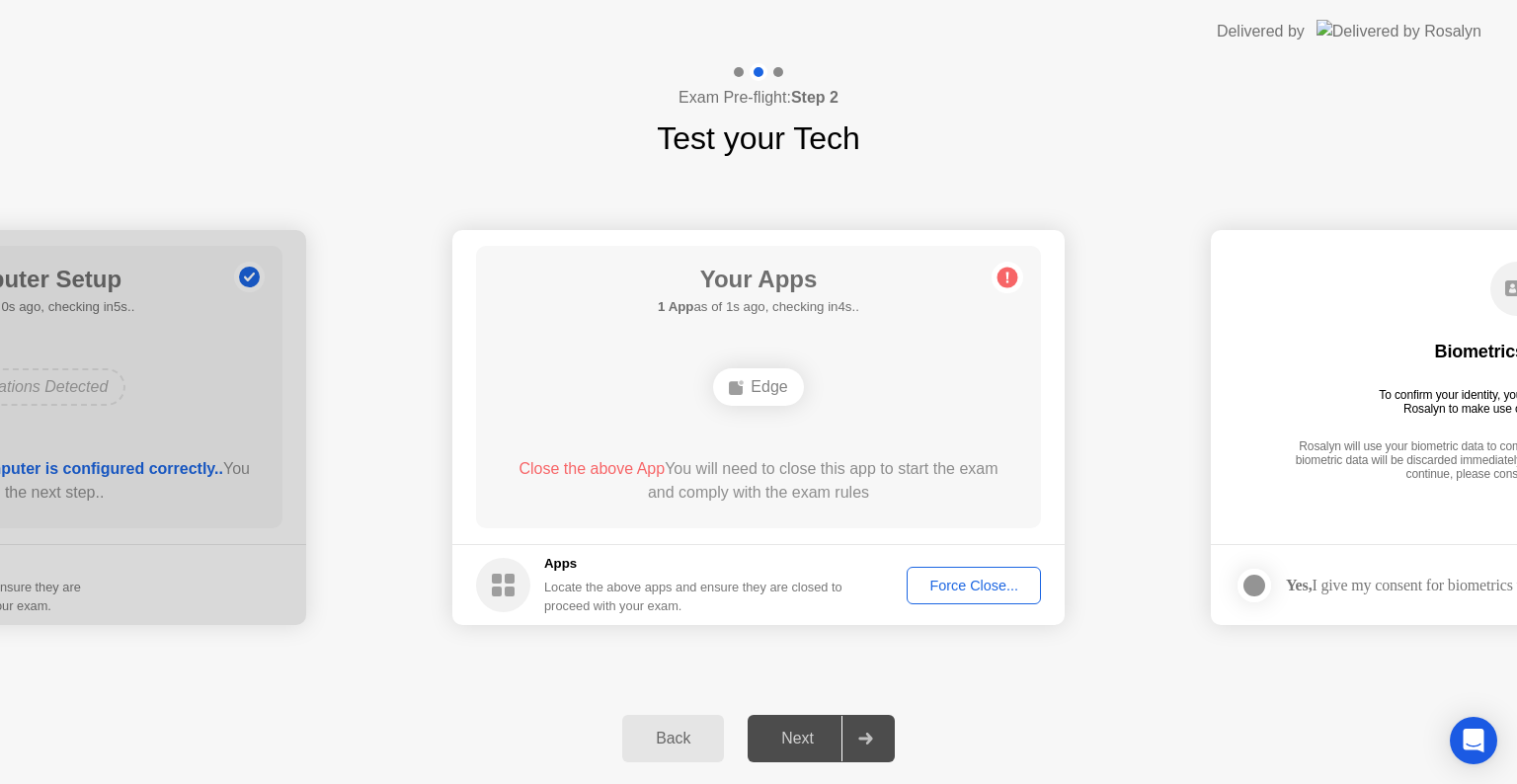 click on "Next" 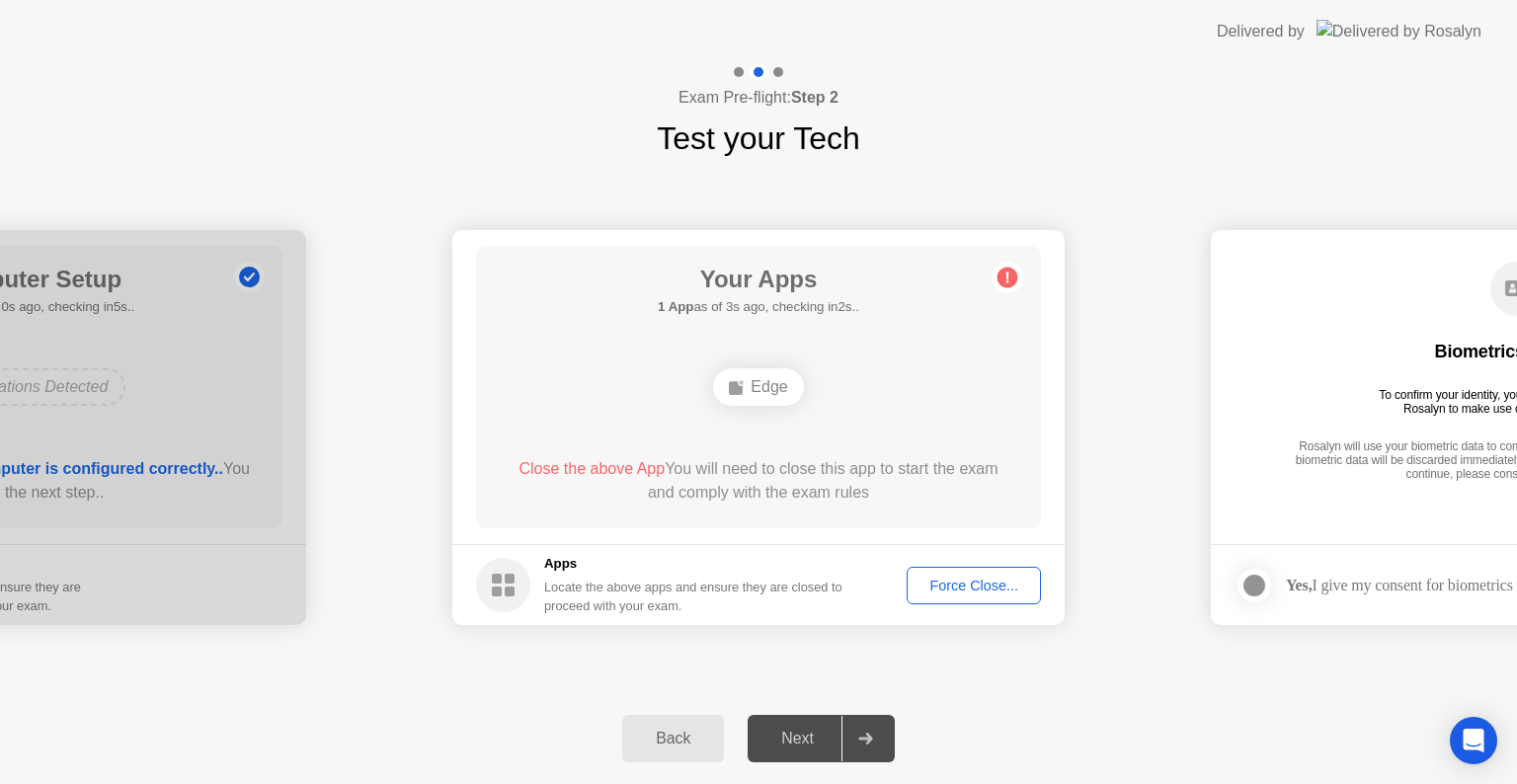 click 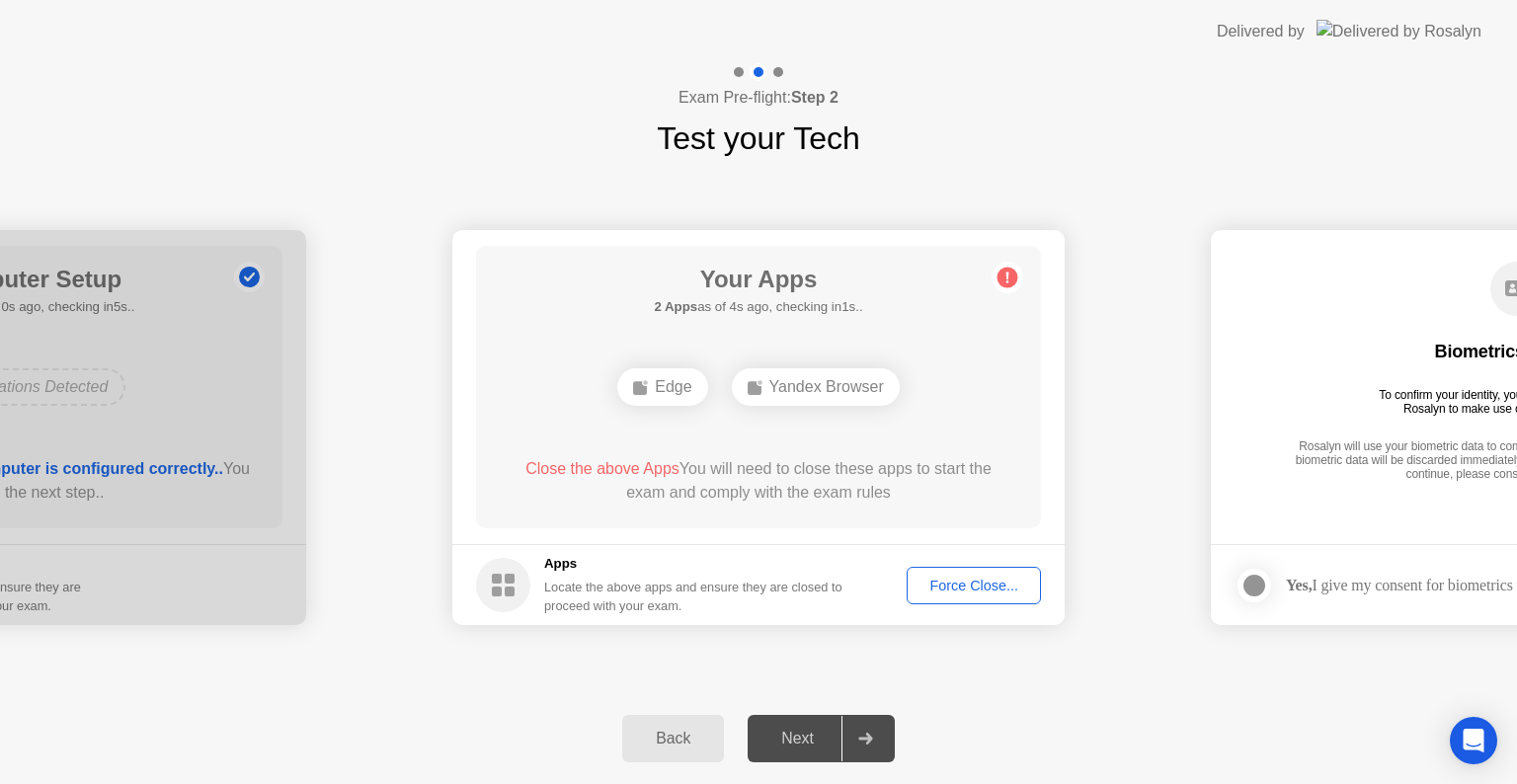 click on "**********" 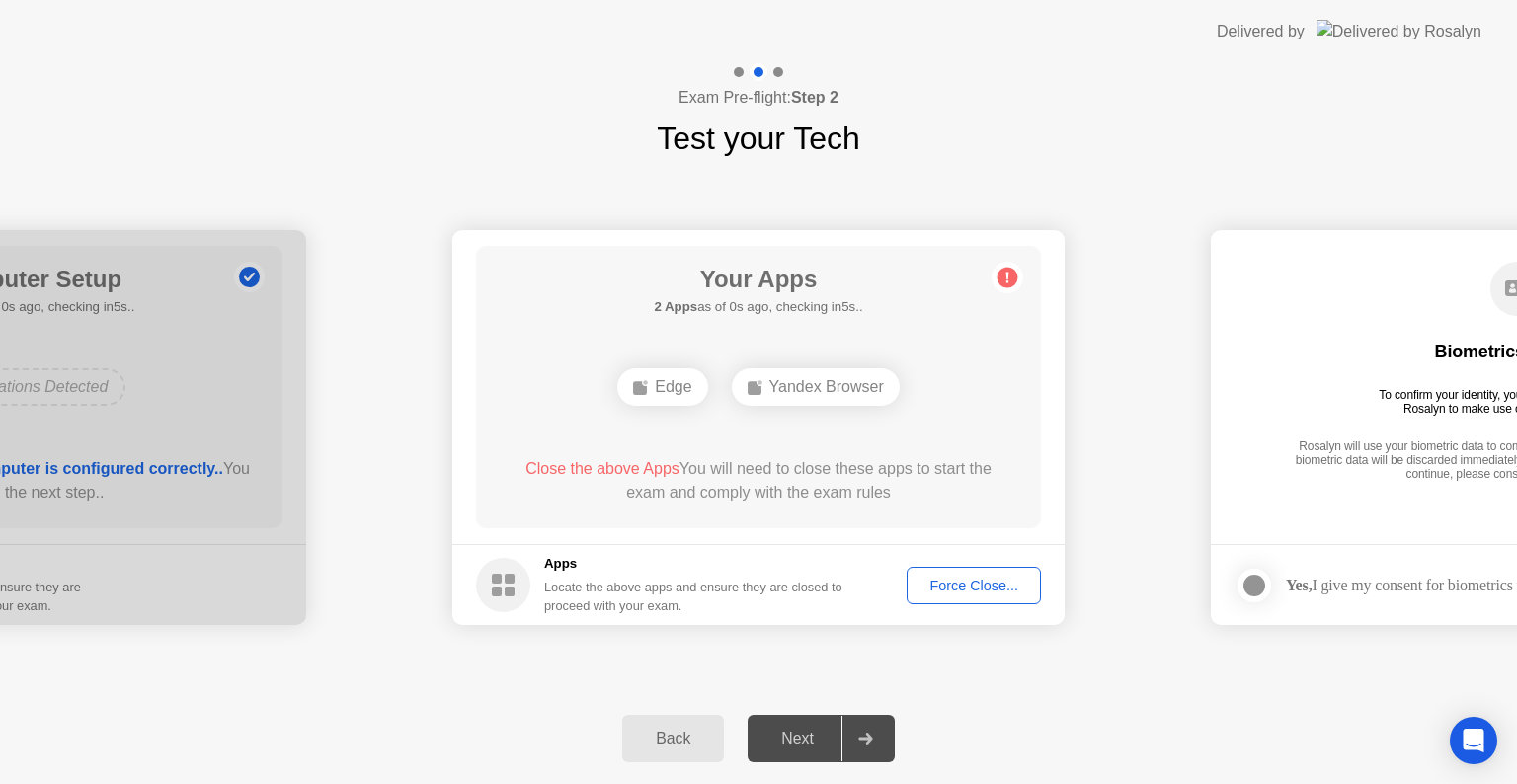 click on "Force Close..." 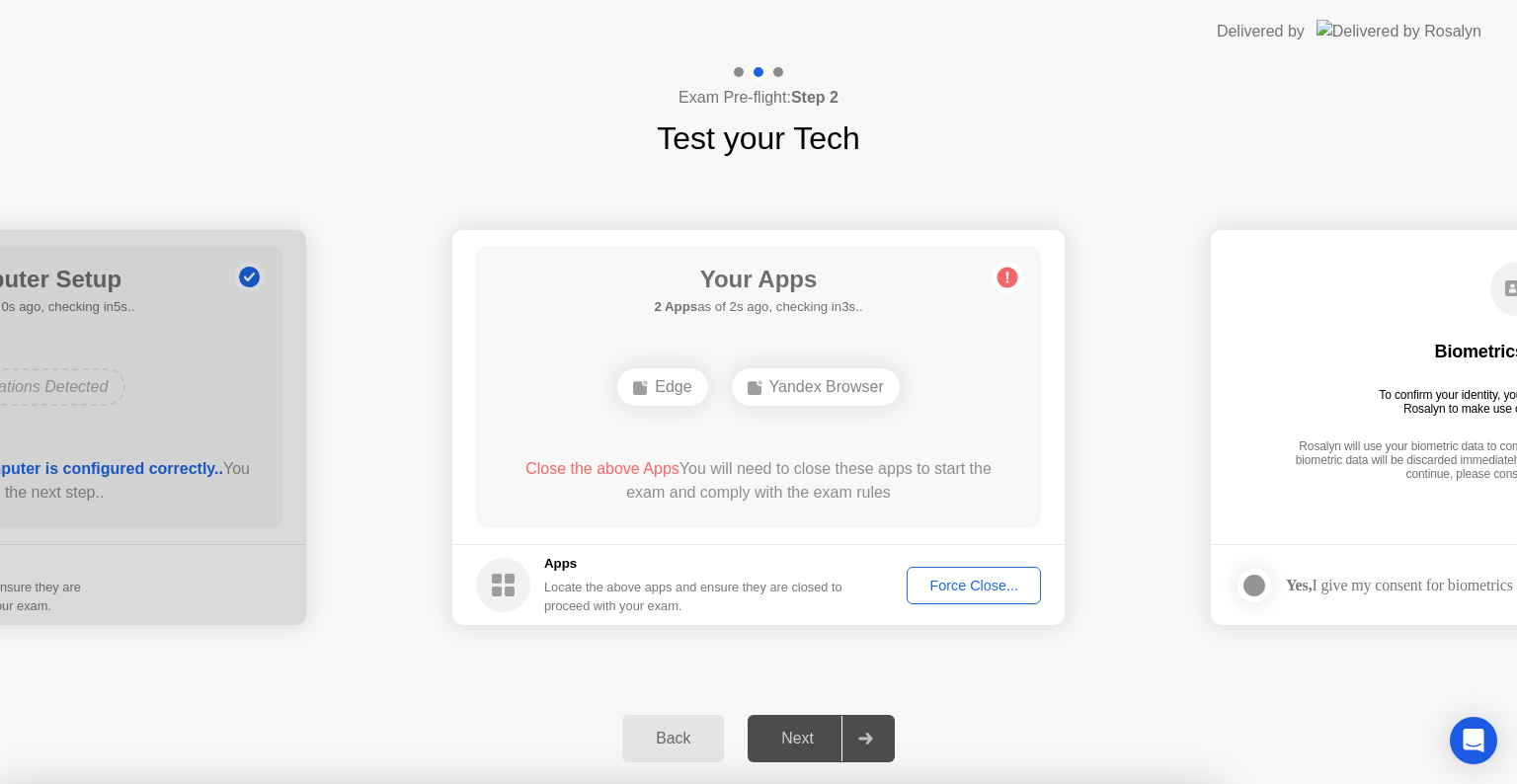 click on "Confirm" at bounding box center [673, 1057] 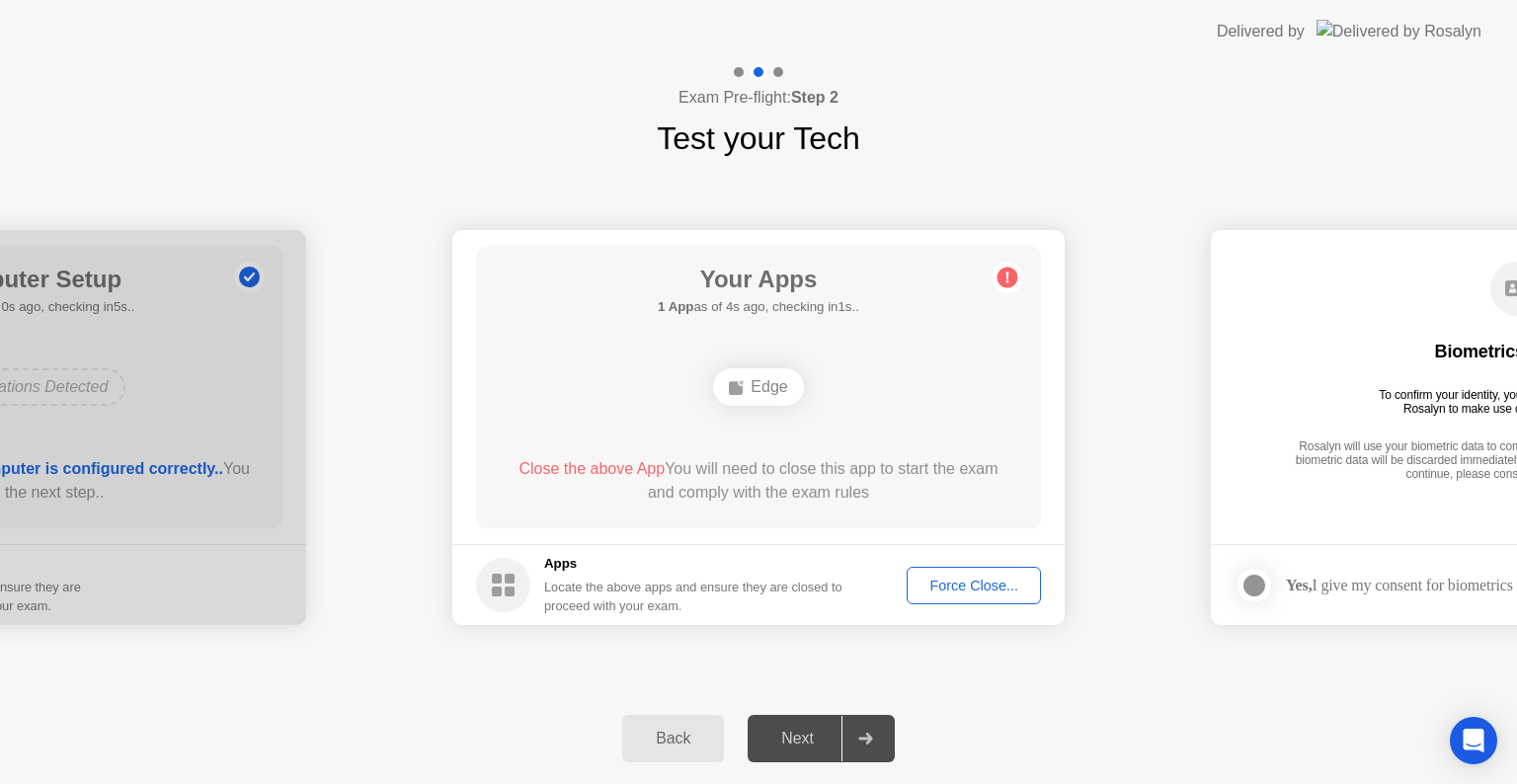 click on "Next" 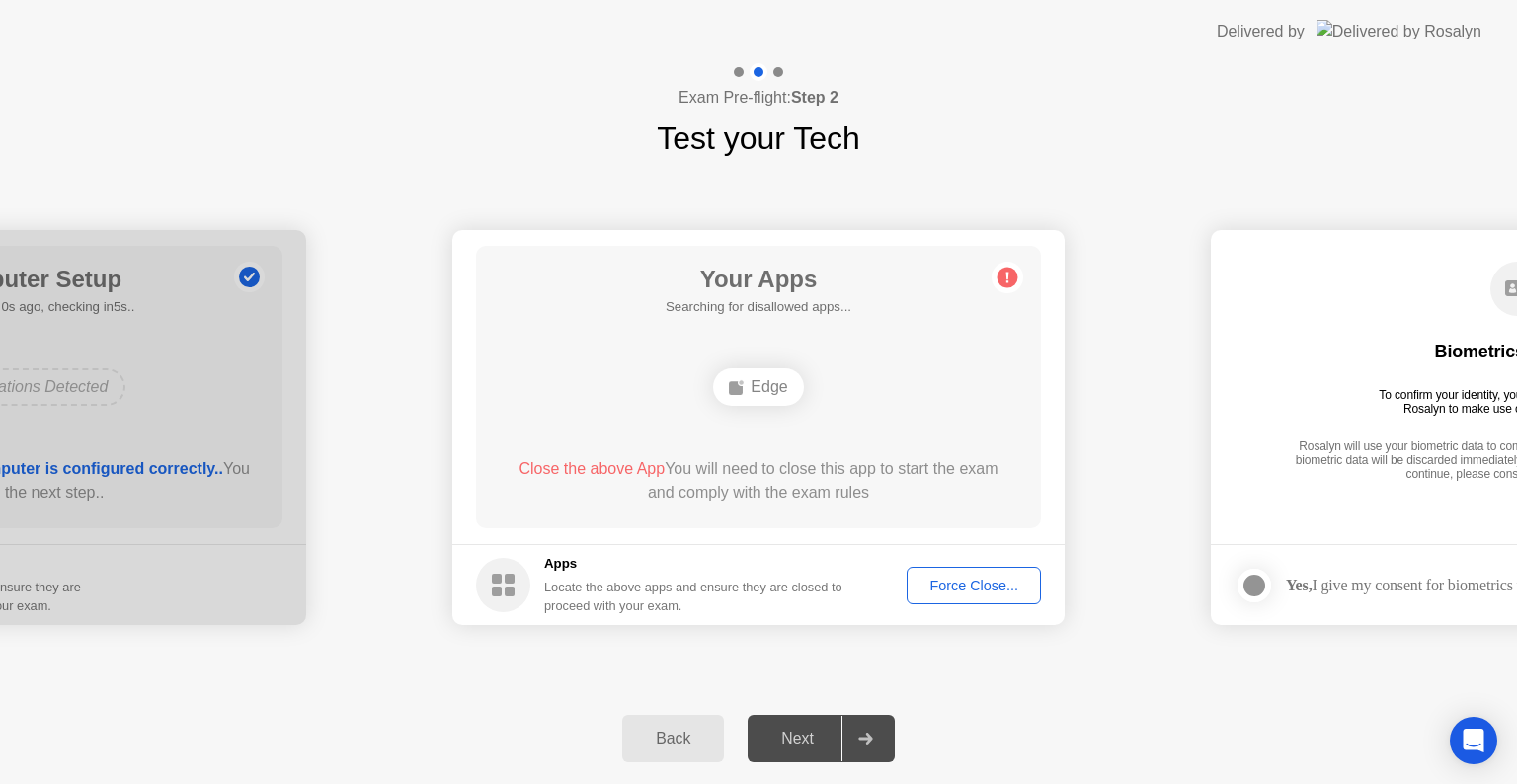 click on "Next" 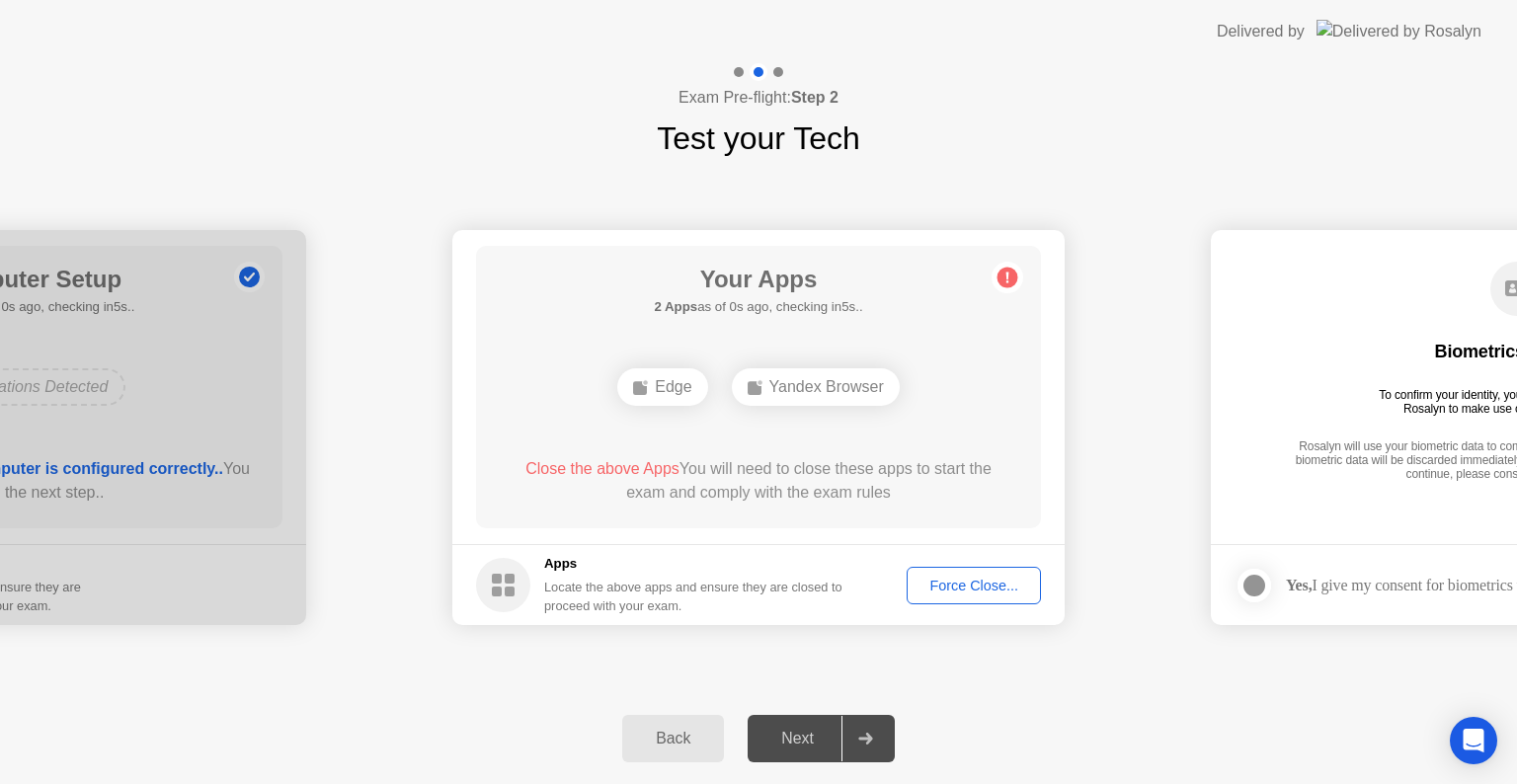 click on "Next" 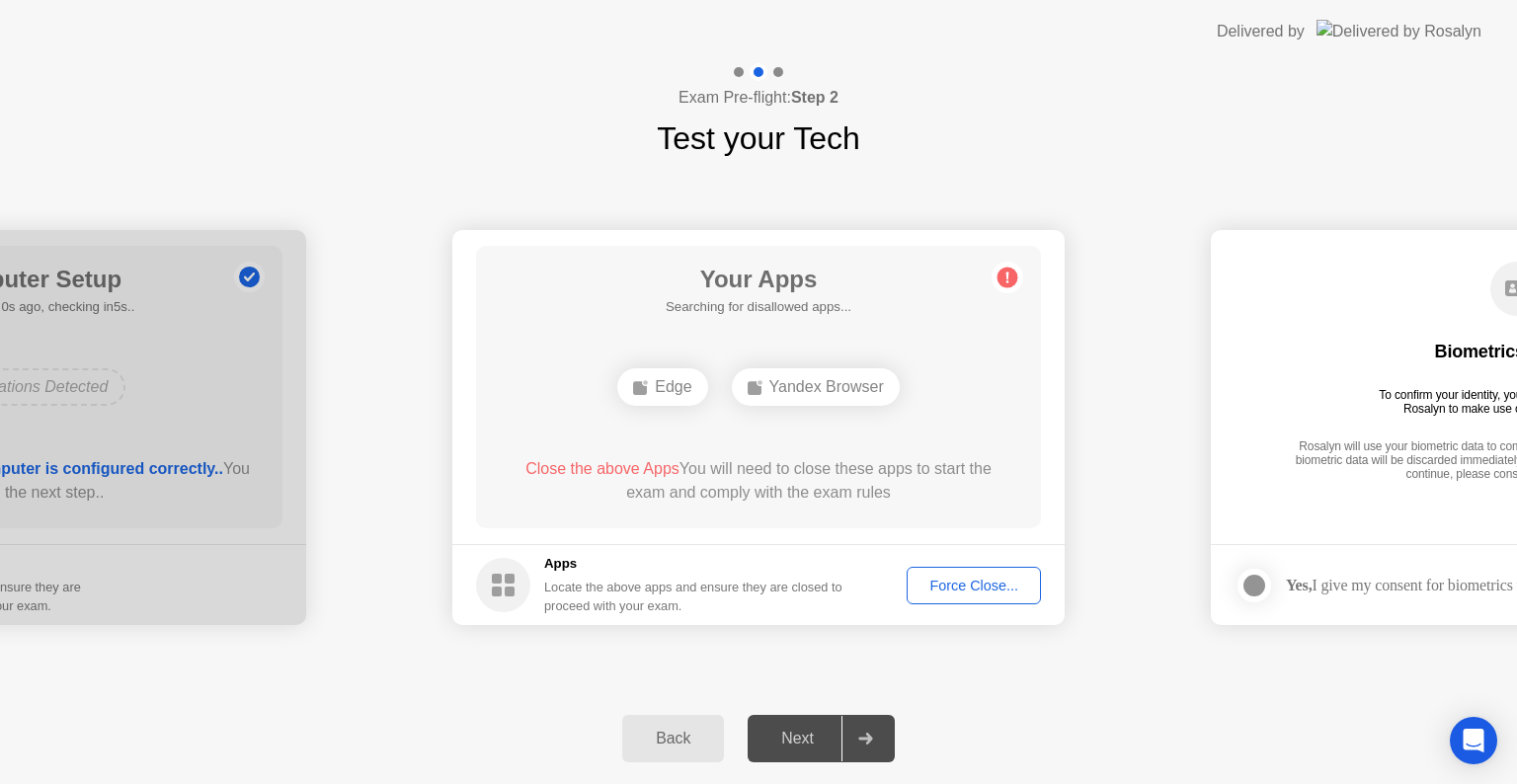 click on "Force Close..." 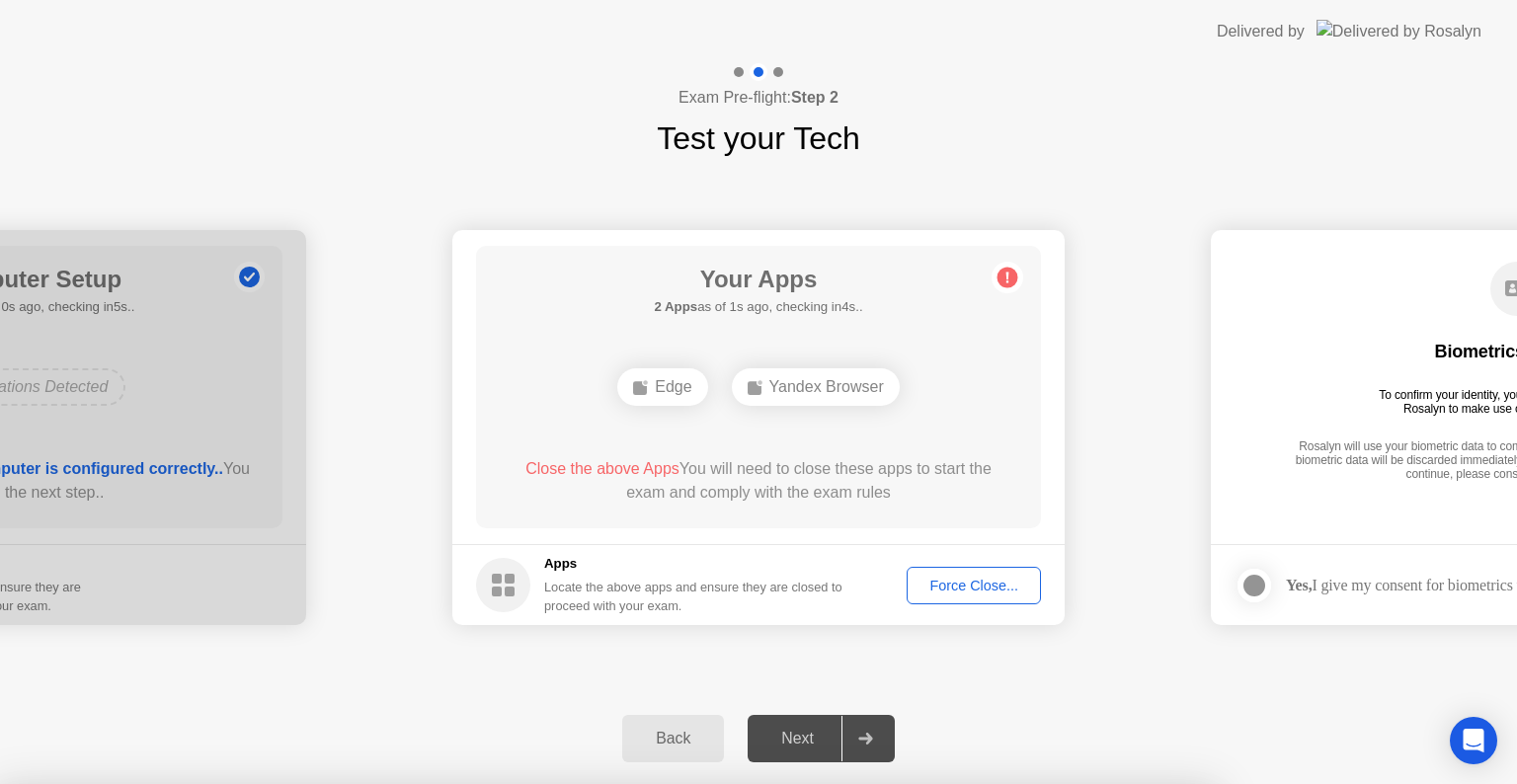 click on "Confirm" at bounding box center [673, 1057] 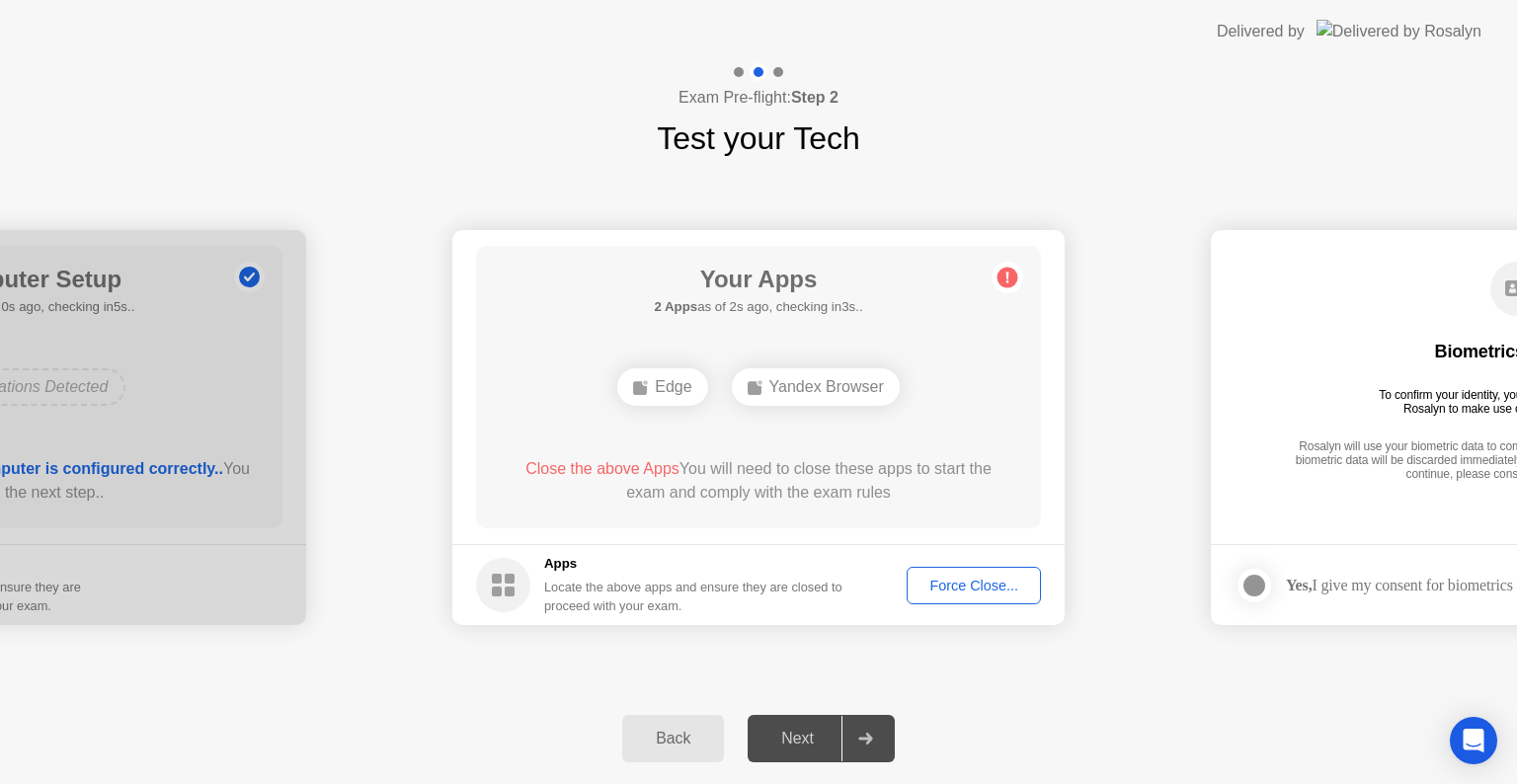 click on "Close the above Apps  You will need to close these apps to start the exam and comply with the exam rules" 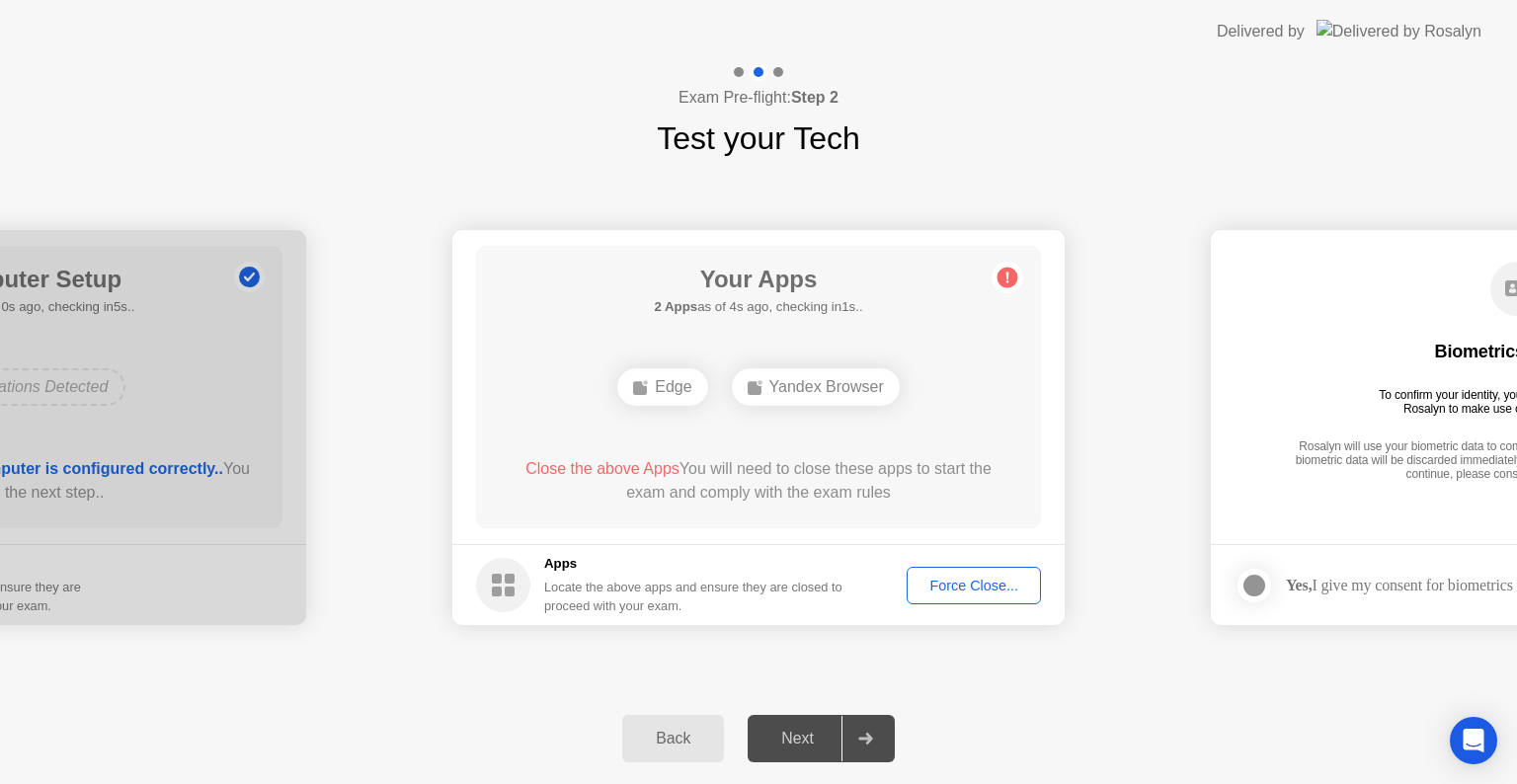 click 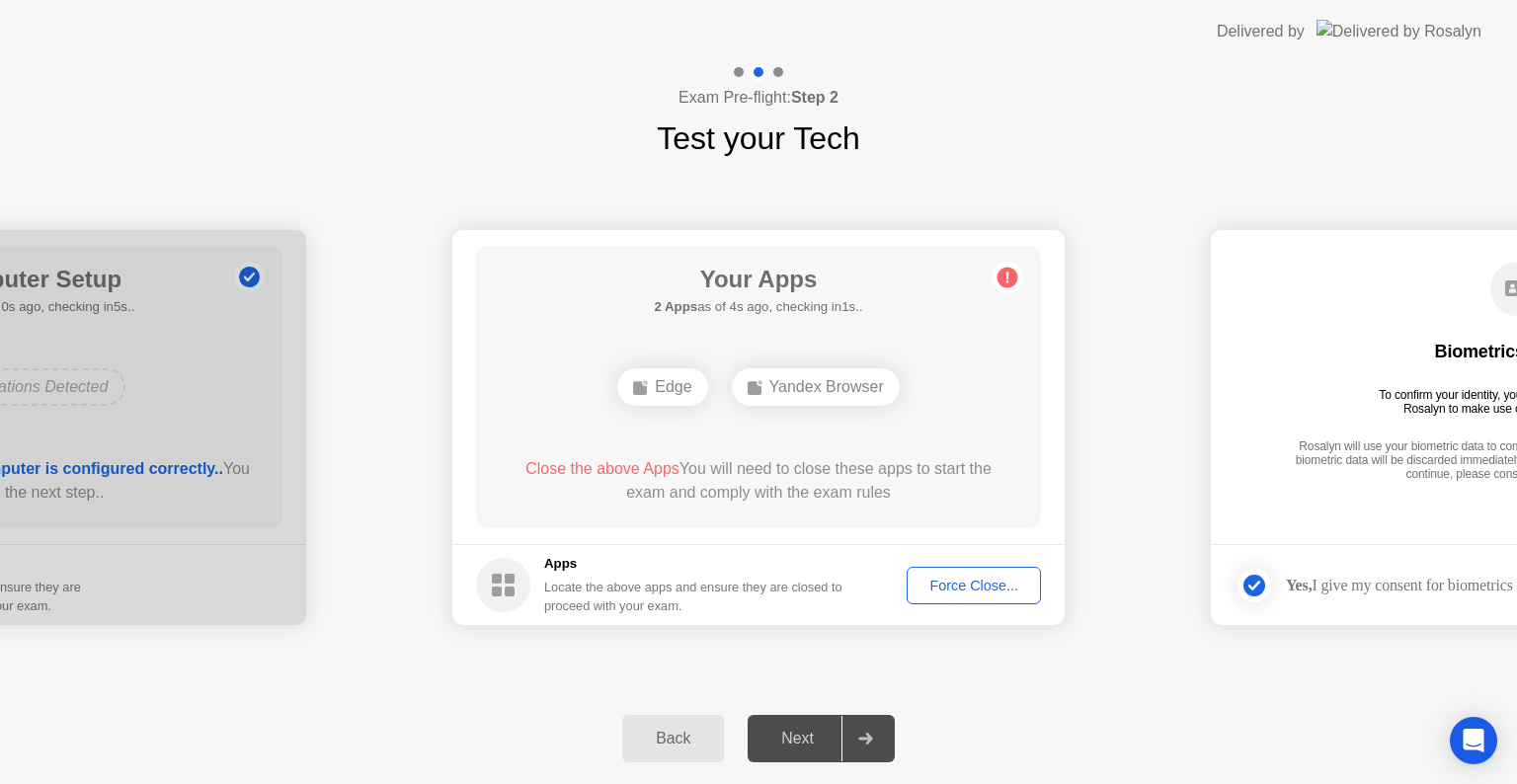 click 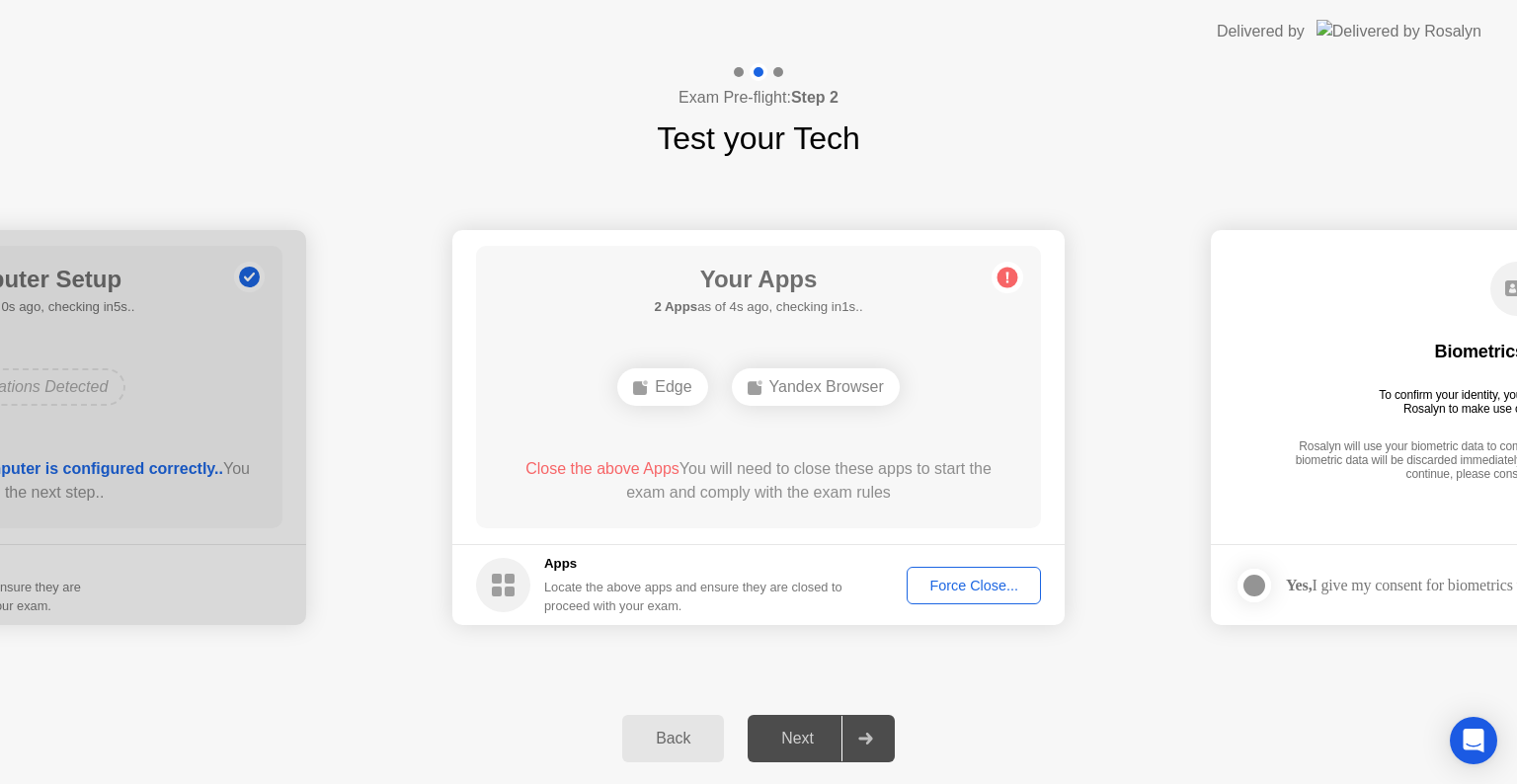 click 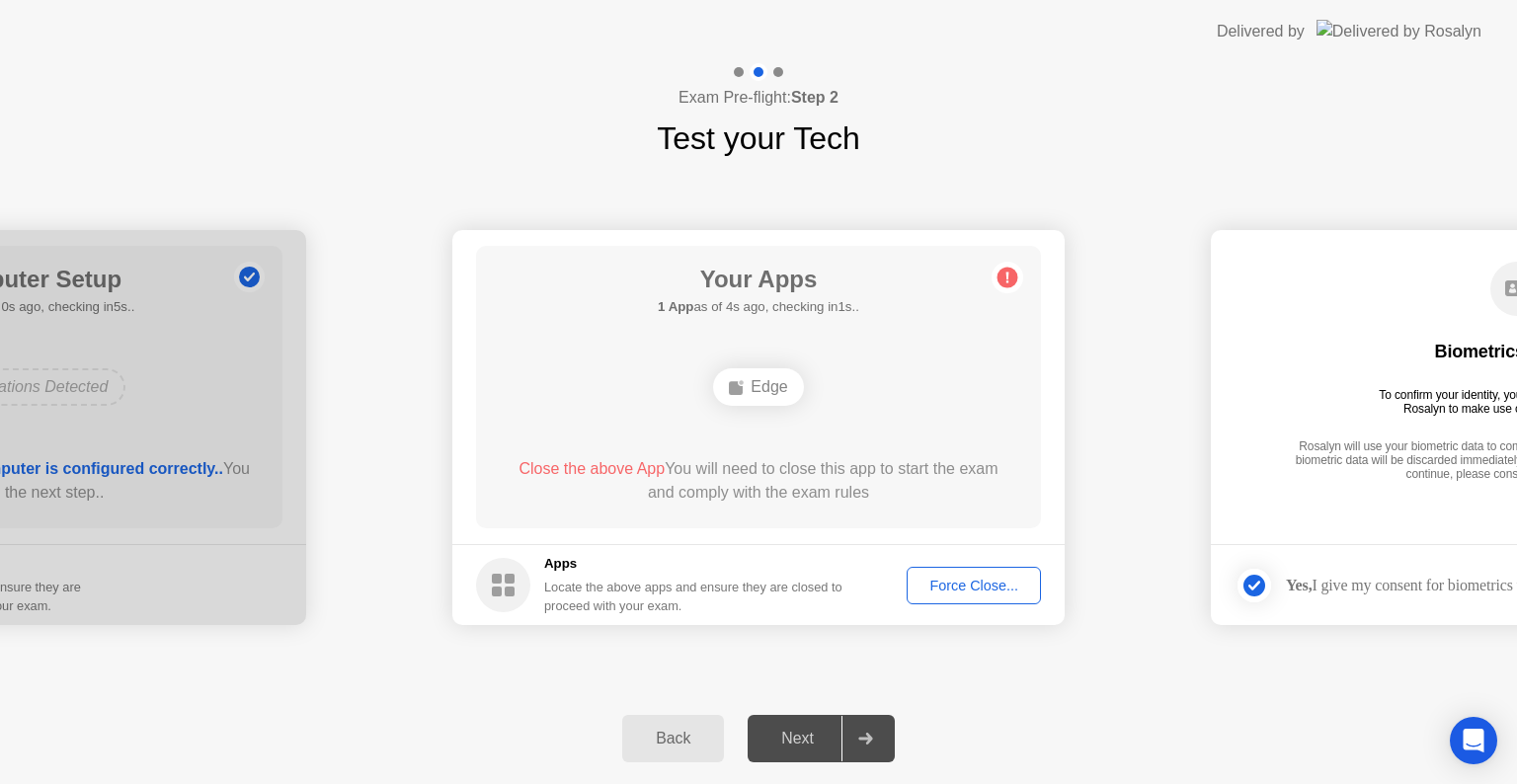 click 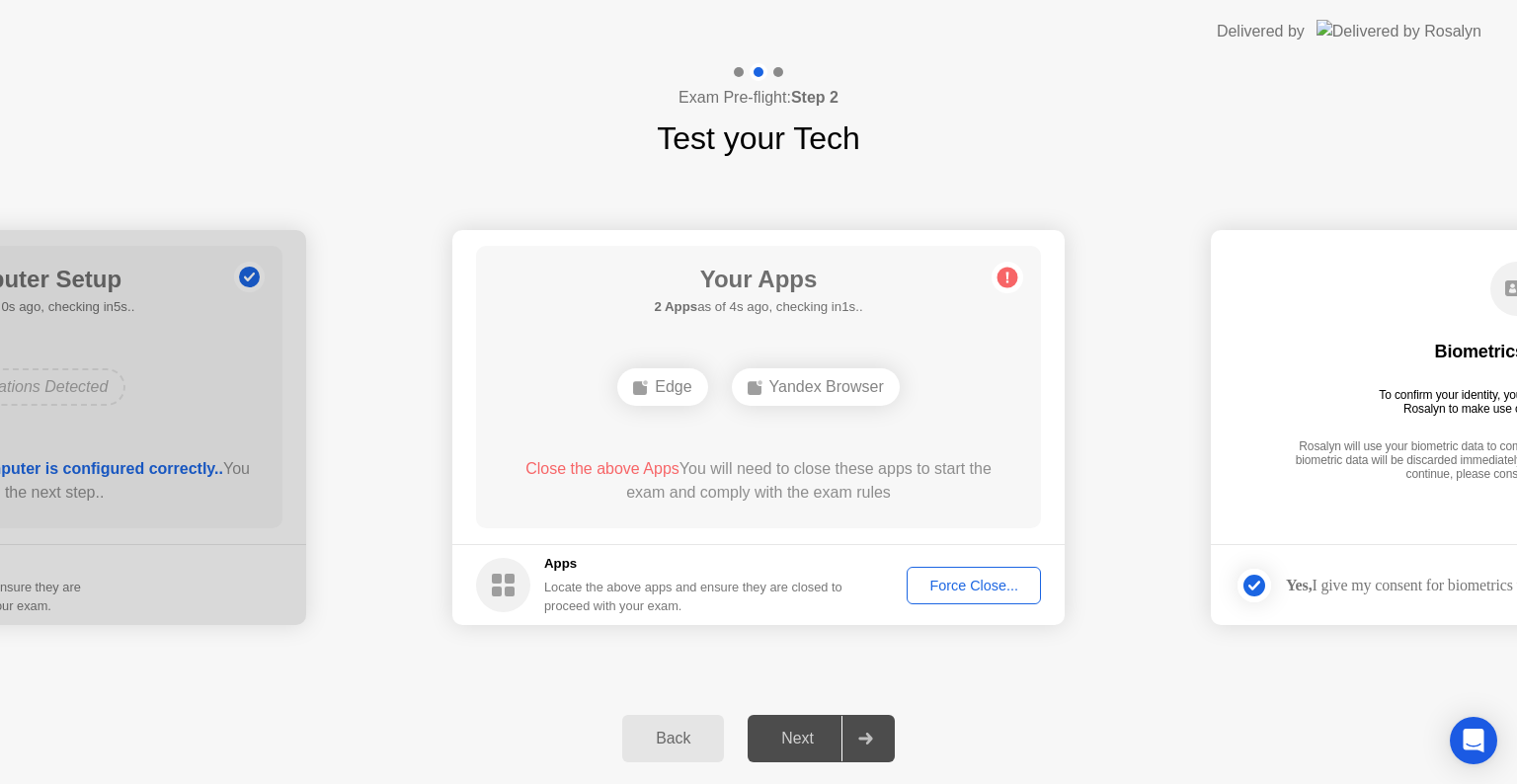 click on "Force Close..." 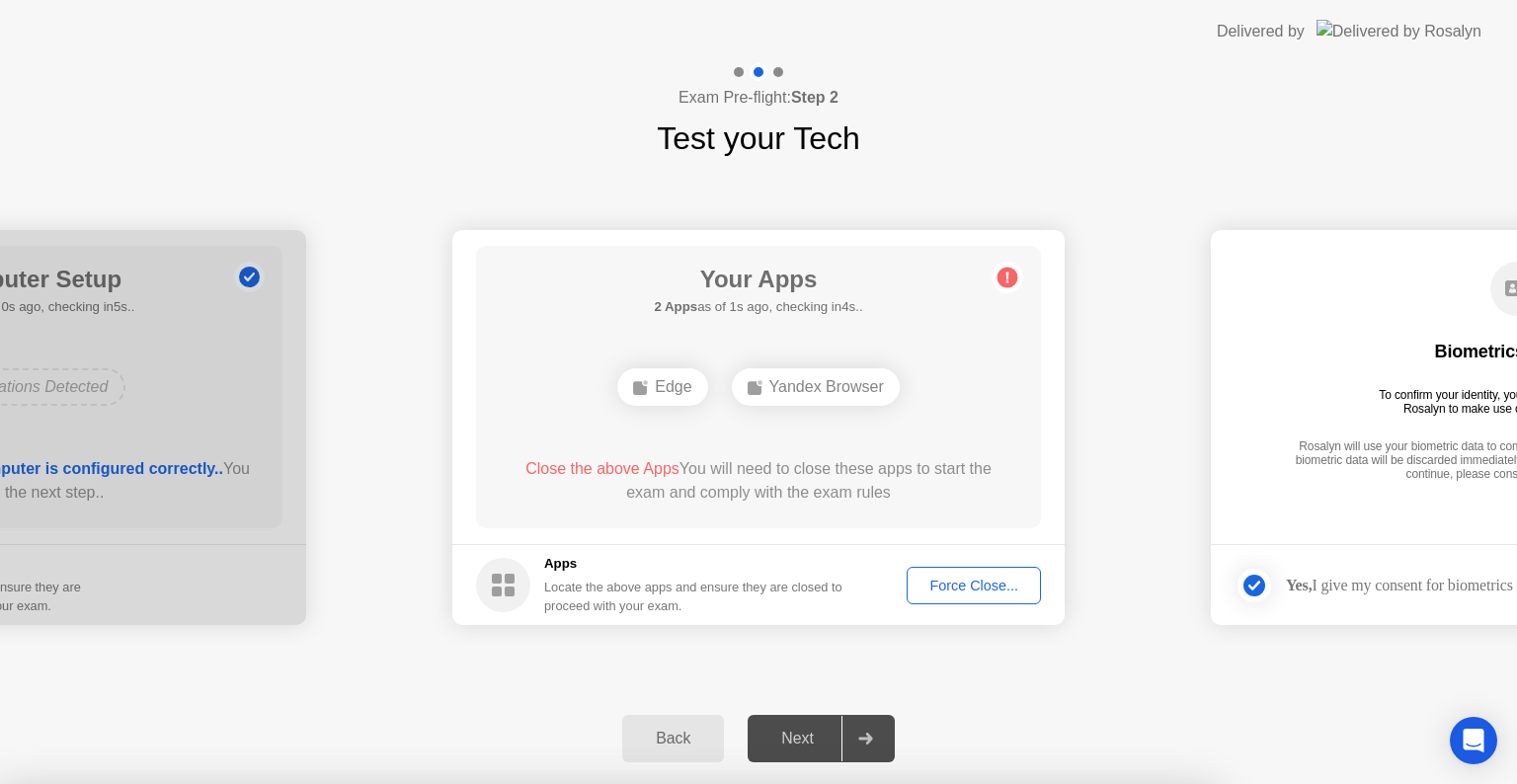 click on "Confirm" at bounding box center (673, 1057) 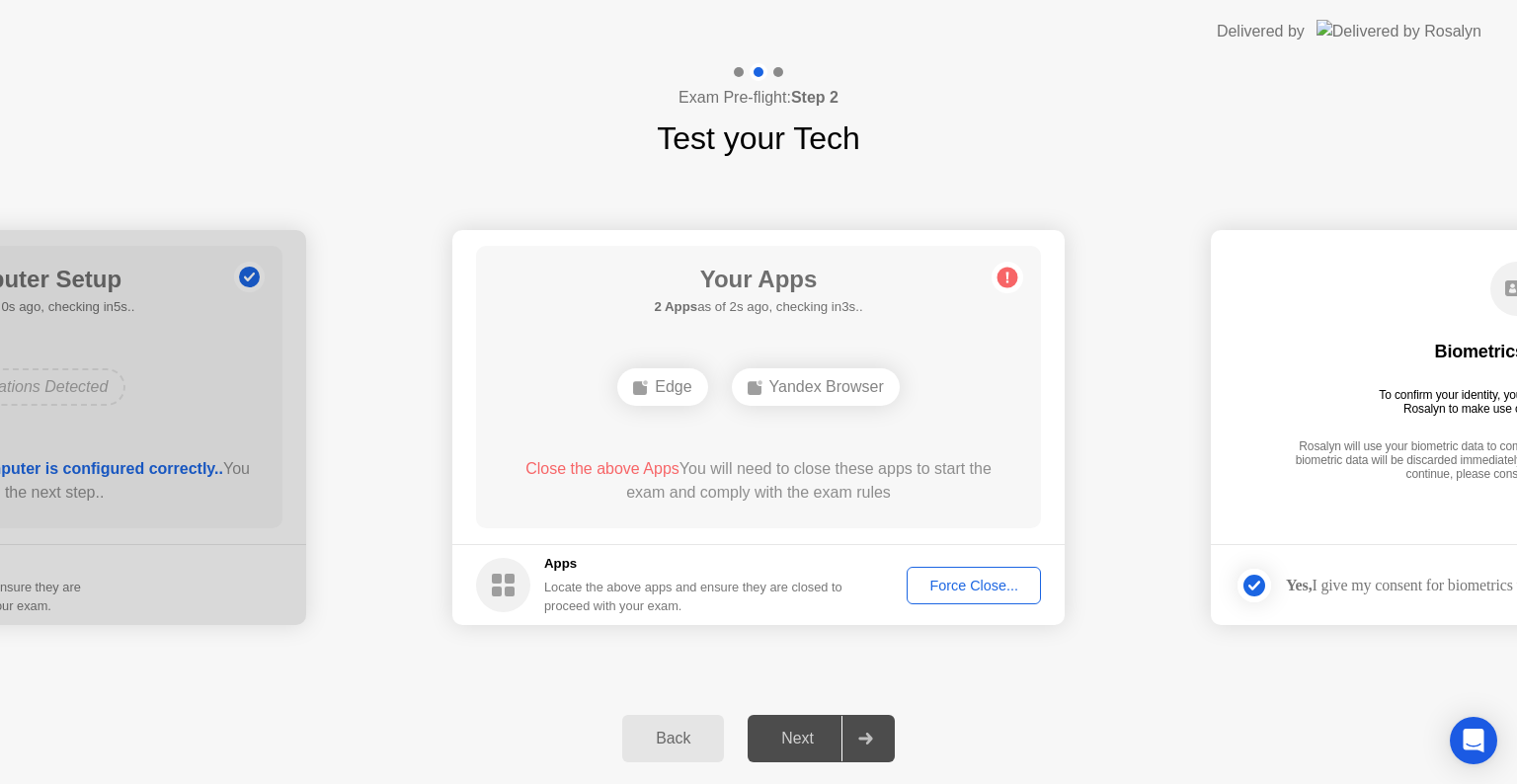 click on "Force Close..." 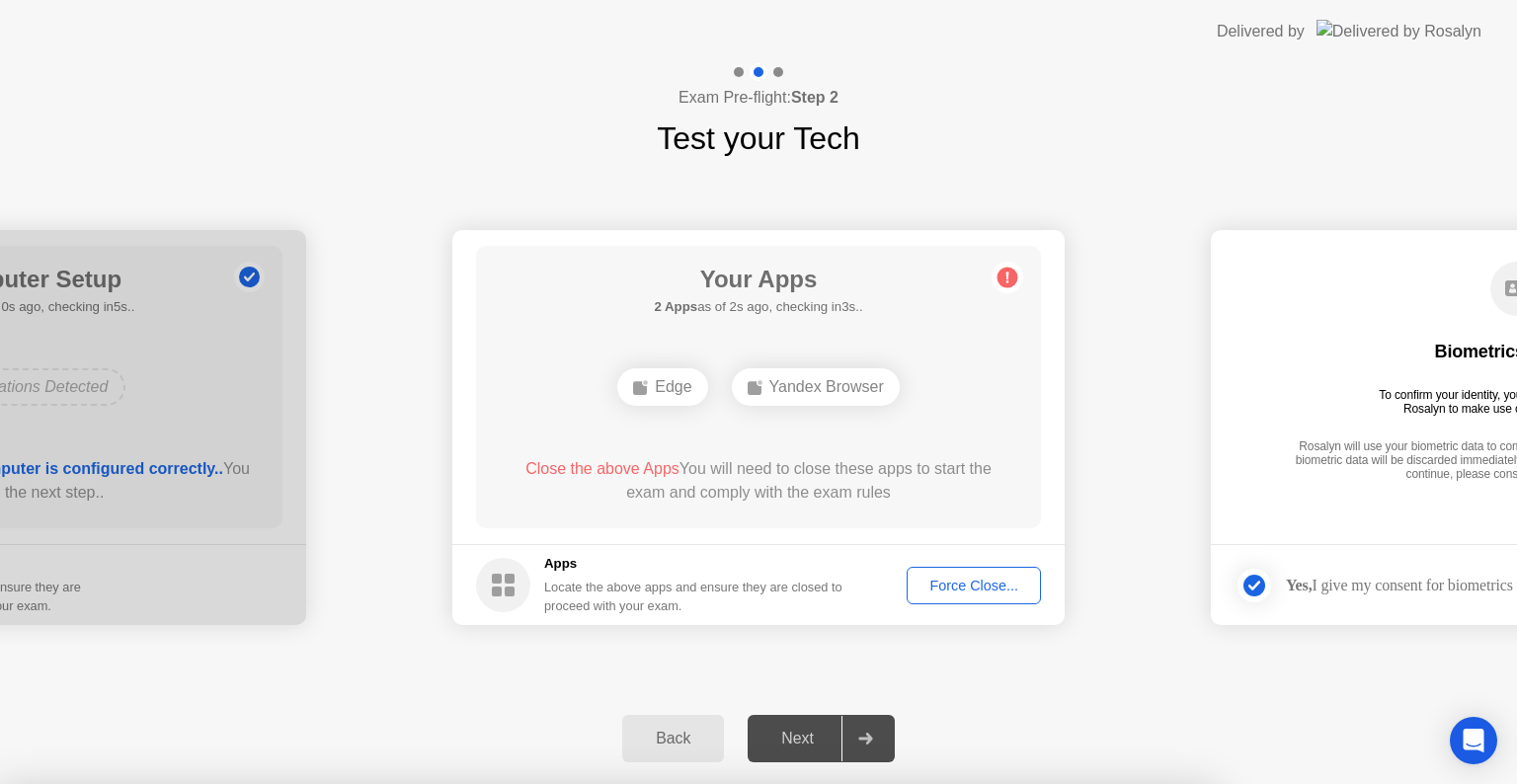 click on "Yandex Browser" at bounding box center (664, 990) 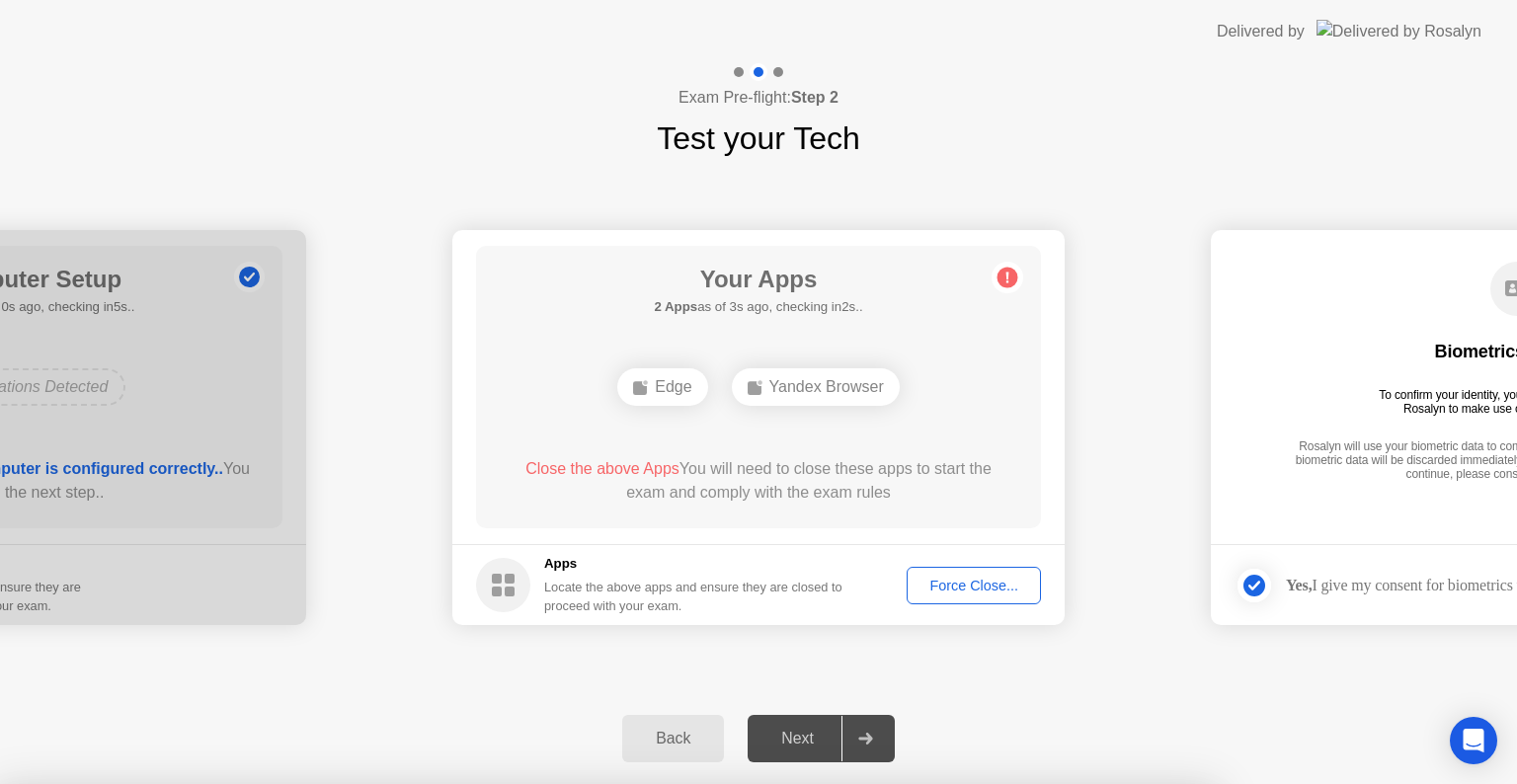 click on "Confirm" at bounding box center (673, 1057) 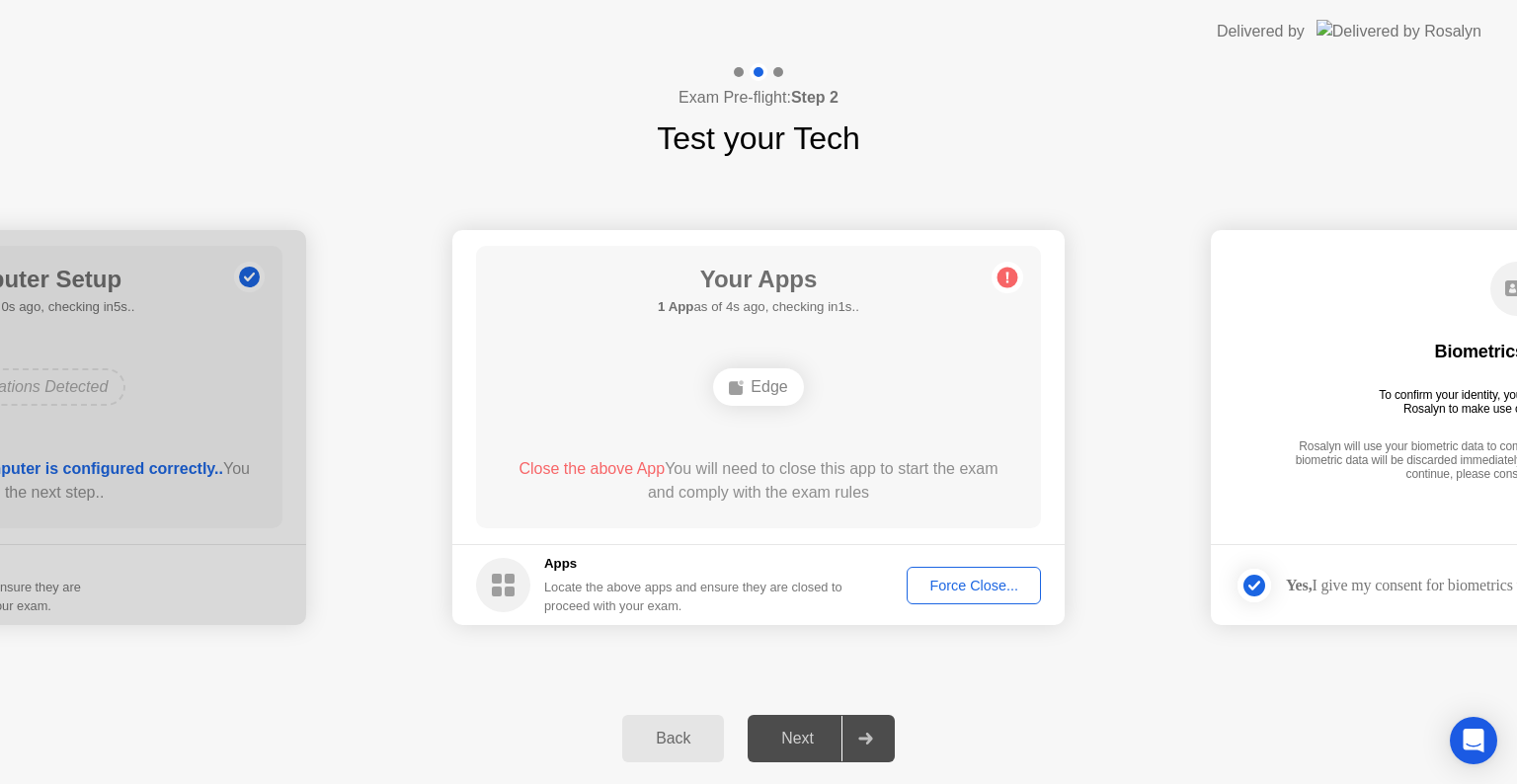 click on "Next" 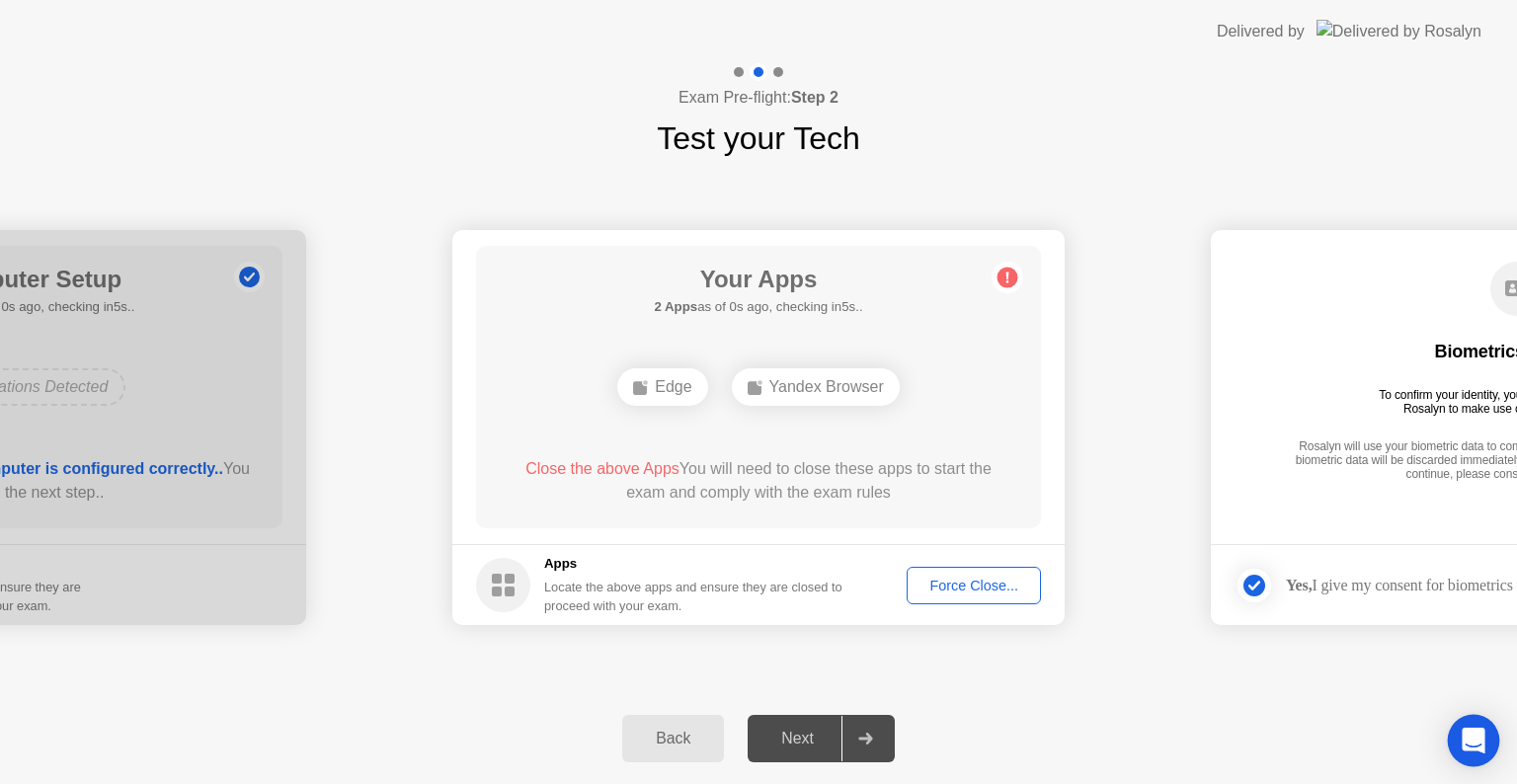 click 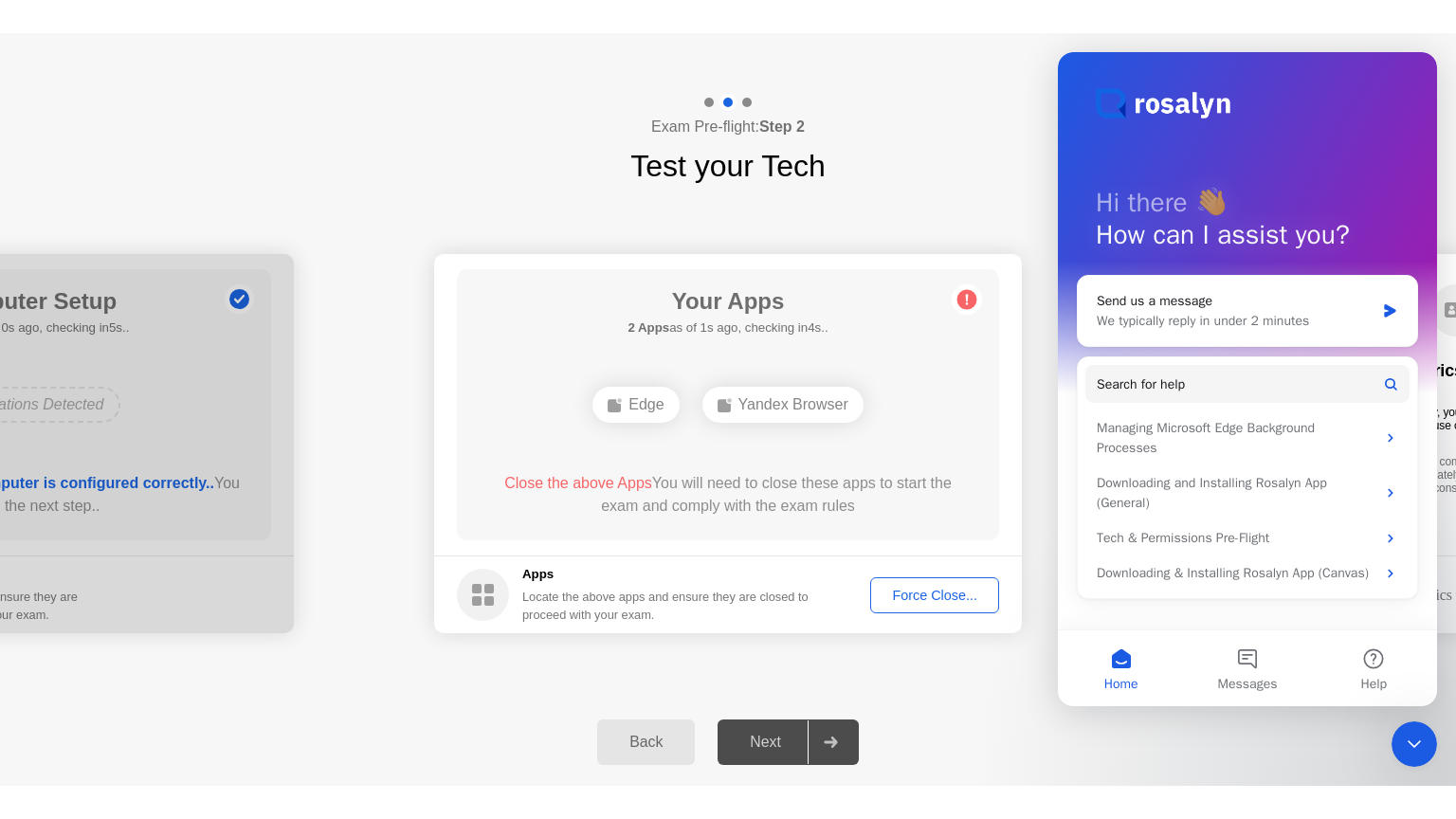 scroll, scrollTop: 0, scrollLeft: 0, axis: both 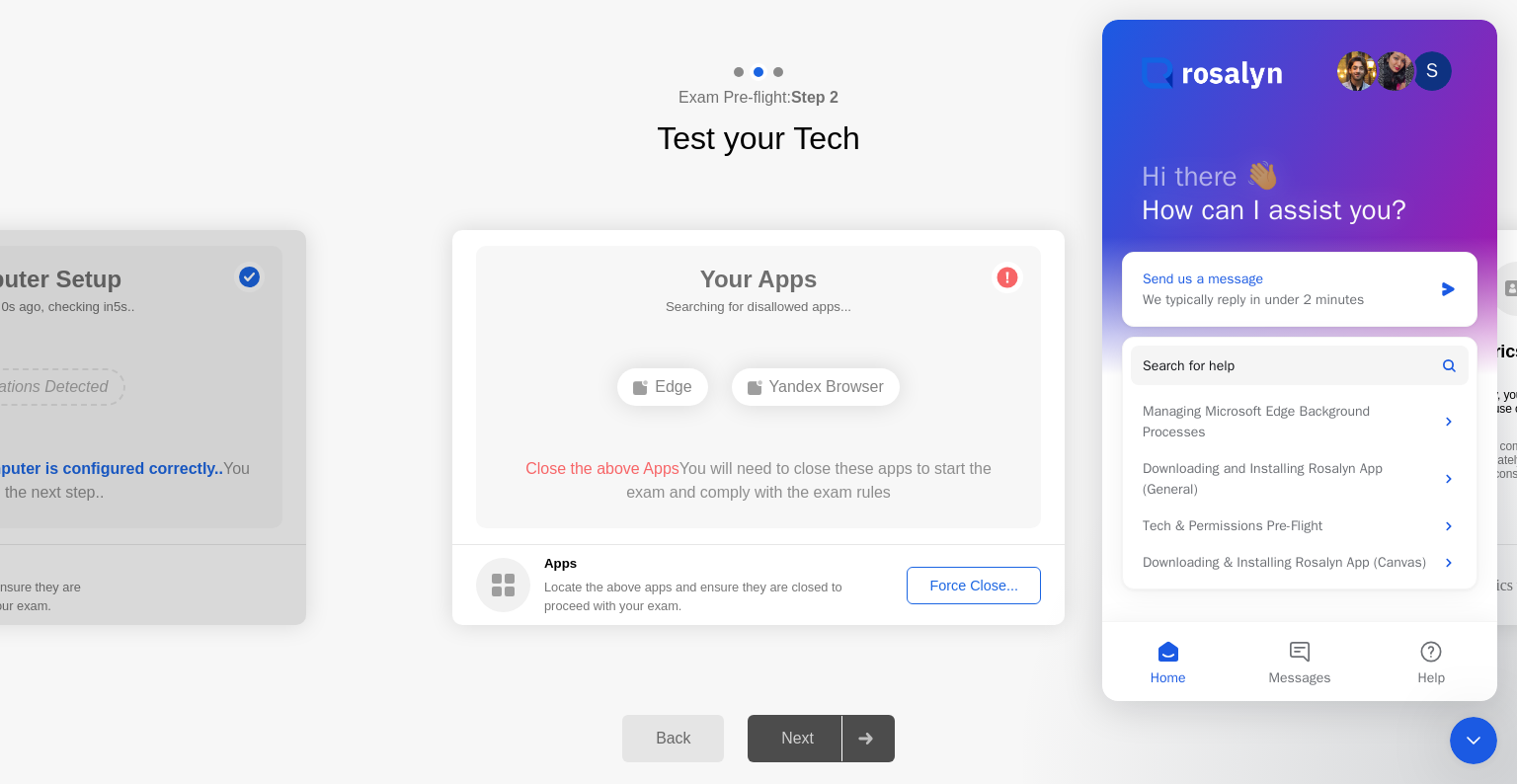 click on "We typically reply in under 2 minutes" at bounding box center [1287, 299] 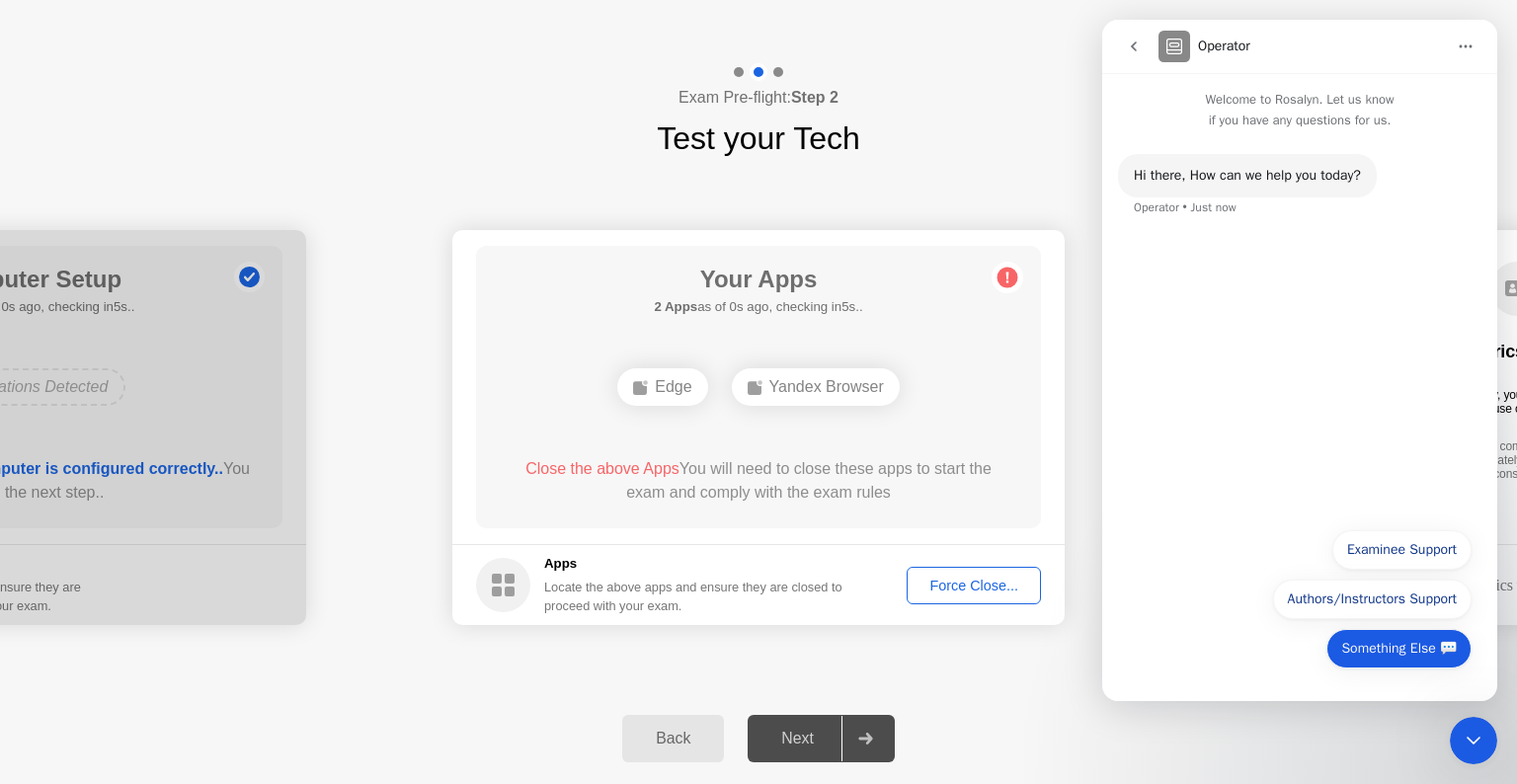 click on "Something Else 💬" at bounding box center [1398, 649] 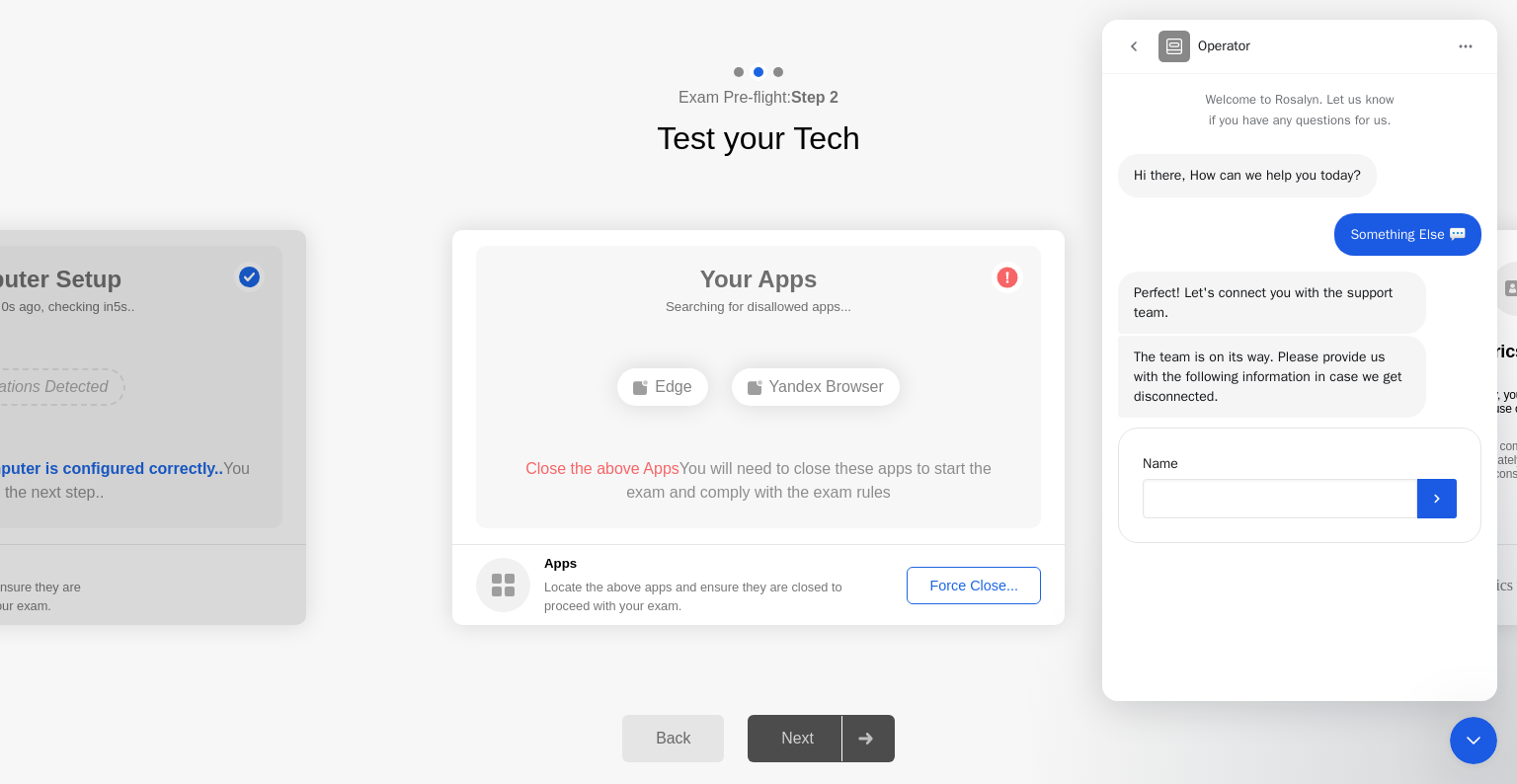 click at bounding box center (1280, 499) 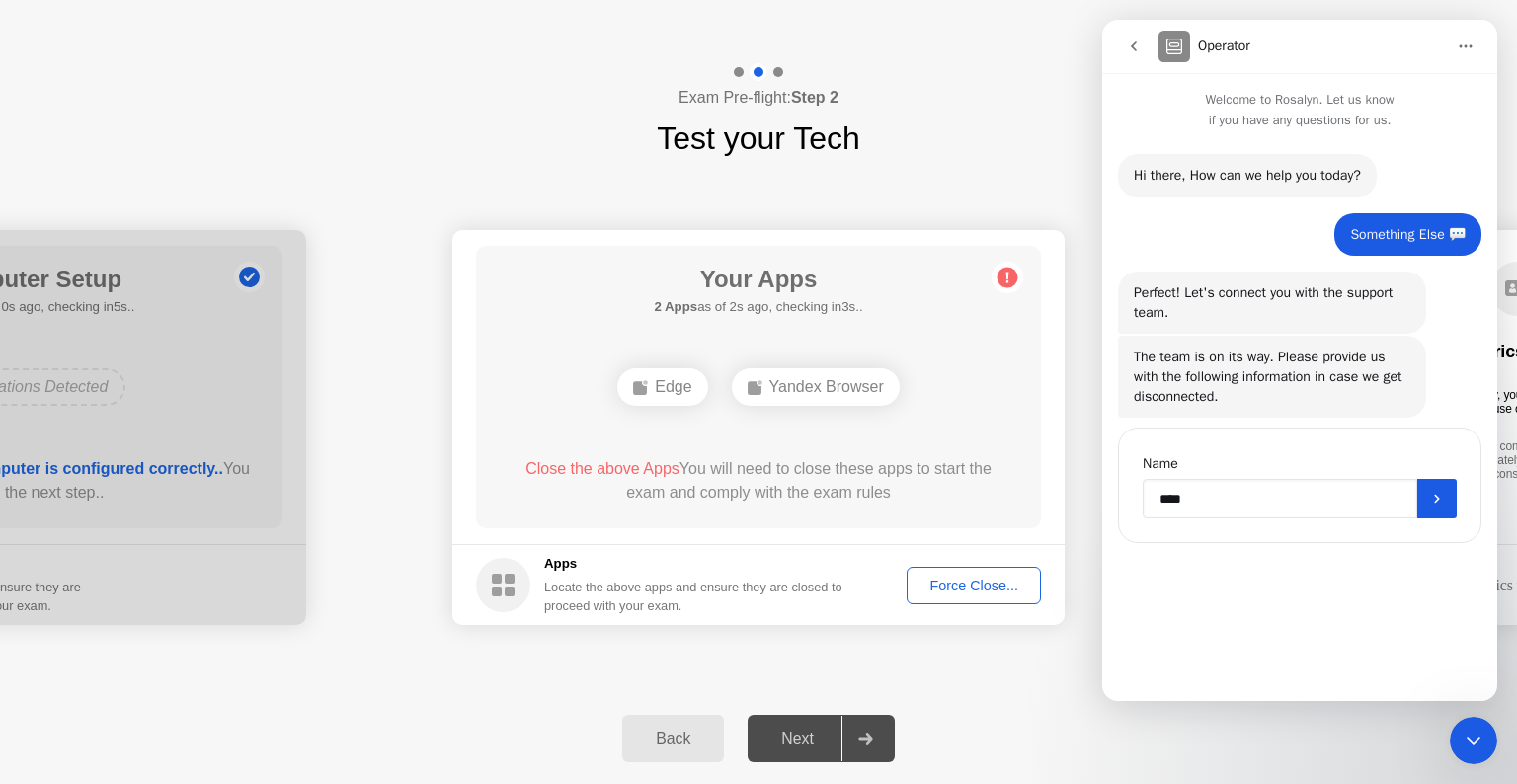 type on "****" 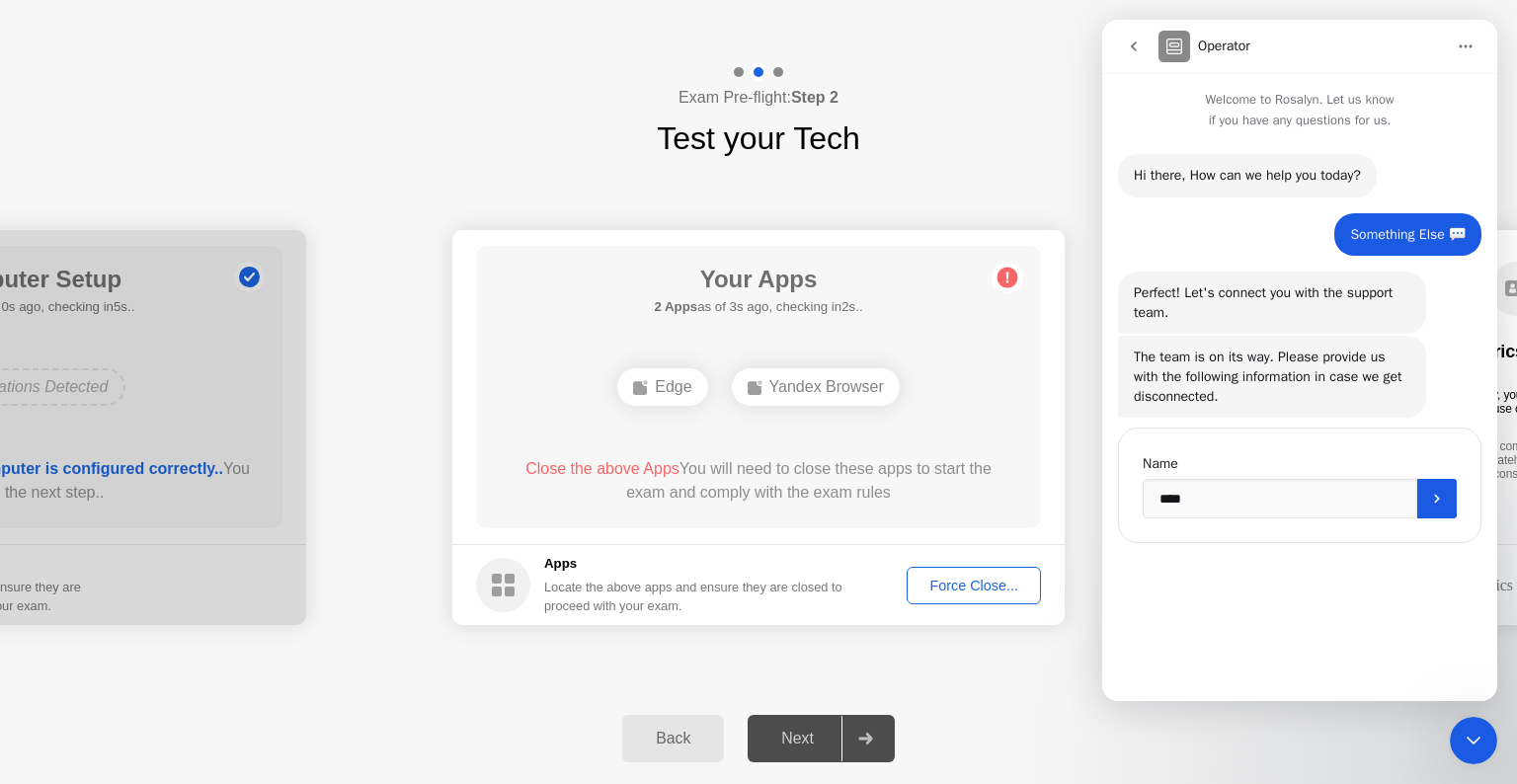 click on "Force Close..." 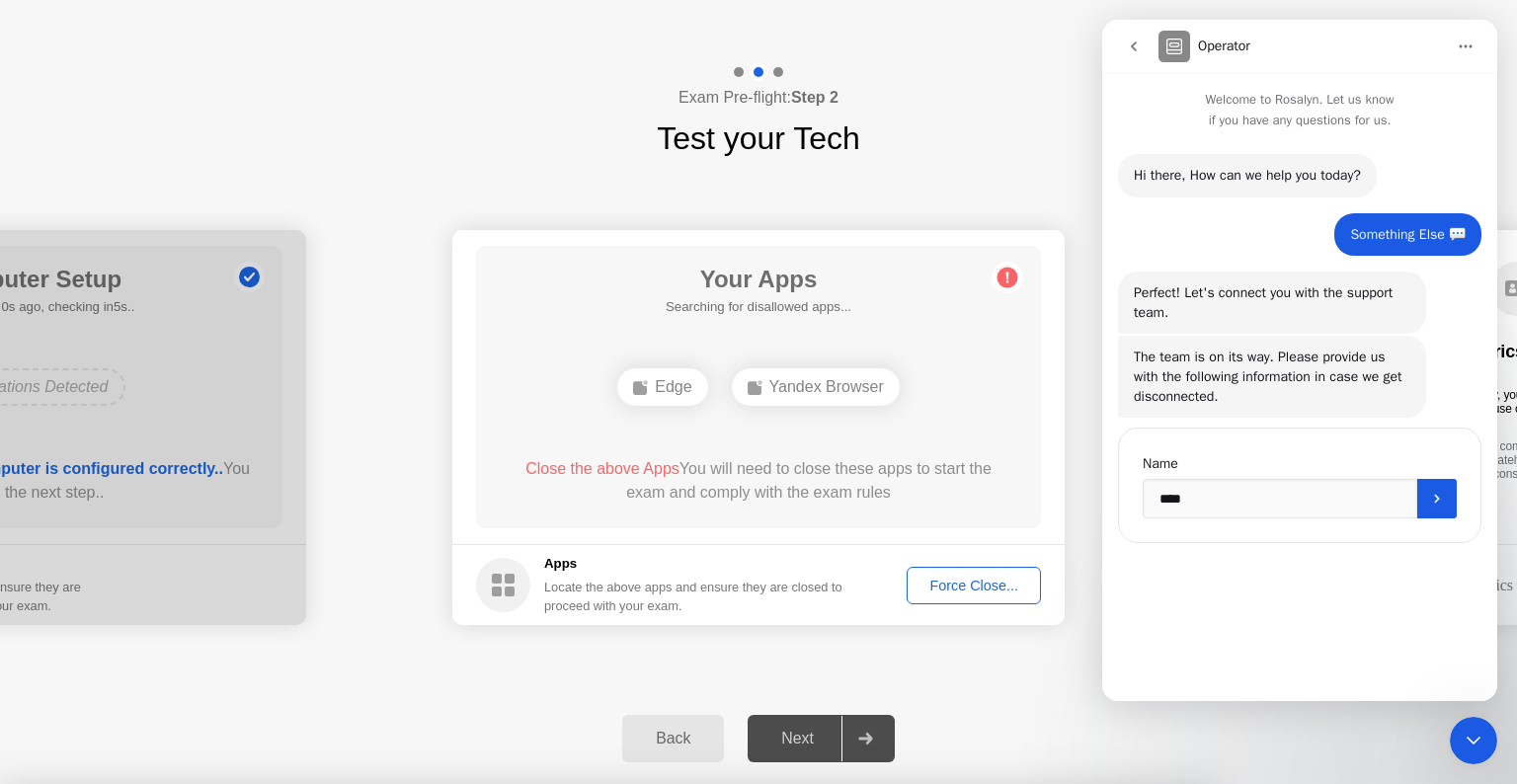 click on "Confirm" at bounding box center (673, 1057) 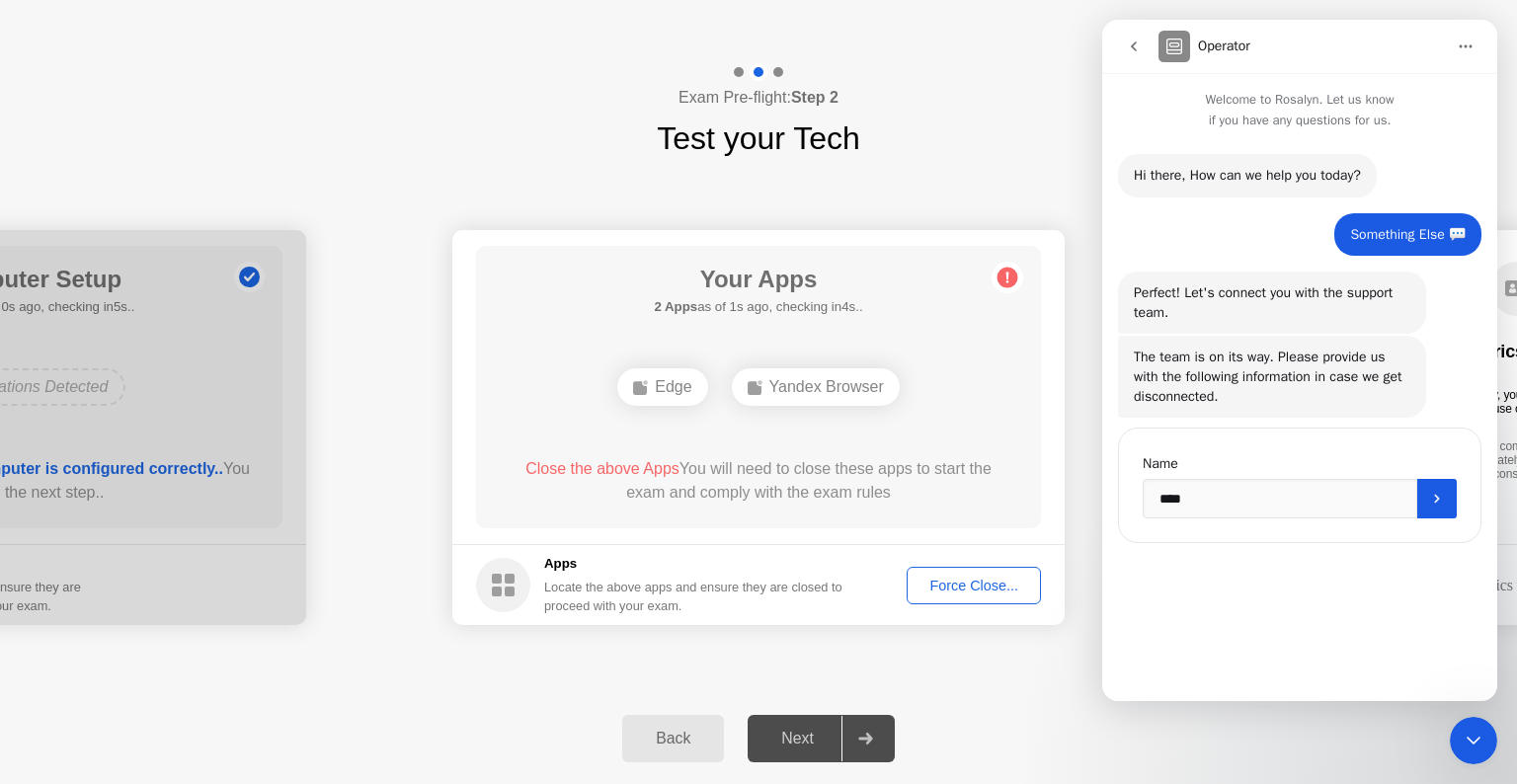click on "Delivered by" 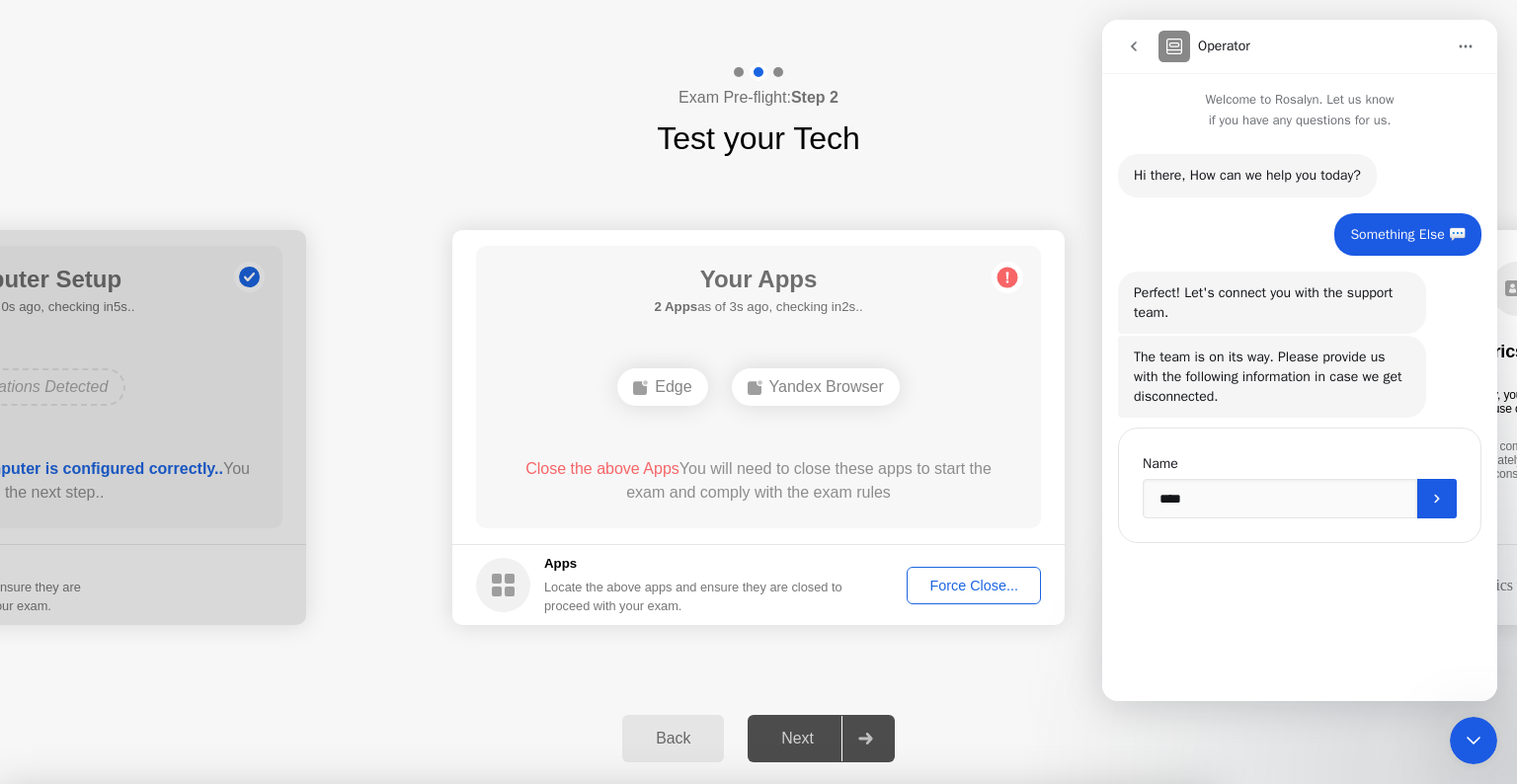 click on "Confirm" at bounding box center [673, 1057] 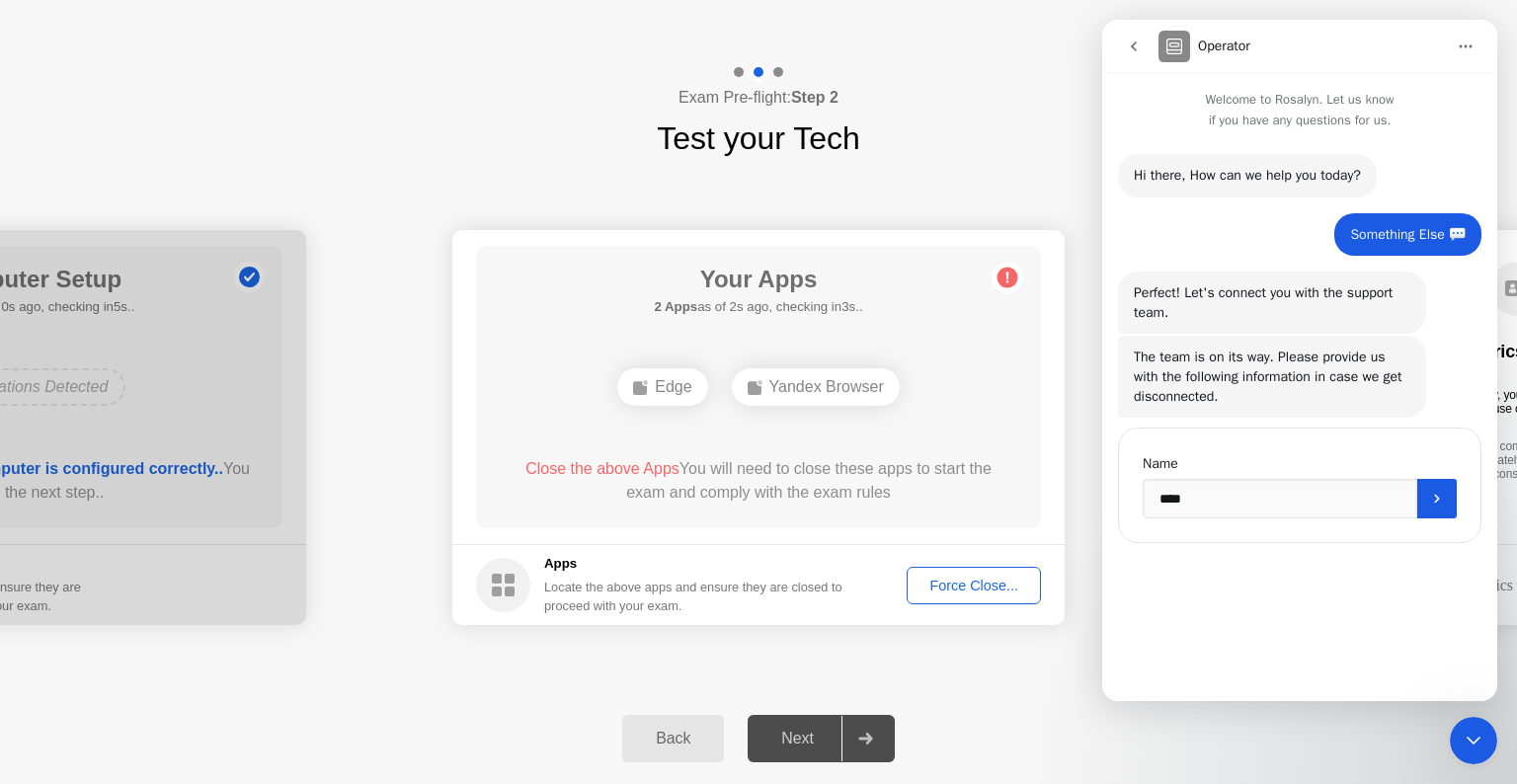 click on "Force Close..." 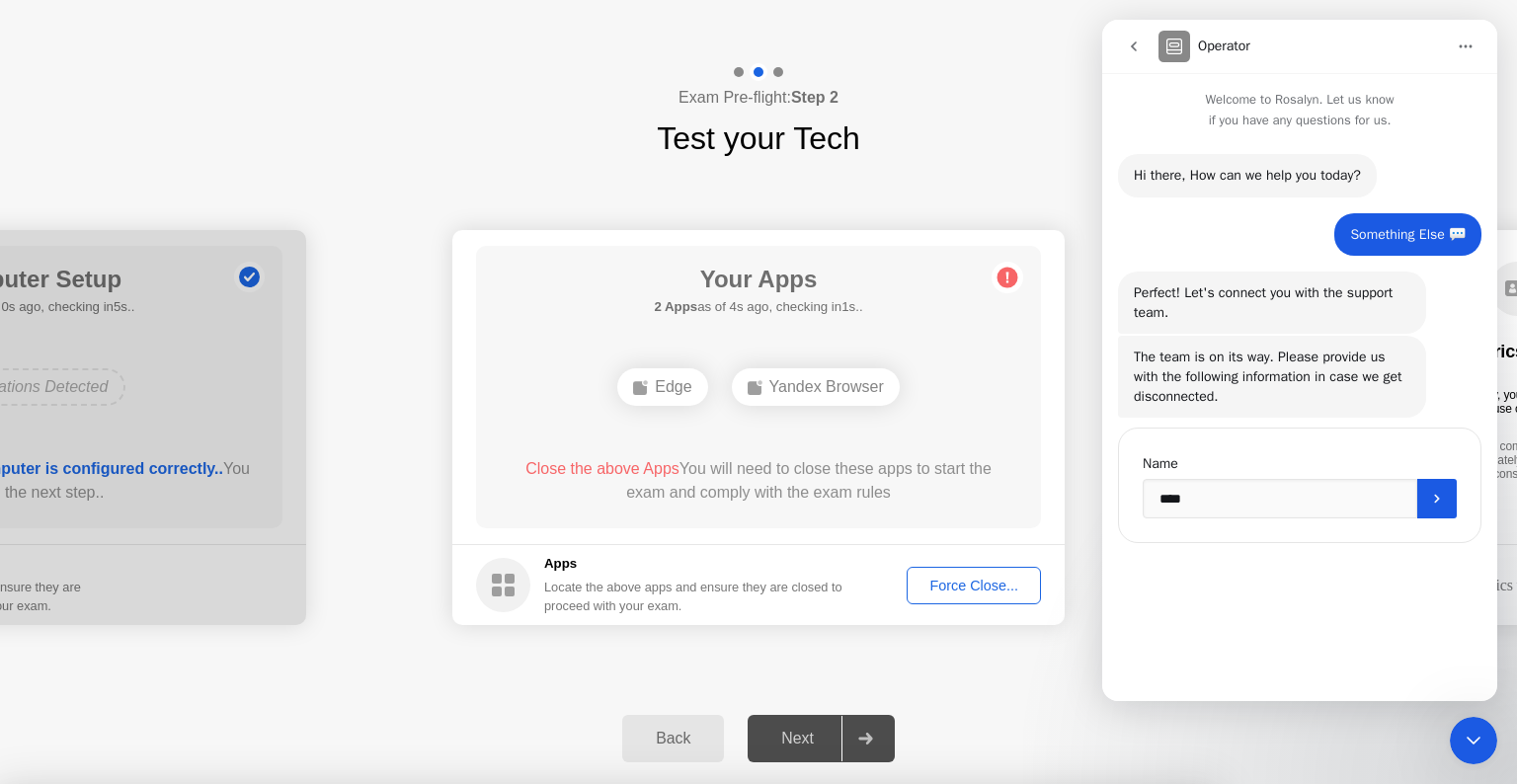click on "Confirm" at bounding box center [673, 1057] 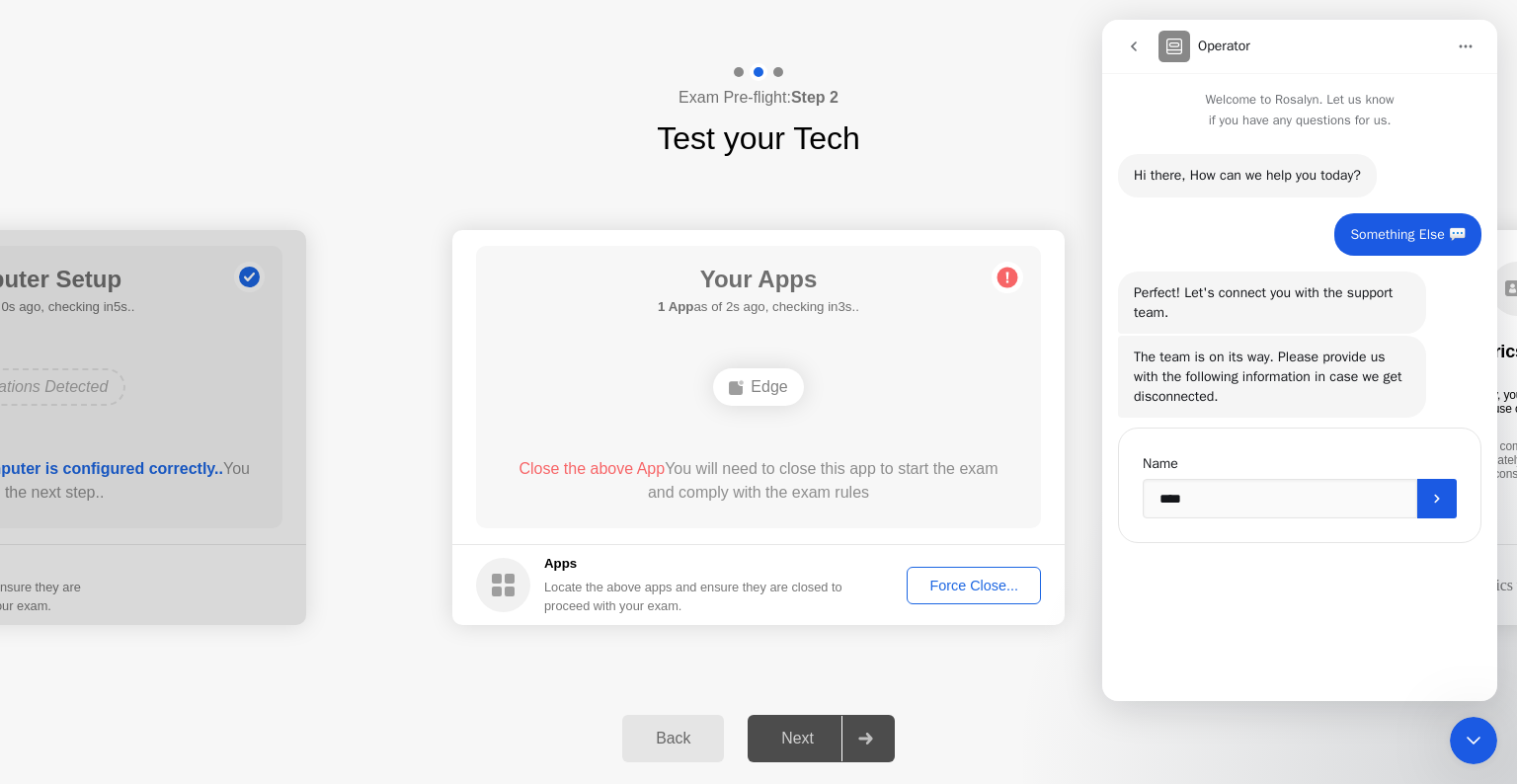 click 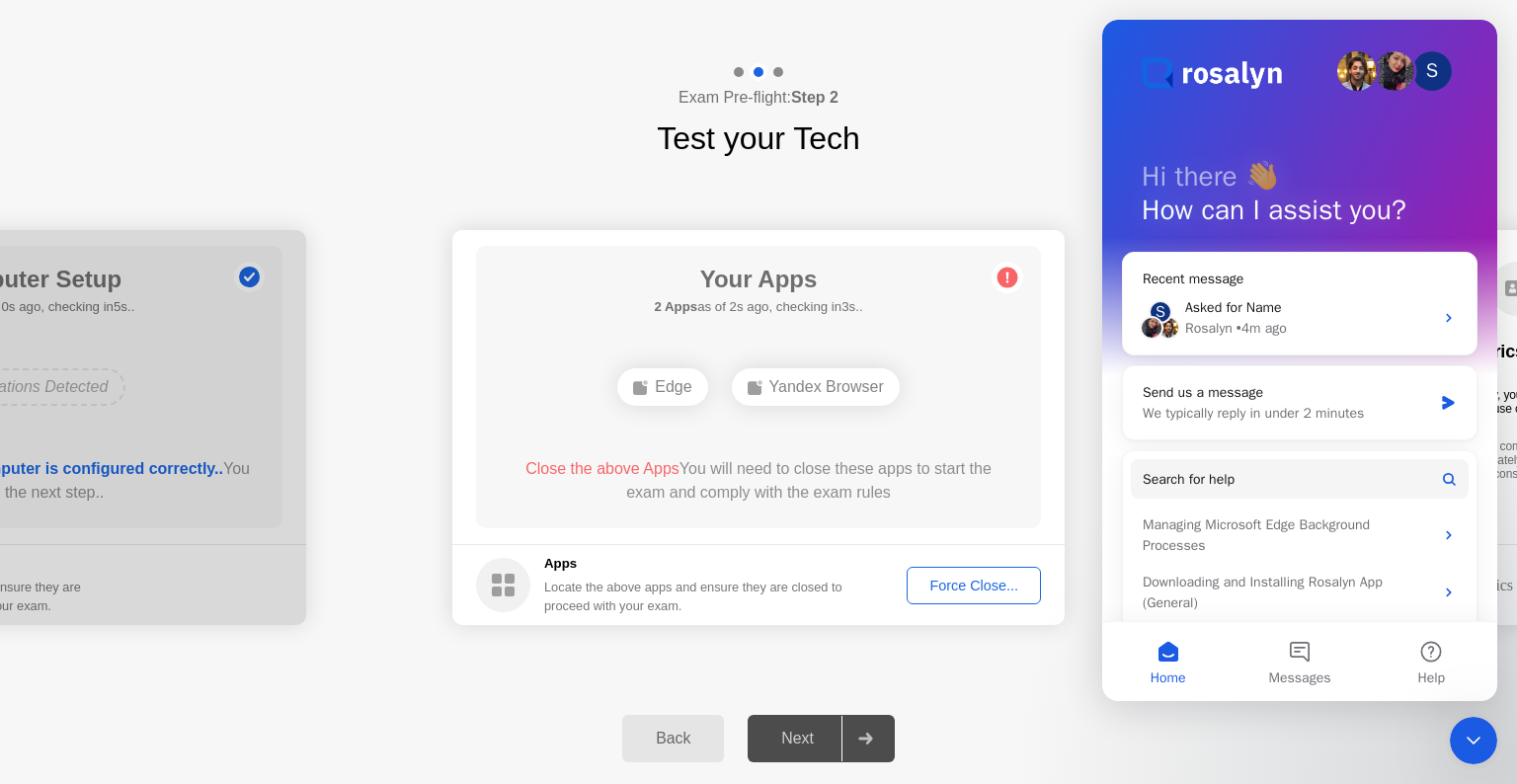click on "Back" 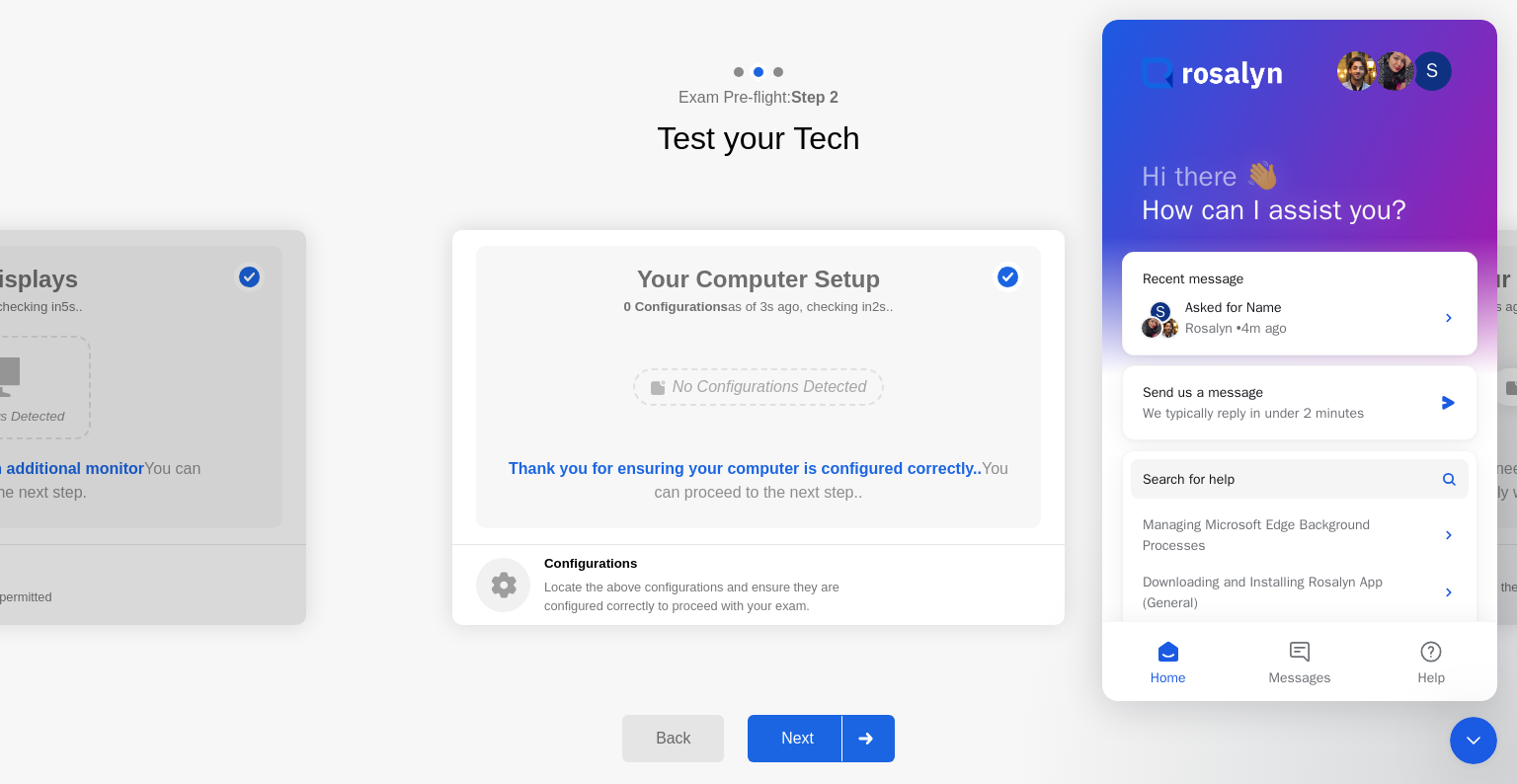 click on "Next" 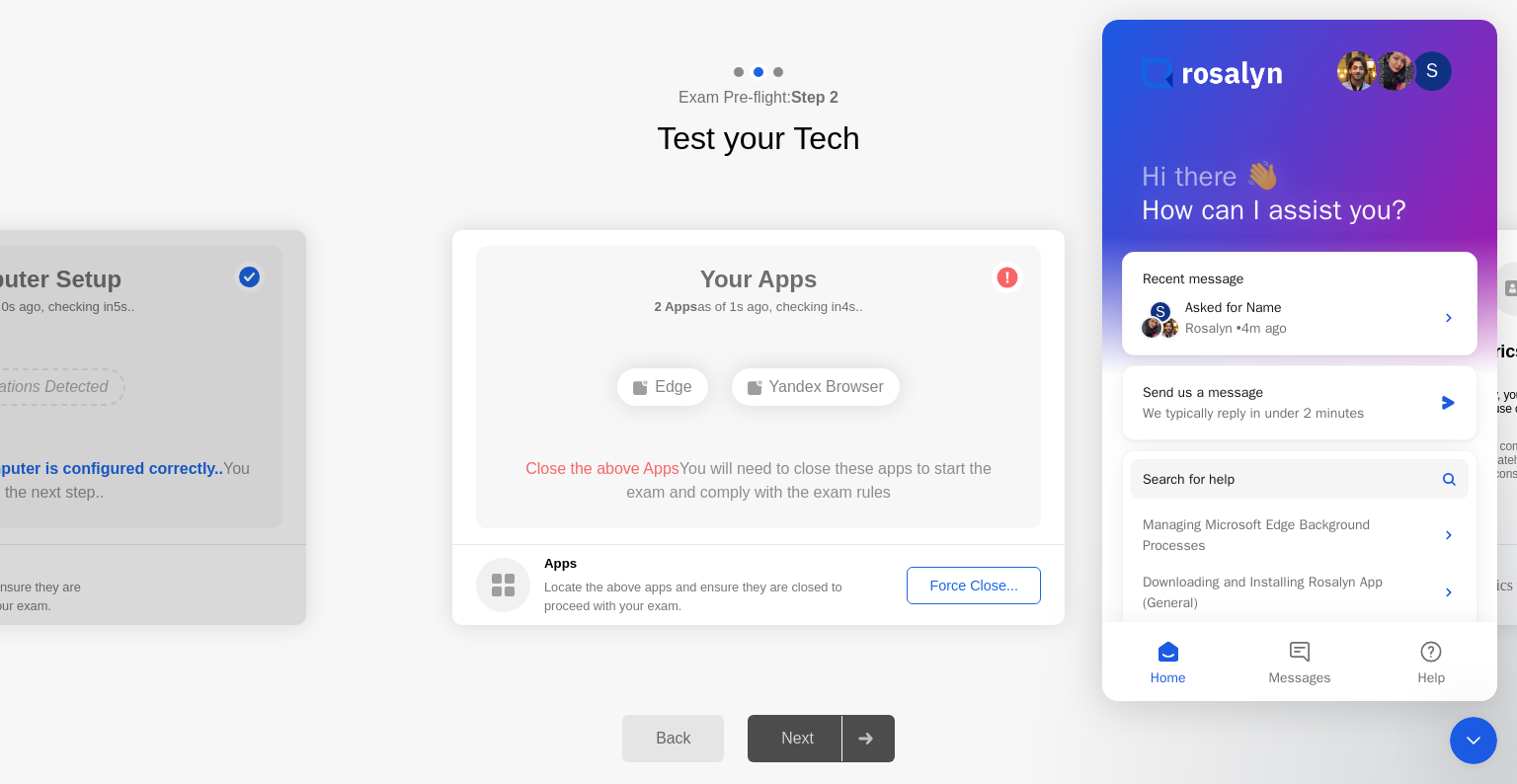 click on "Force Close..." 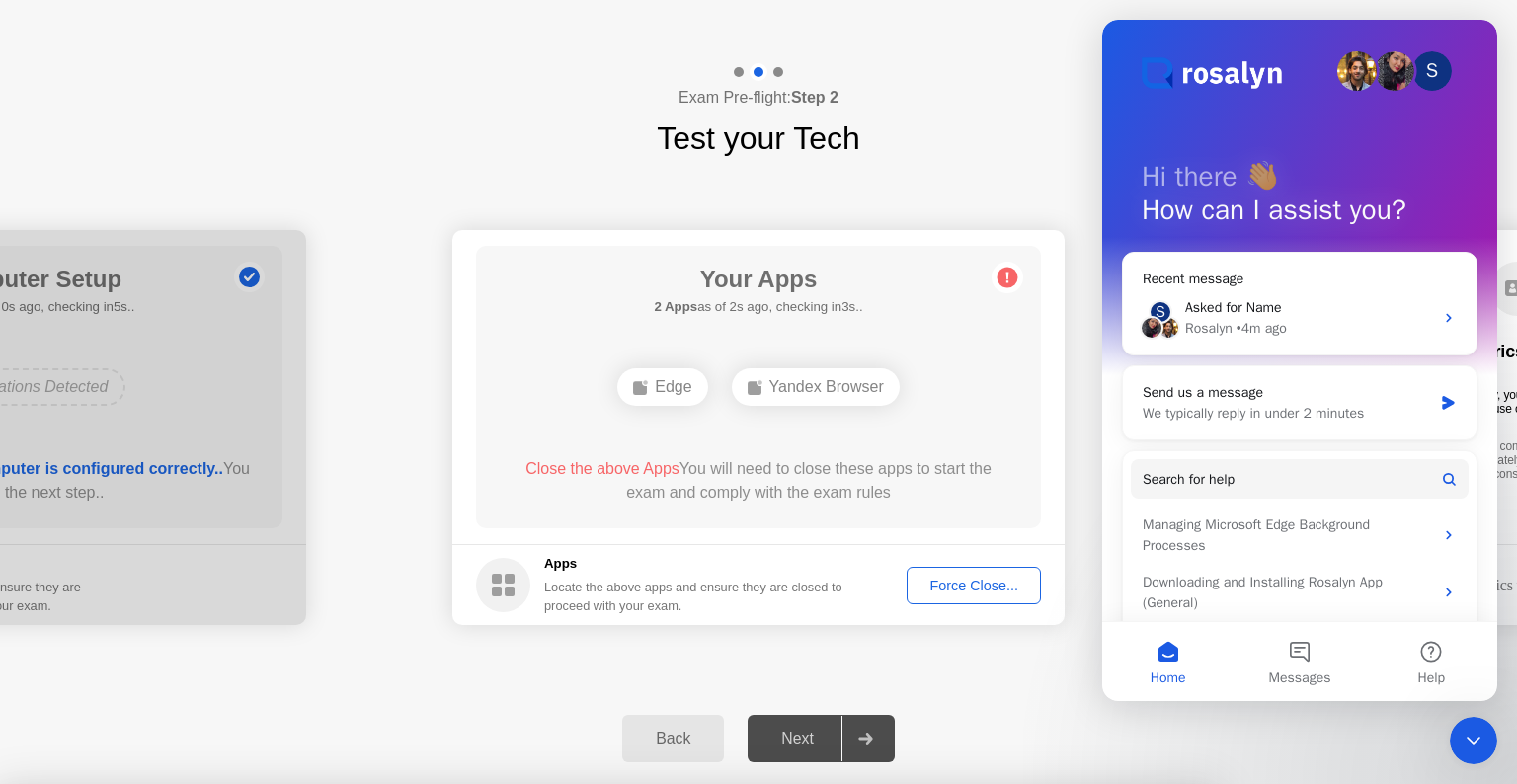 click on "Confirm" at bounding box center (673, 1057) 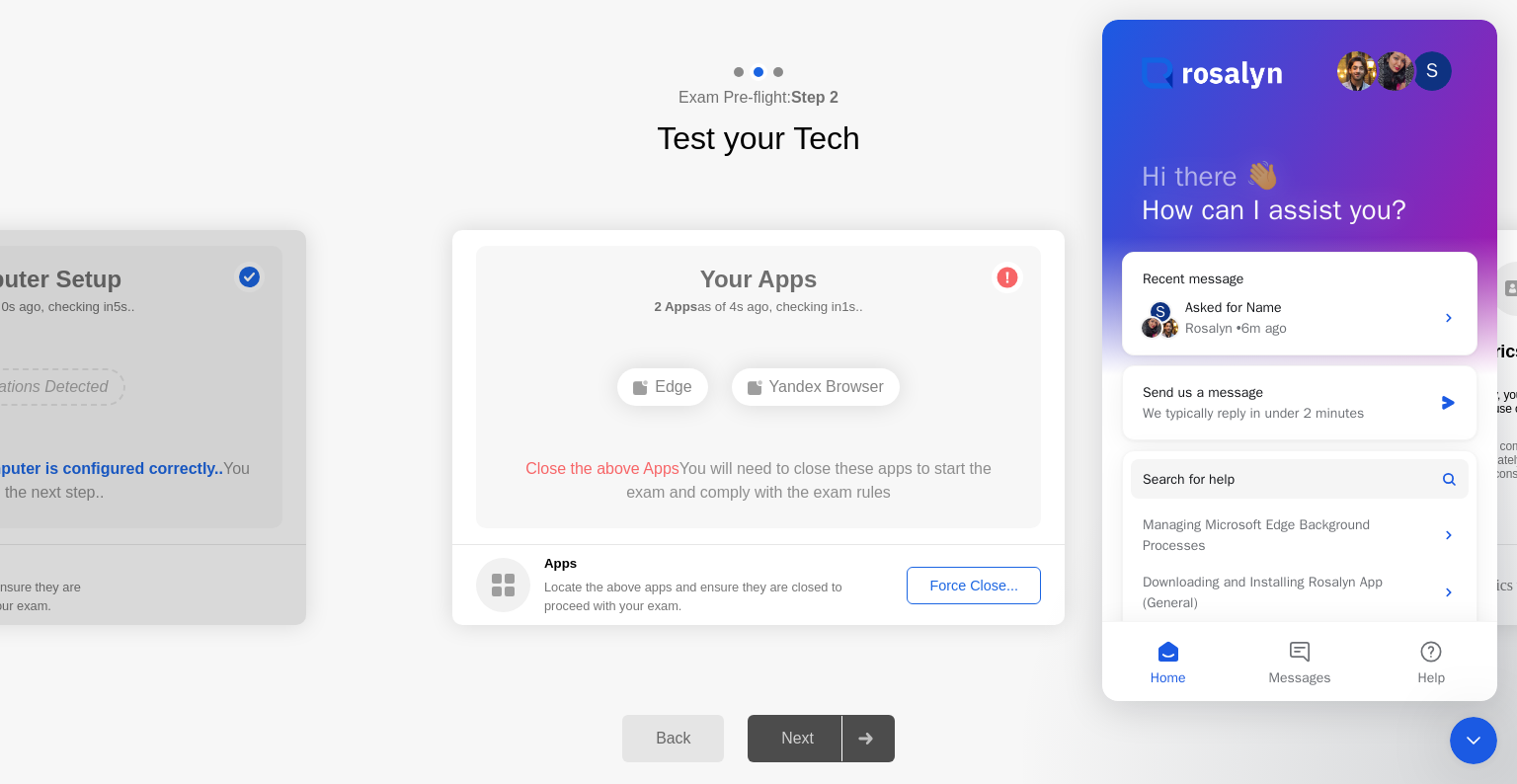 click on "Force Close..." 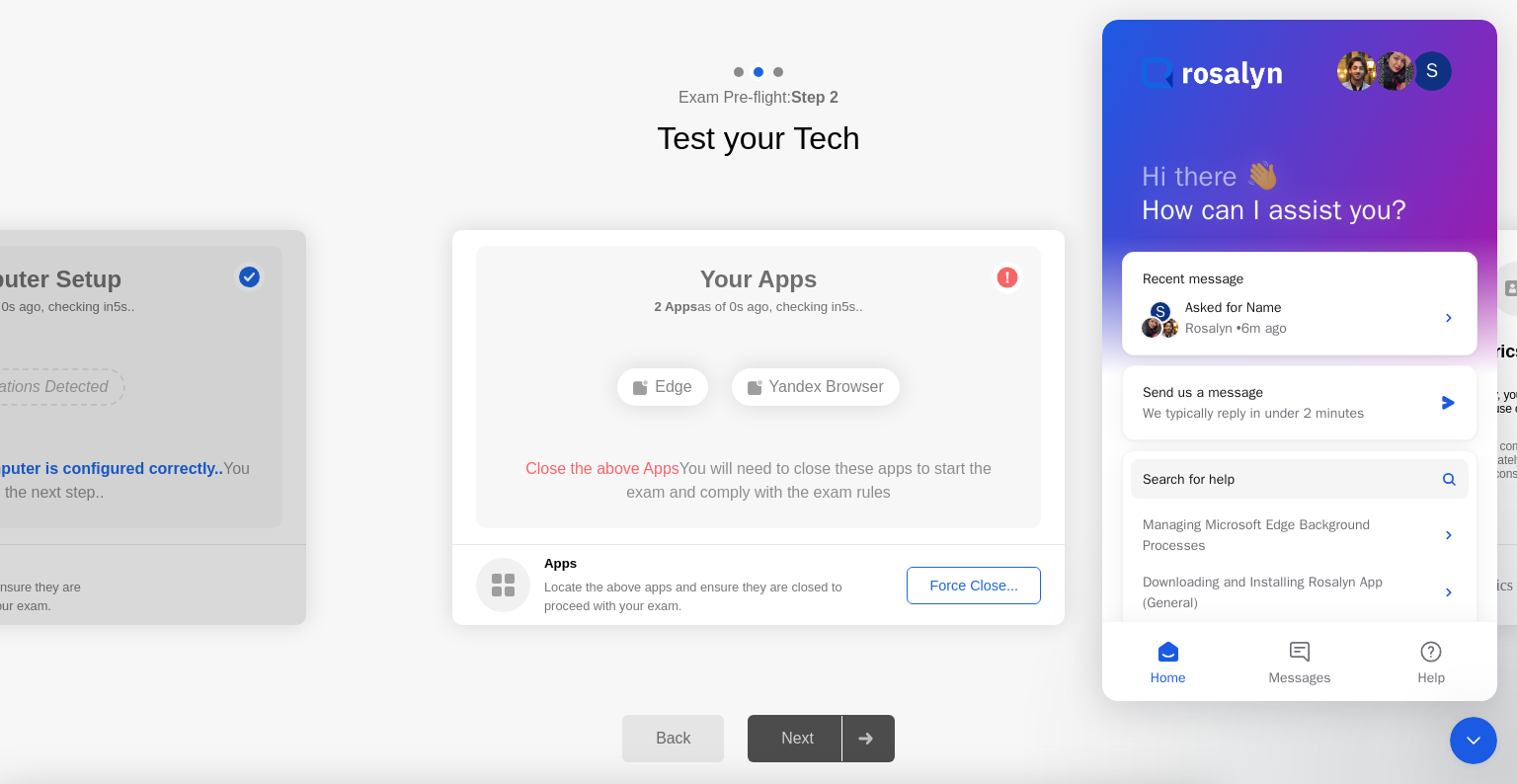 click on "Confirm" at bounding box center (673, 1057) 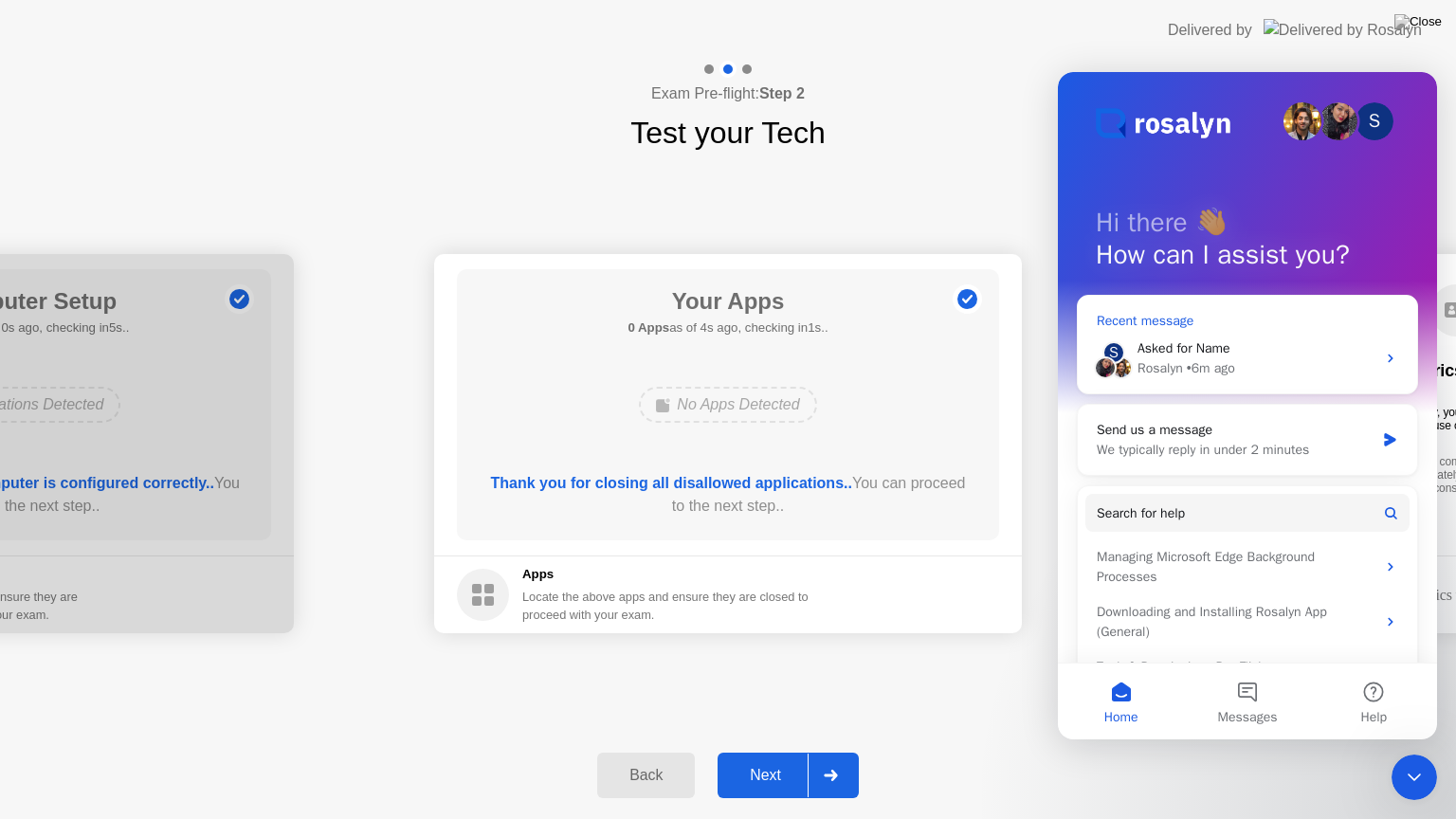 click on "Asked for Name" at bounding box center [1184, 348] 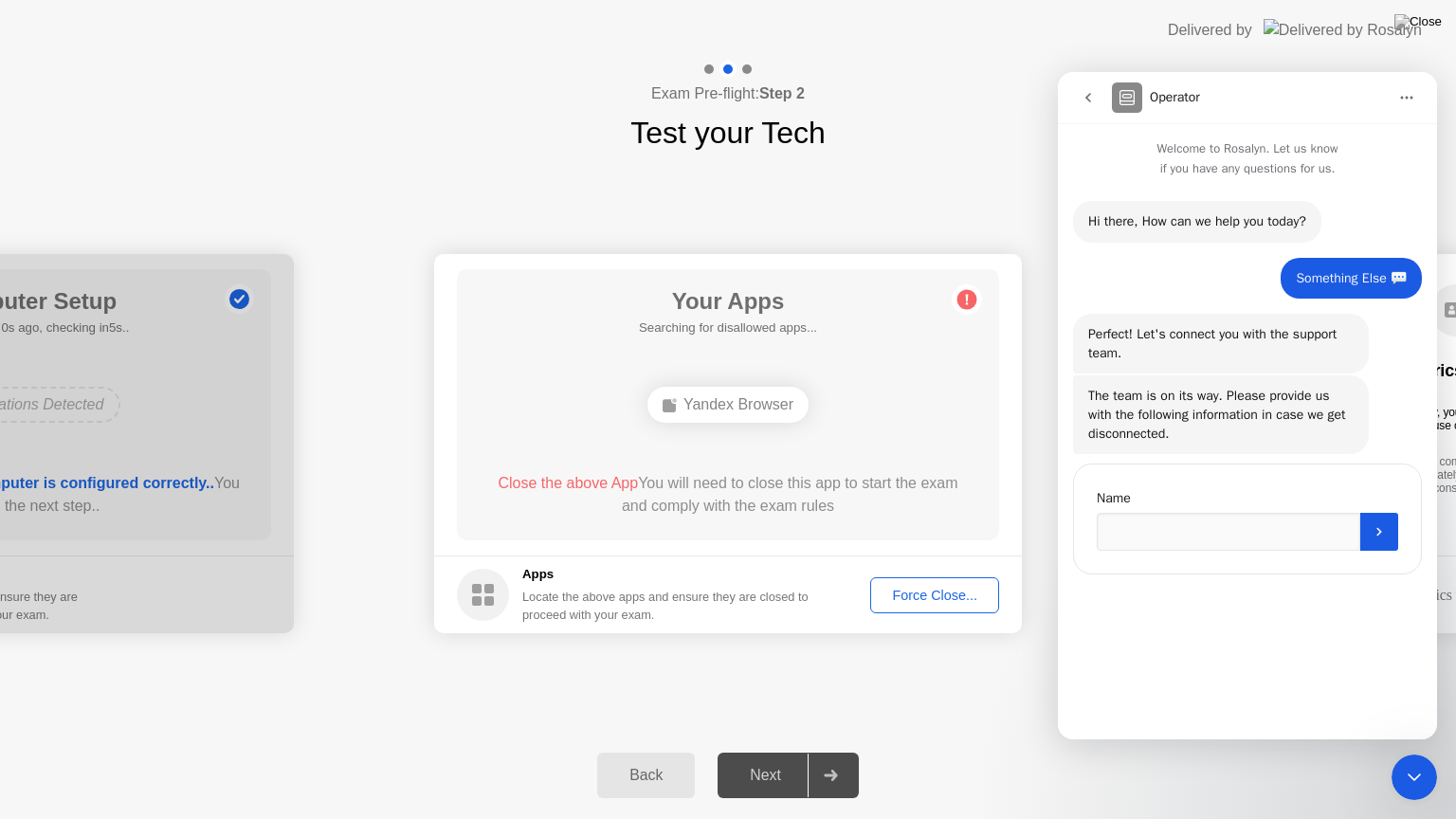 click on "Back Next" 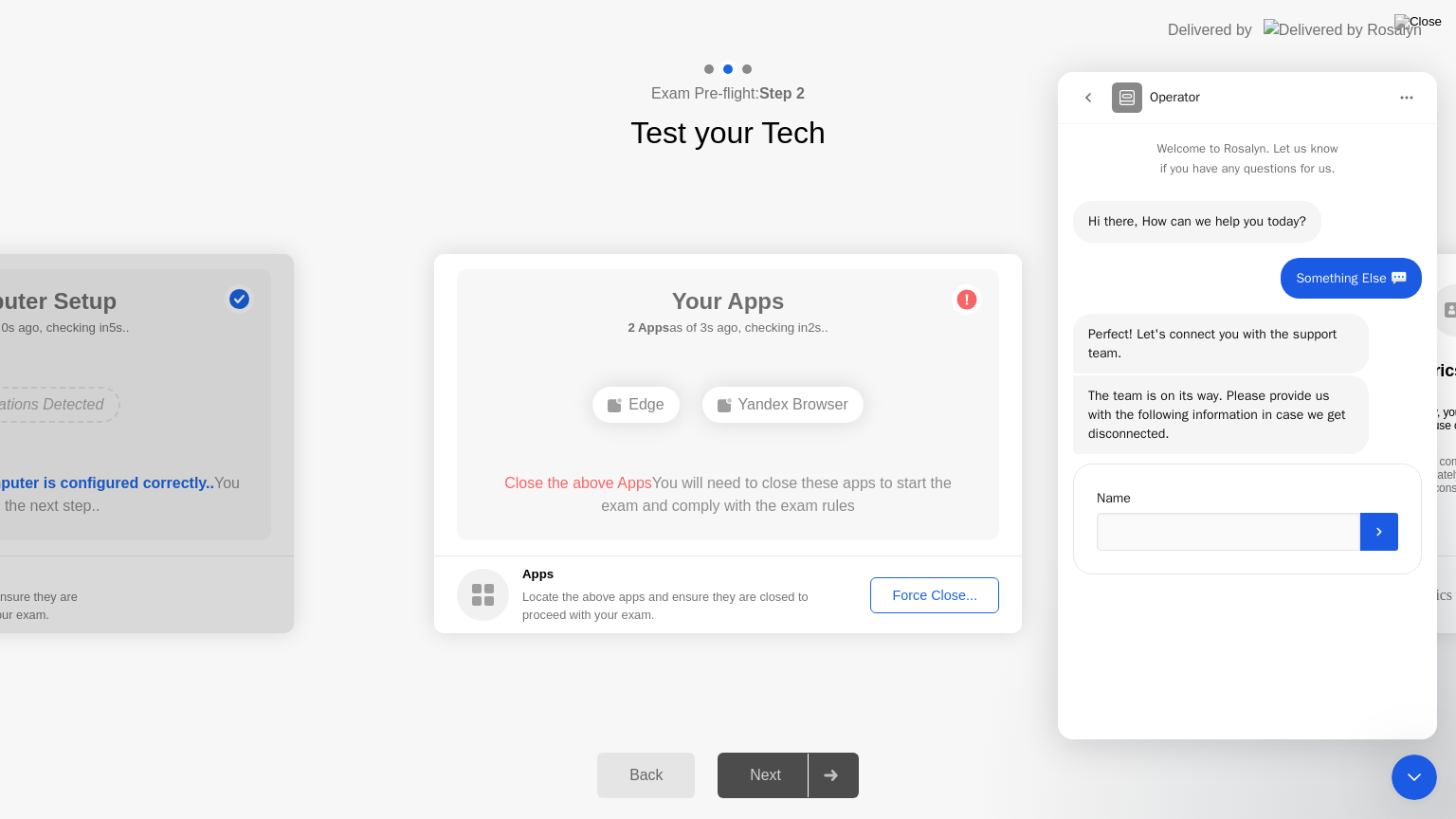 click on "Back Next" 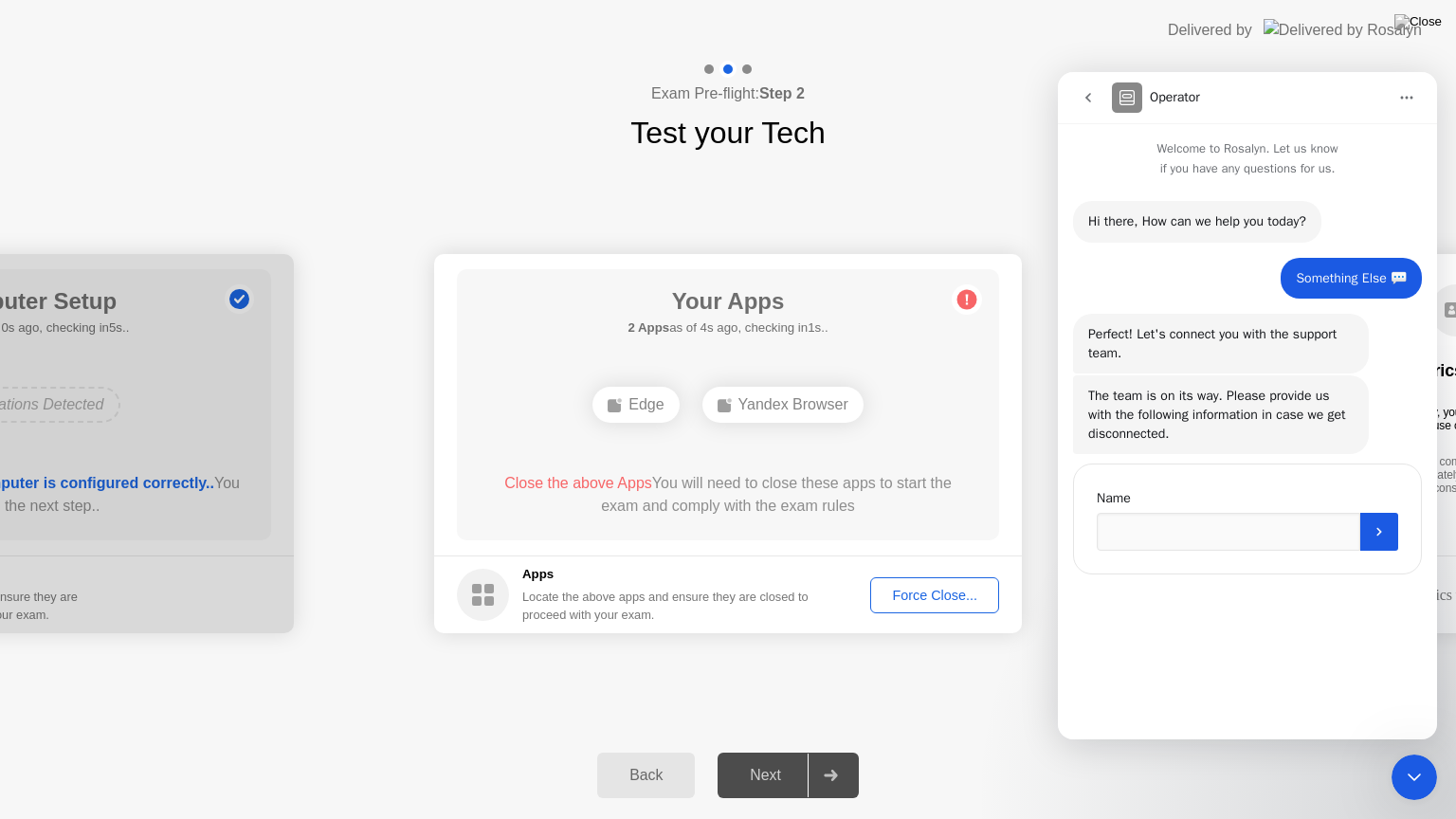 drag, startPoint x: 1453, startPoint y: 810, endPoint x: 1414, endPoint y: 808, distance: 39.05125 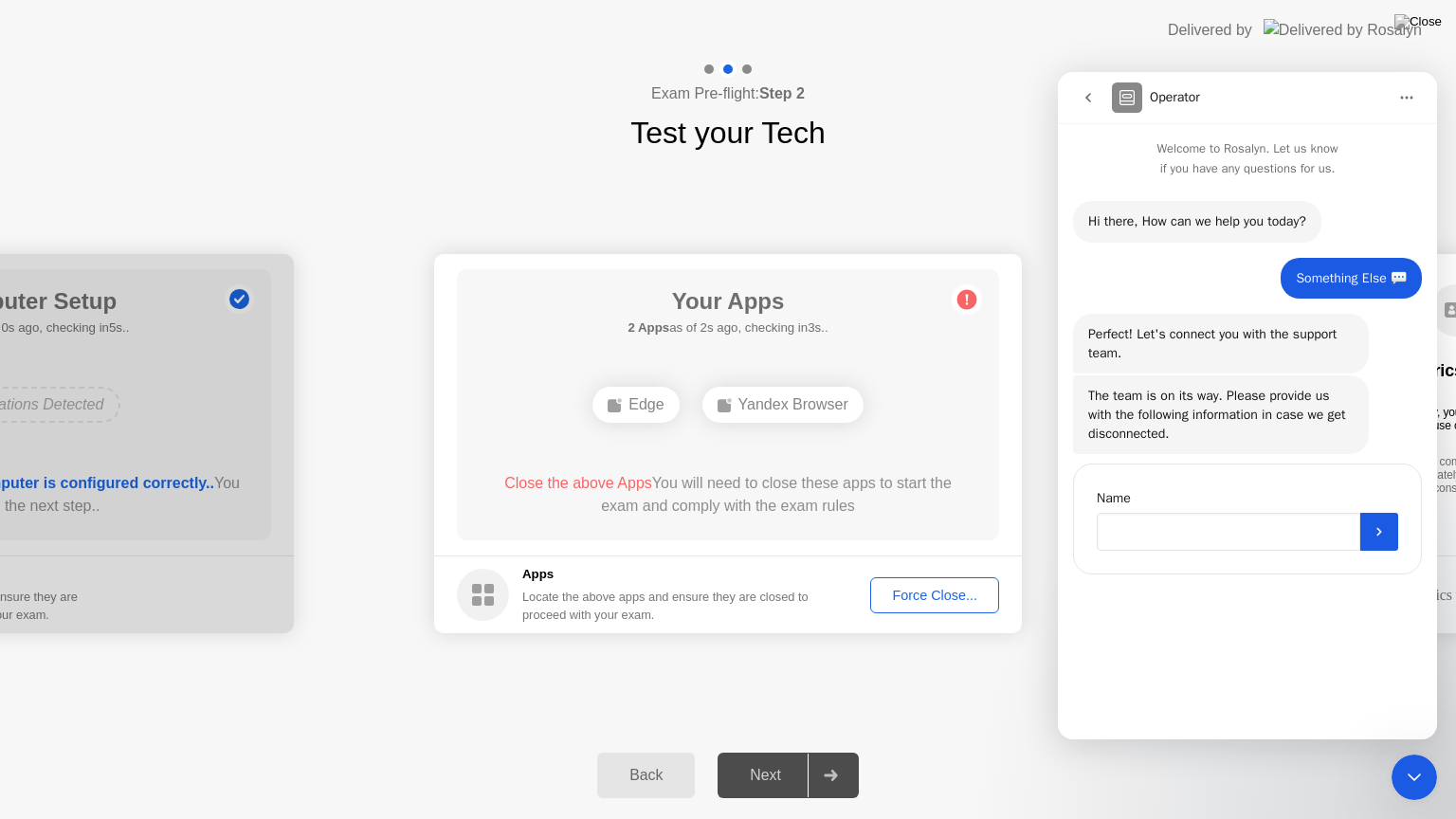click at bounding box center (1228, 532) 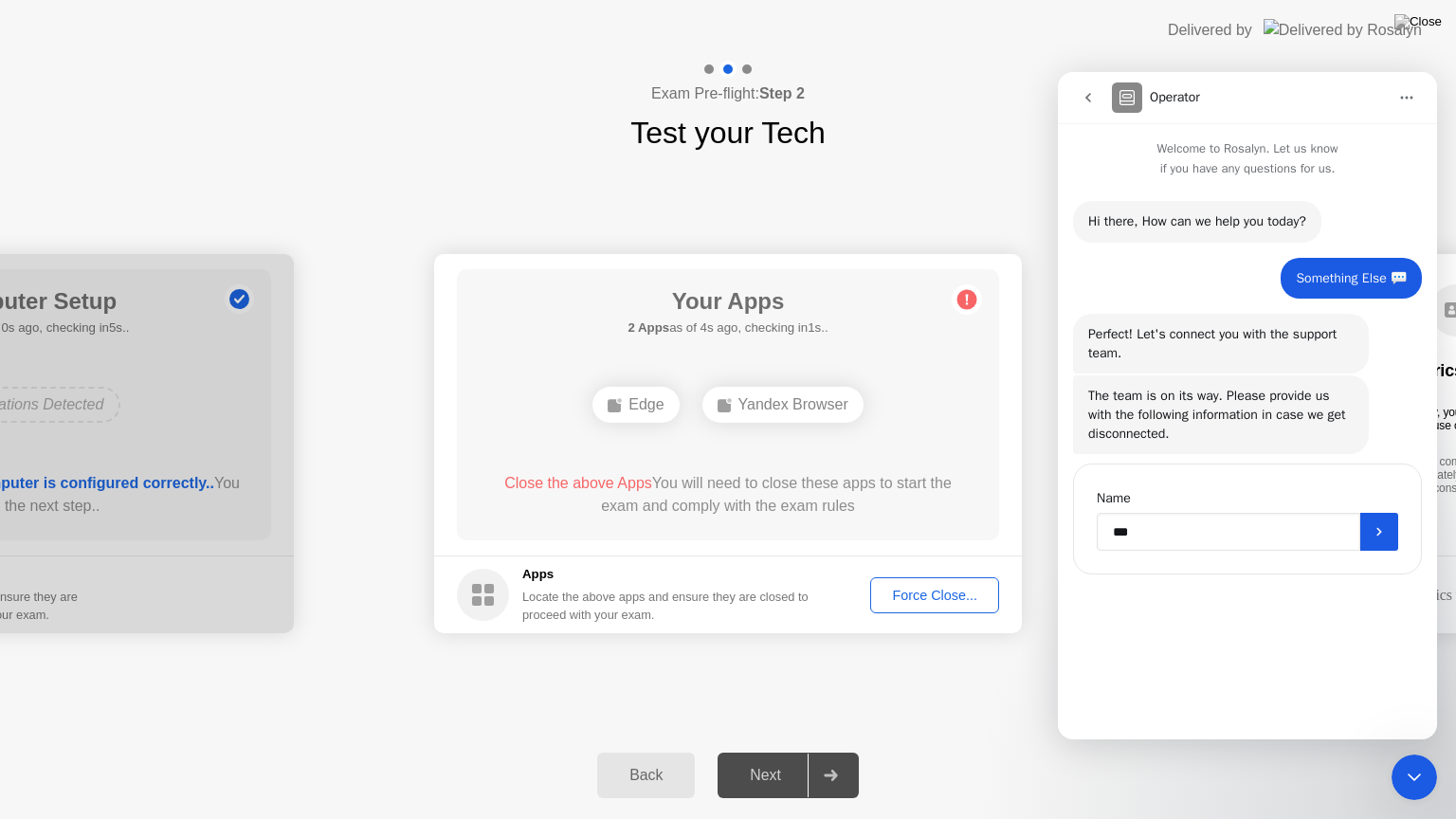 type on "****" 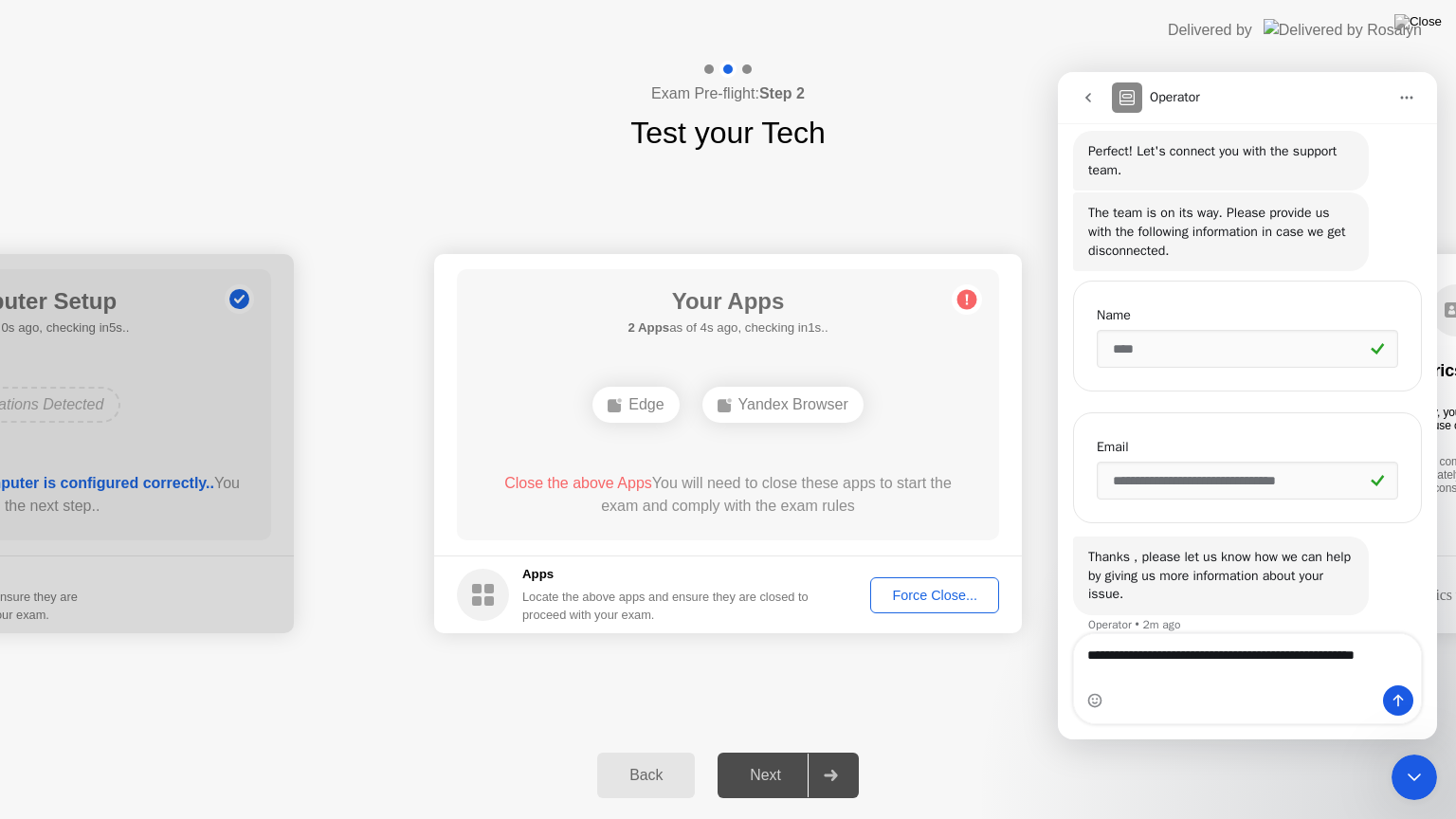 scroll, scrollTop: 202, scrollLeft: 0, axis: vertical 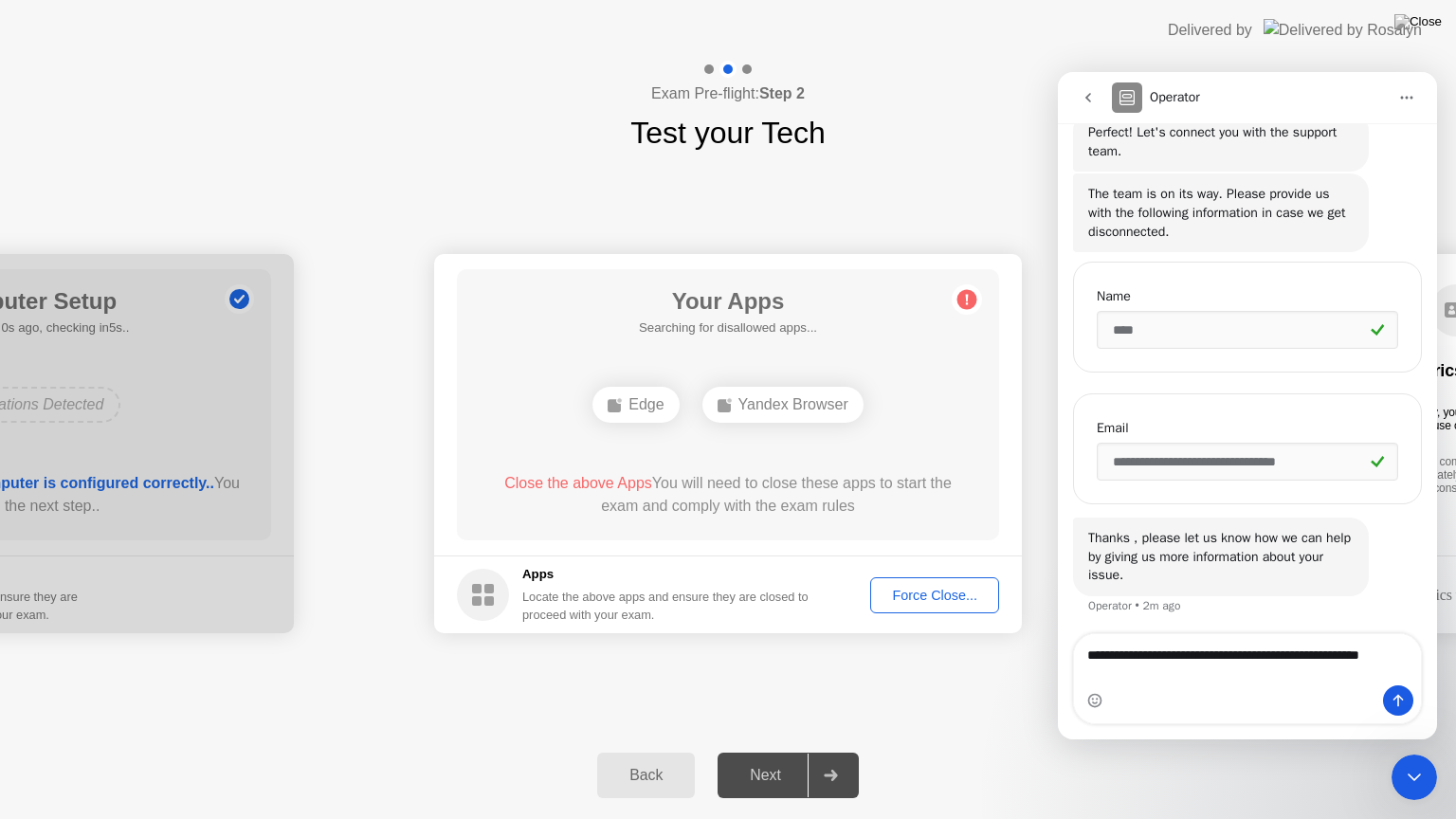 type on "**********" 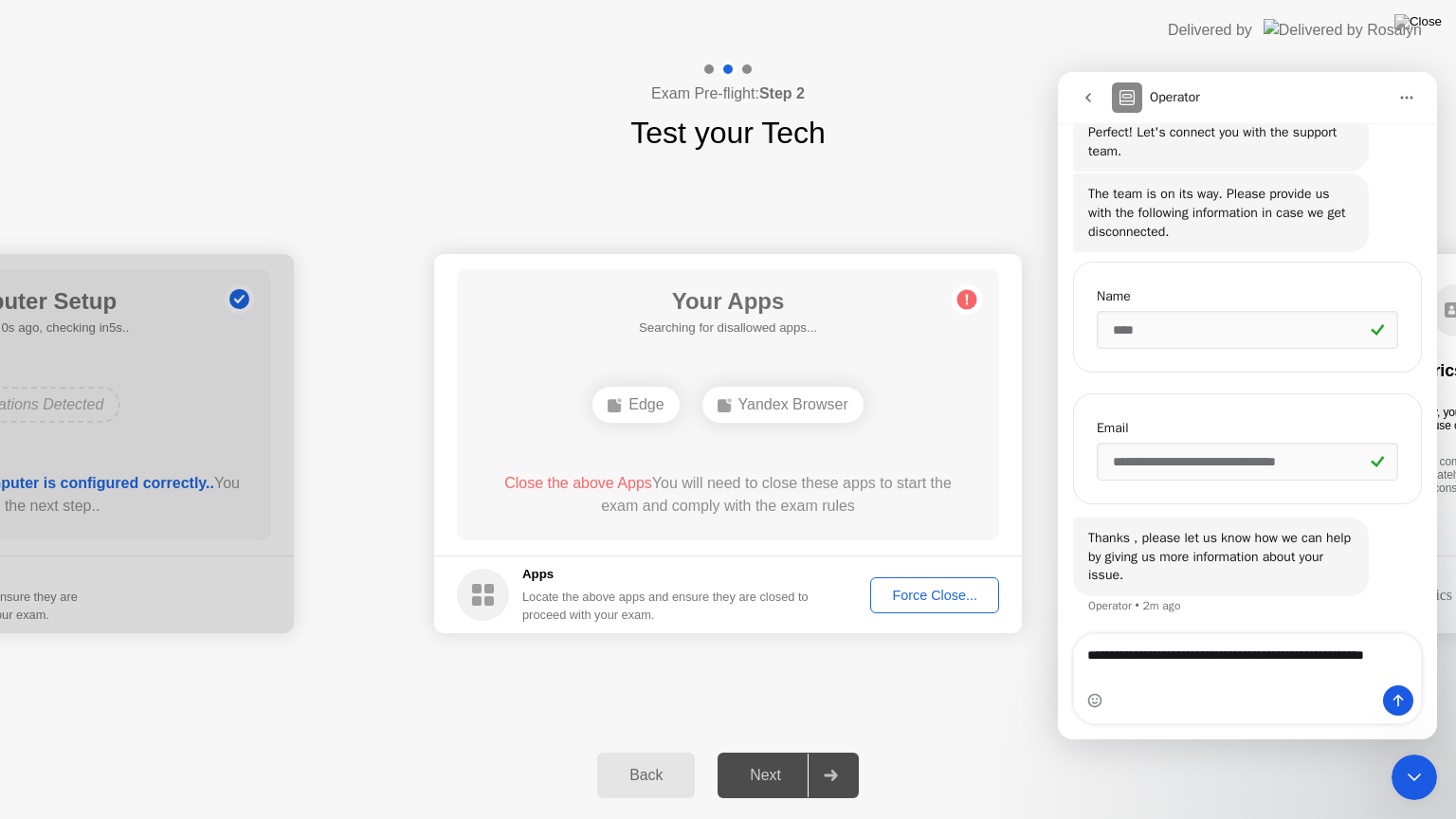 type 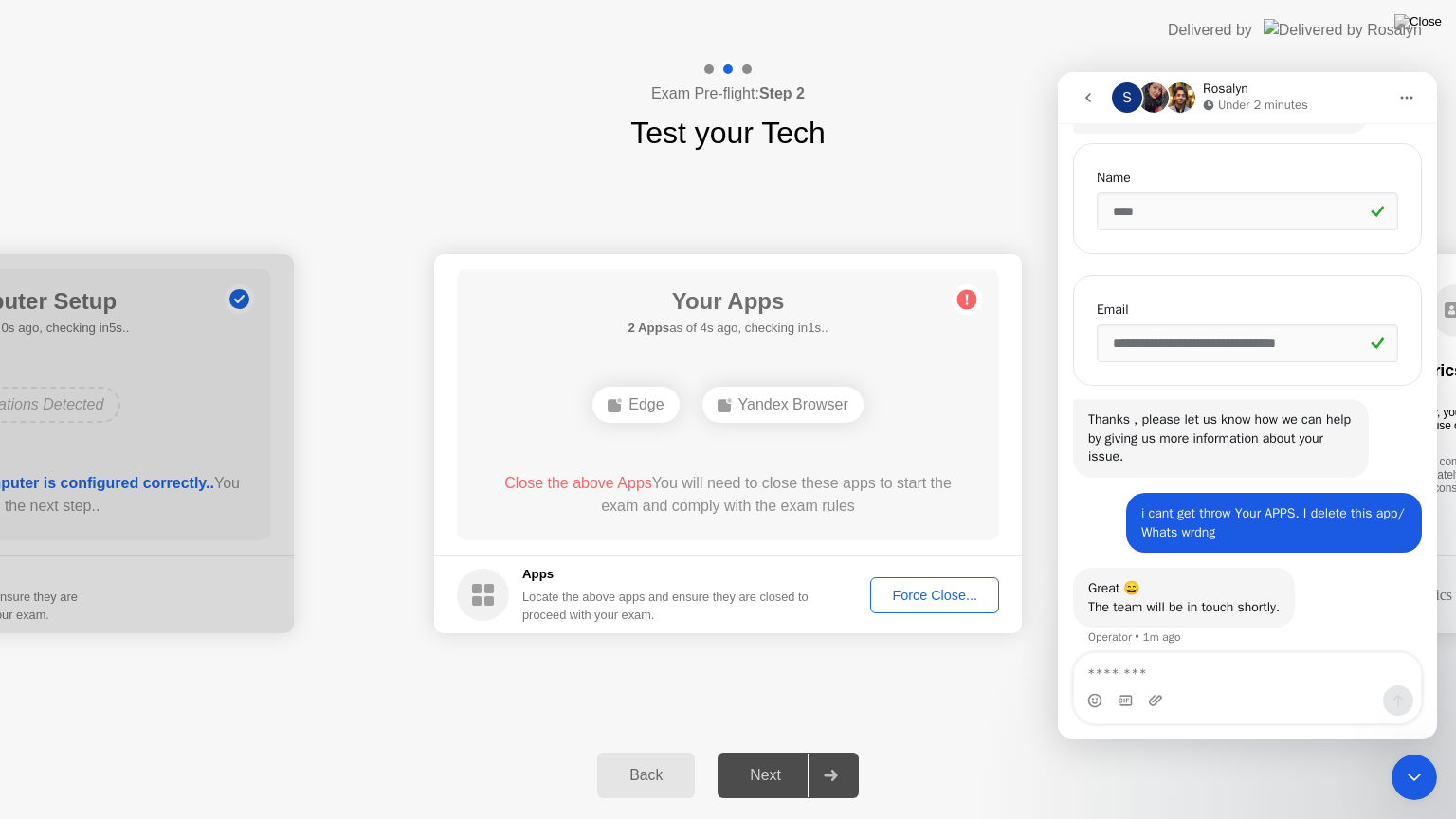 scroll, scrollTop: 334, scrollLeft: 0, axis: vertical 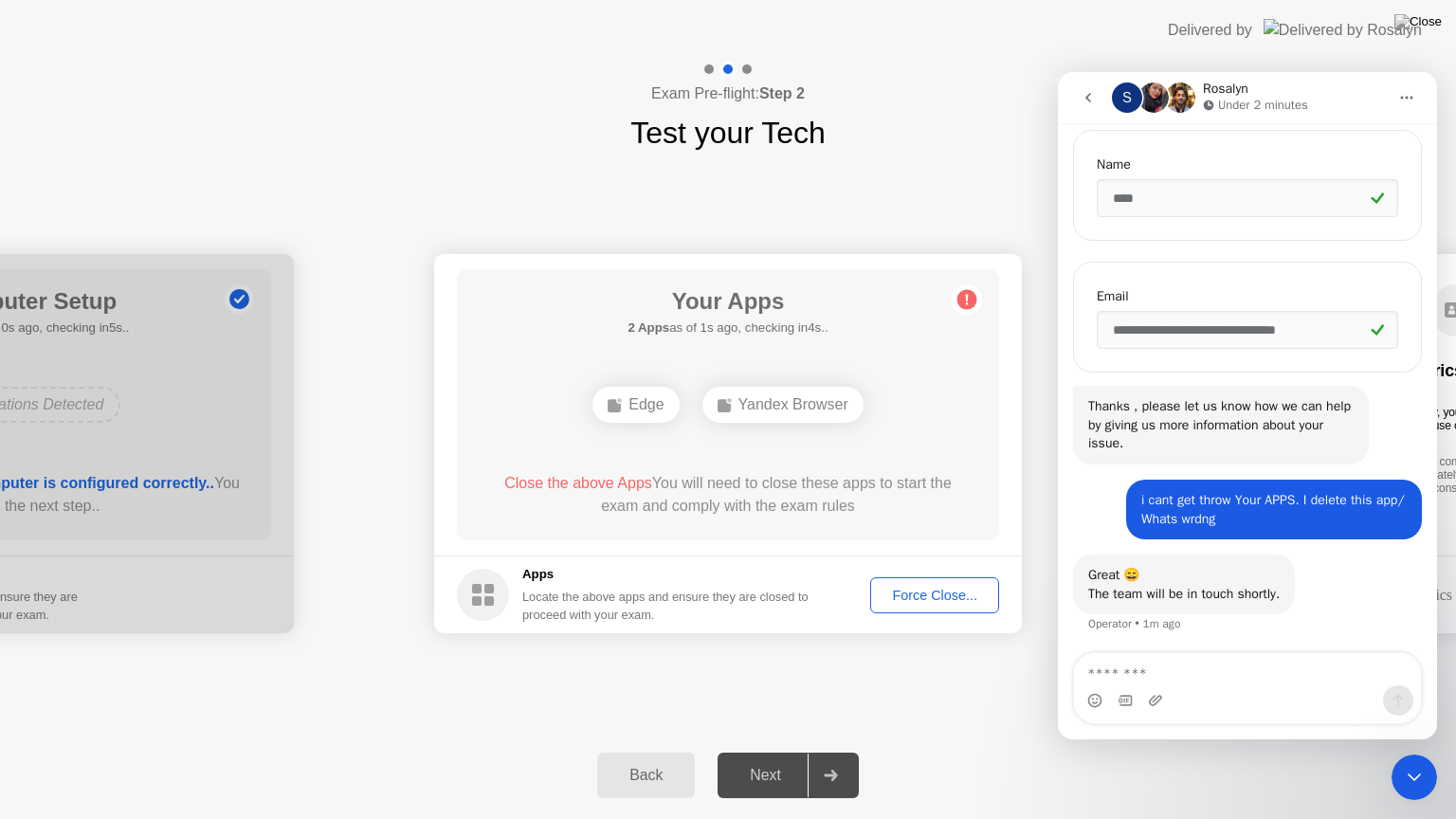 click on "Force Close..." 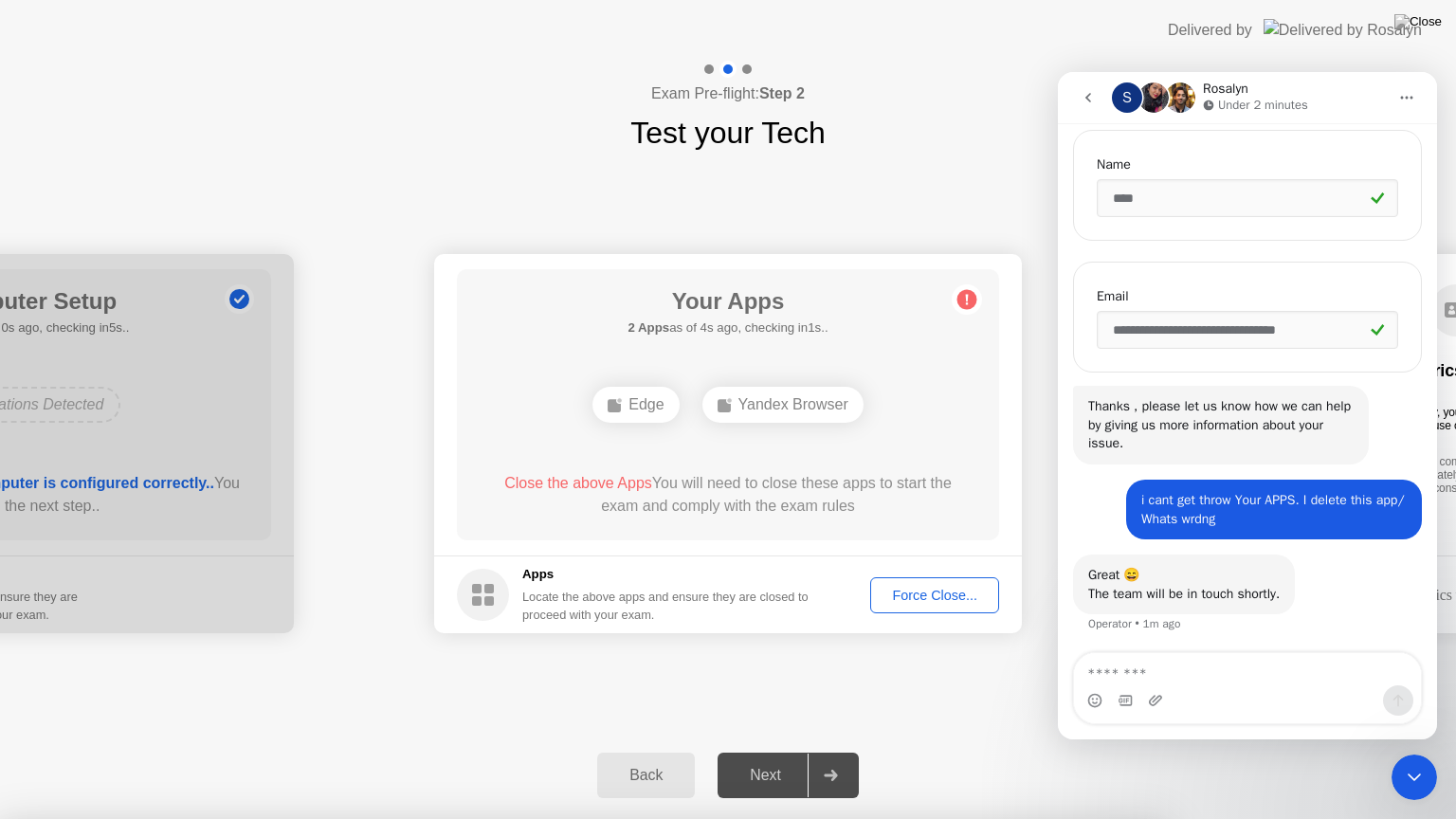 click on "Confirm" at bounding box center [646, 1081] 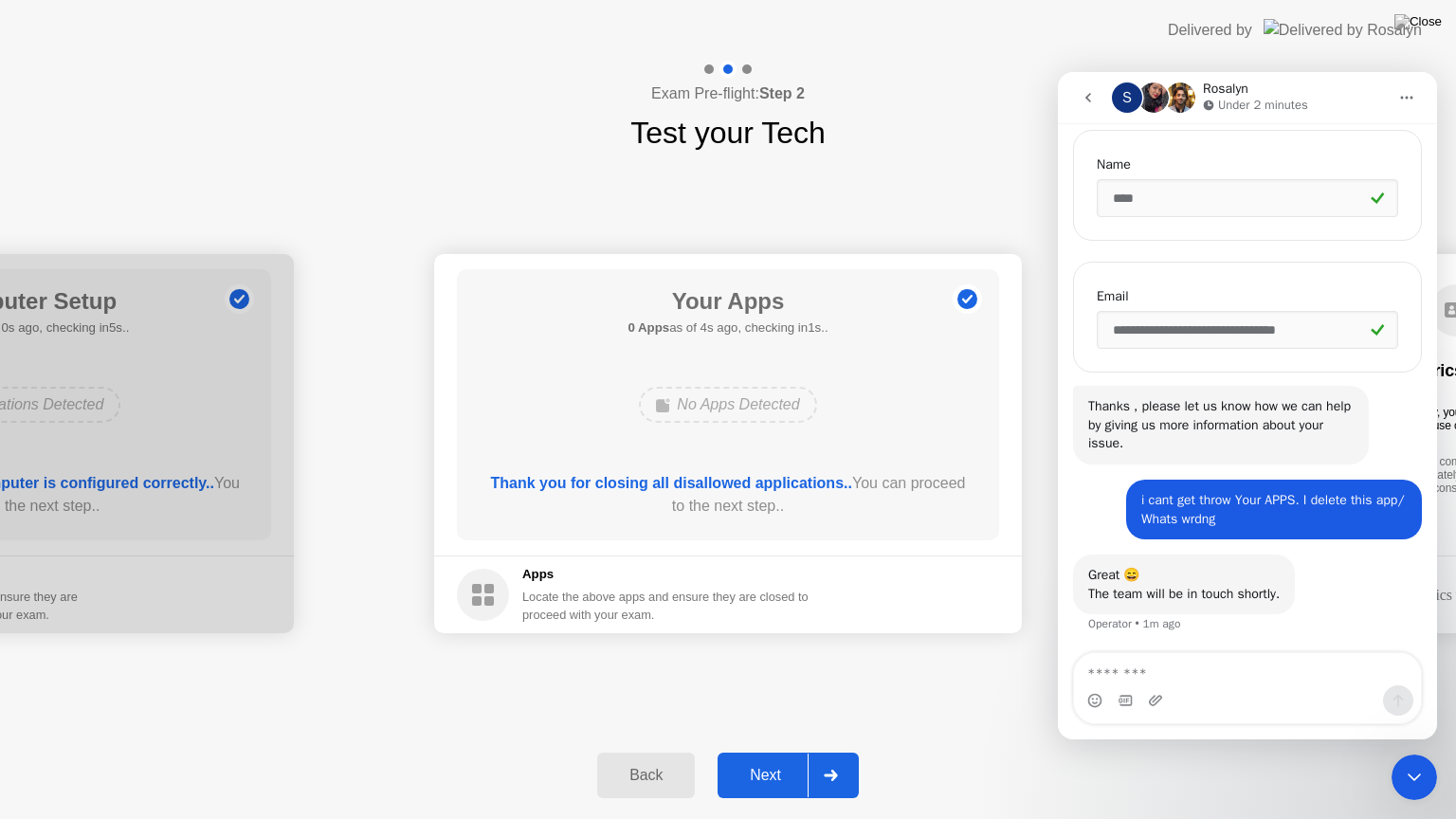 click 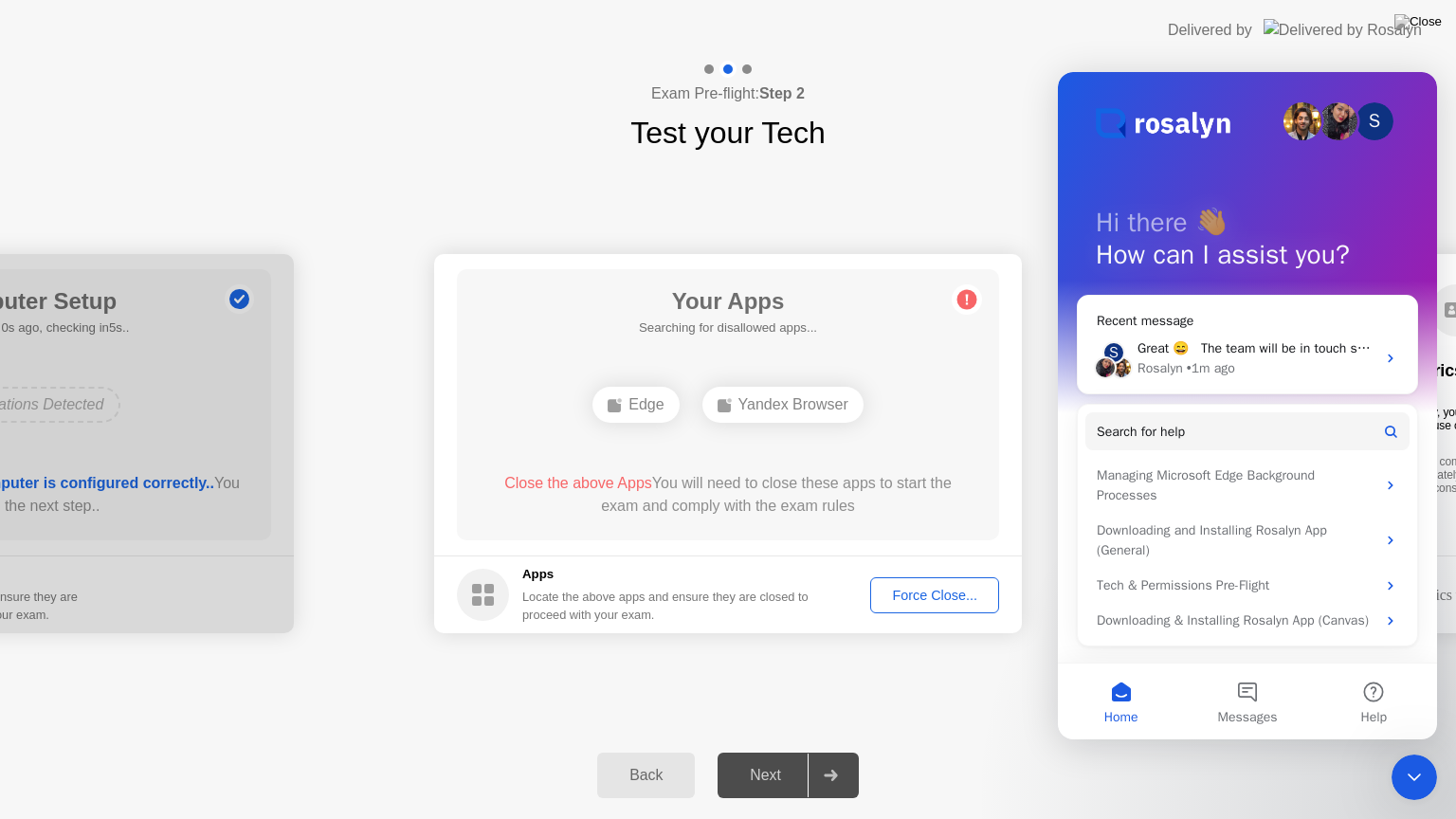 click on "Force Close..." 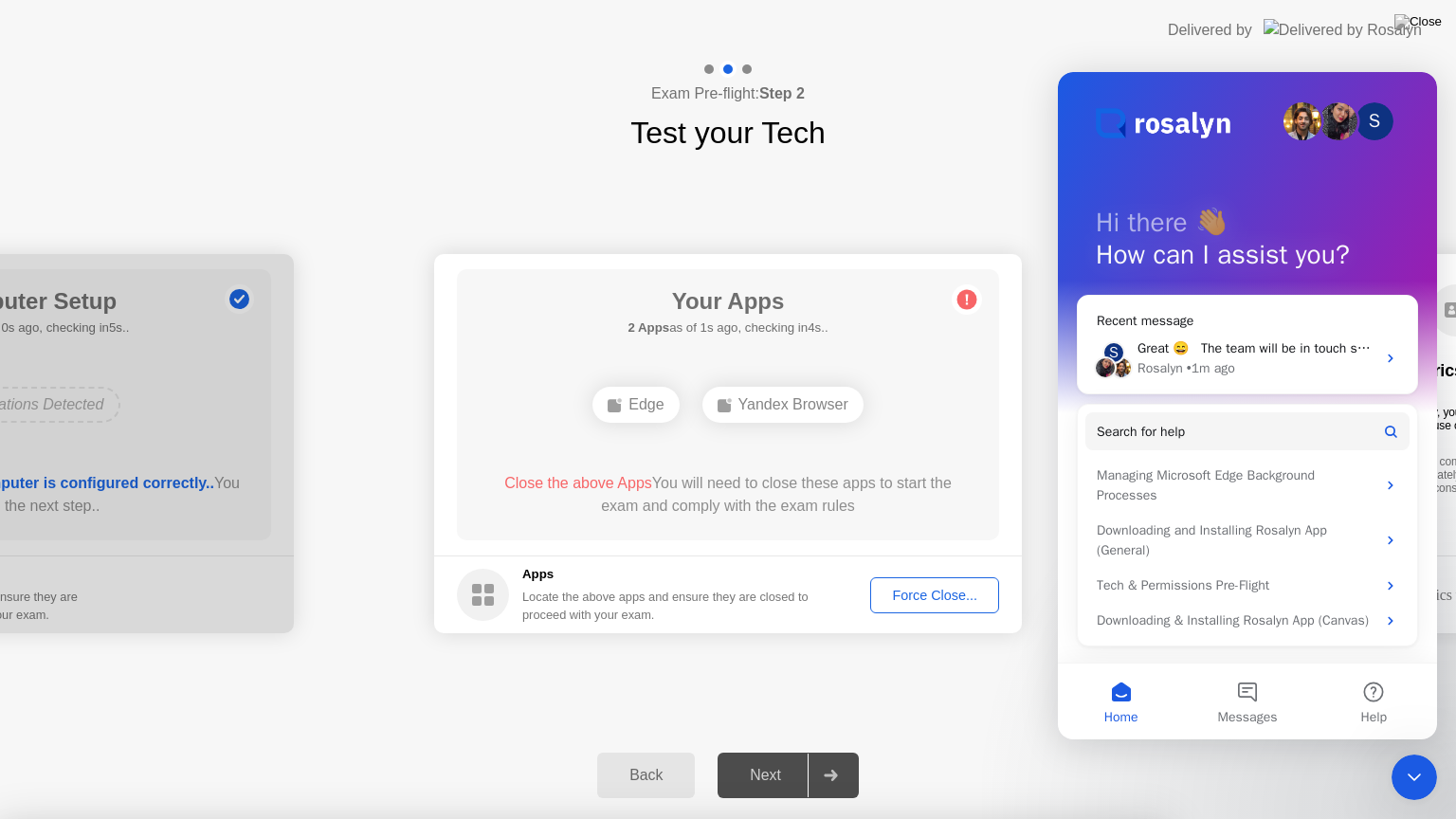 click on "Confirm" at bounding box center (646, 1081) 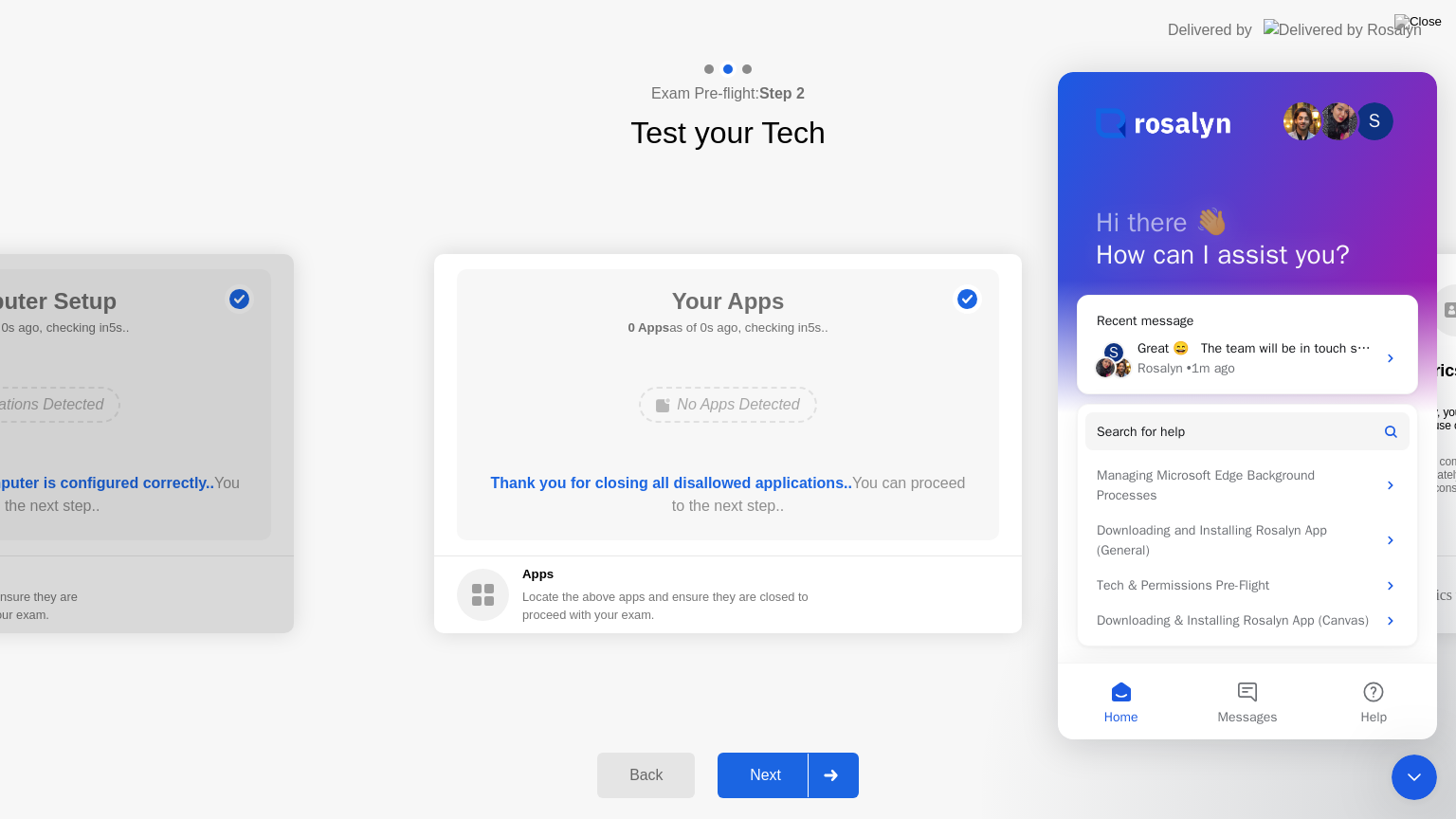 click on "Delivered by" 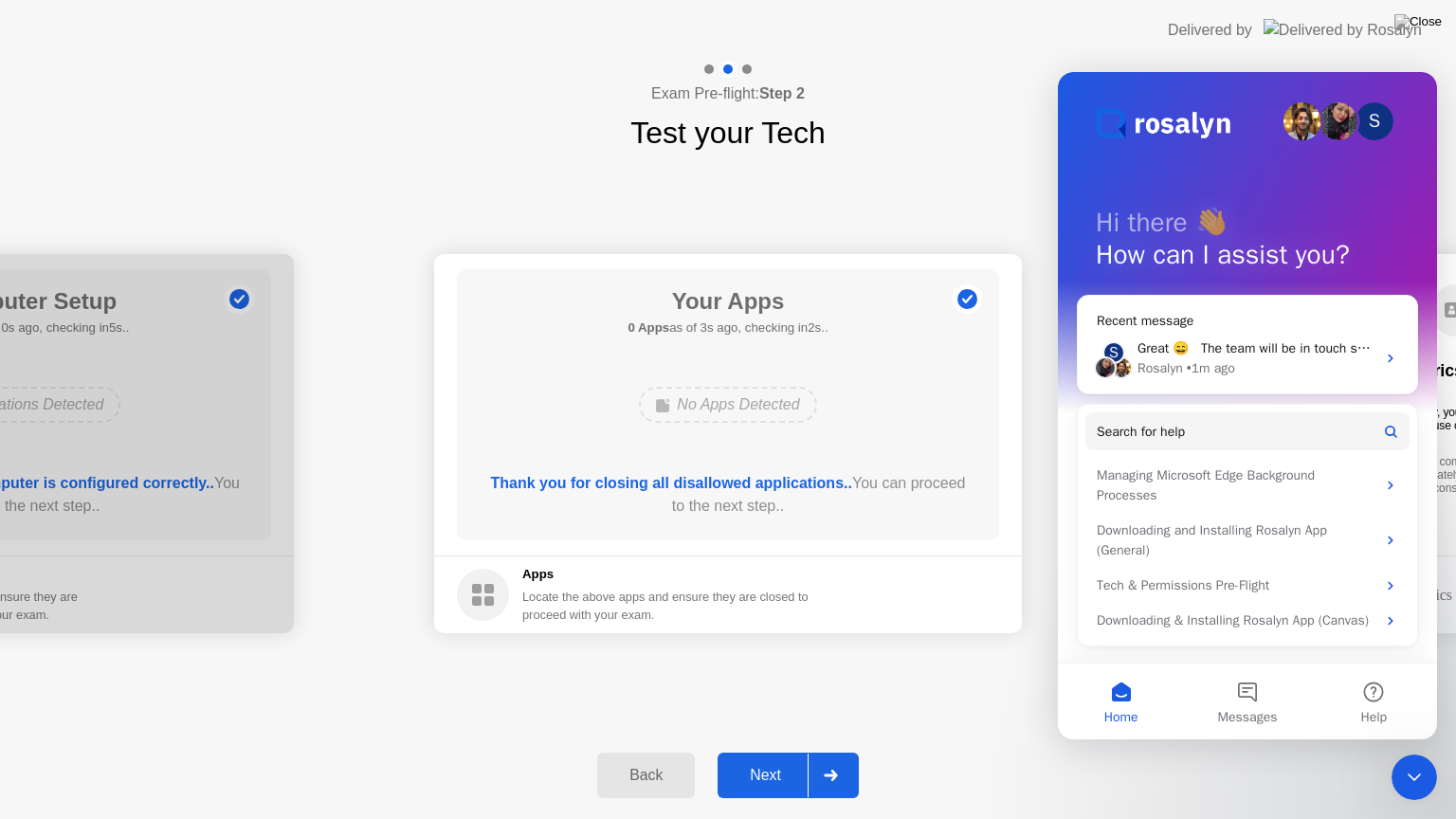 click on "Next" 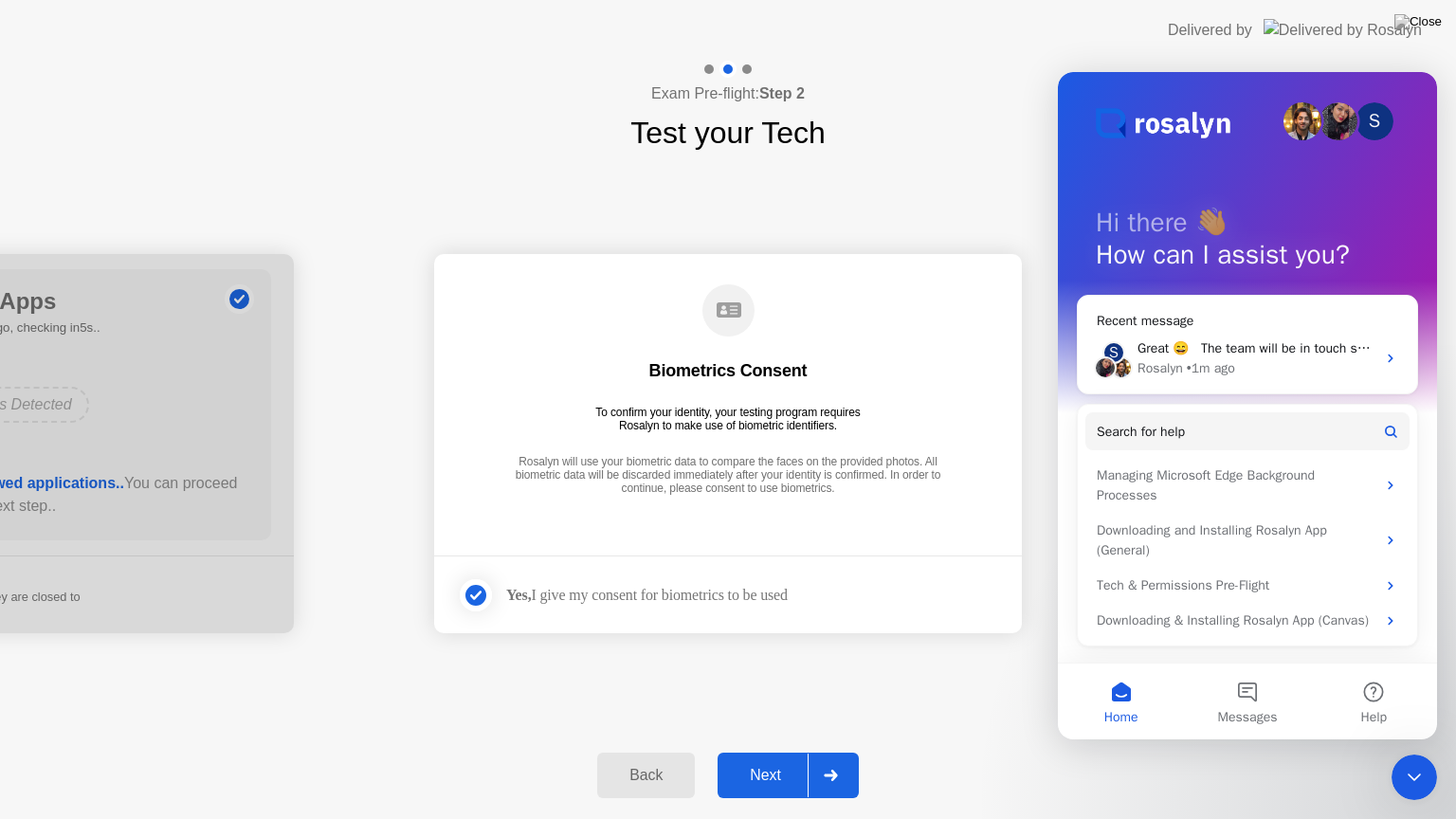 click on "Next" 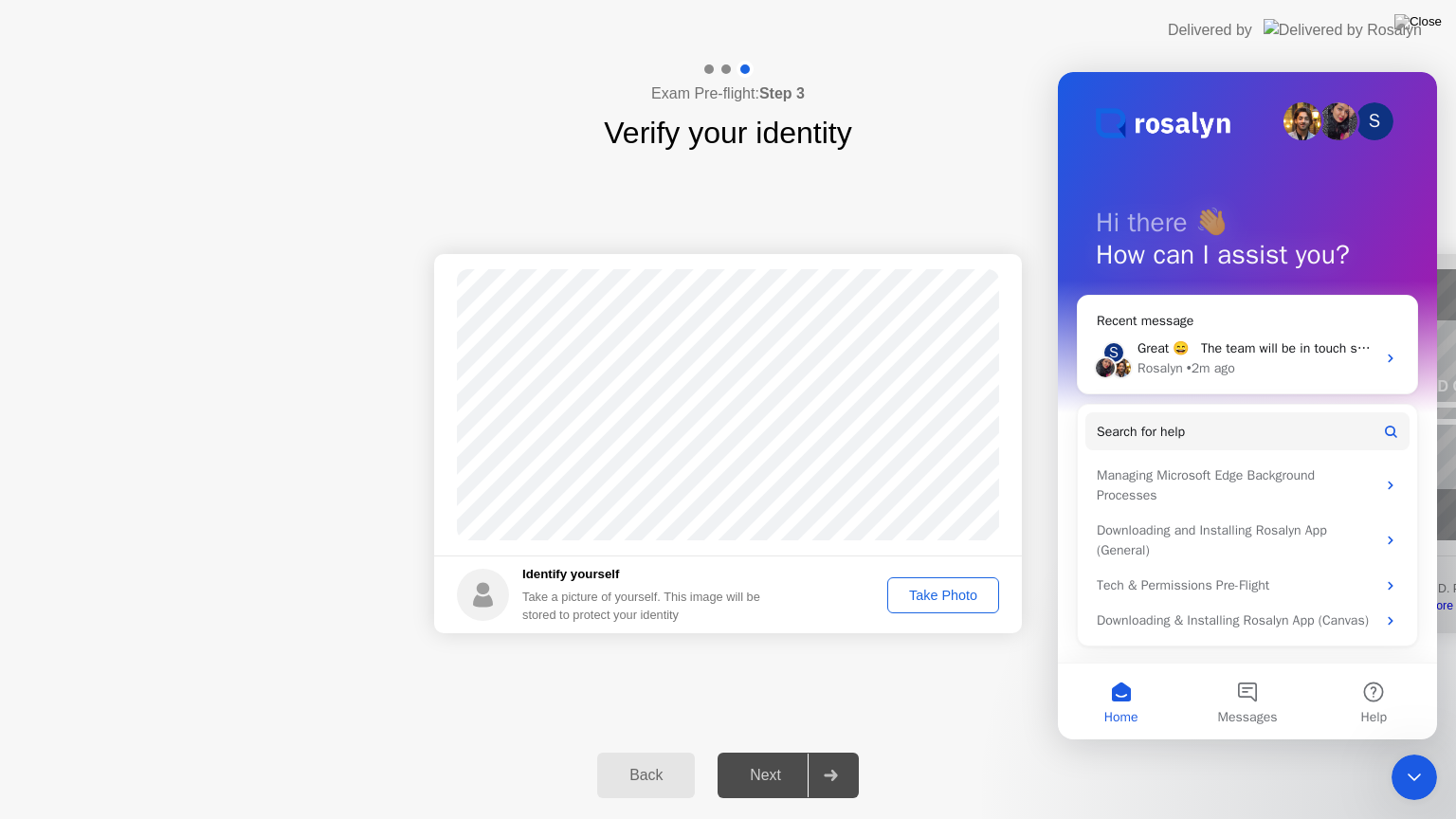 click on "Identify yourself Take a picture of yourself. This image will be stored to protect your identity Take Photo" 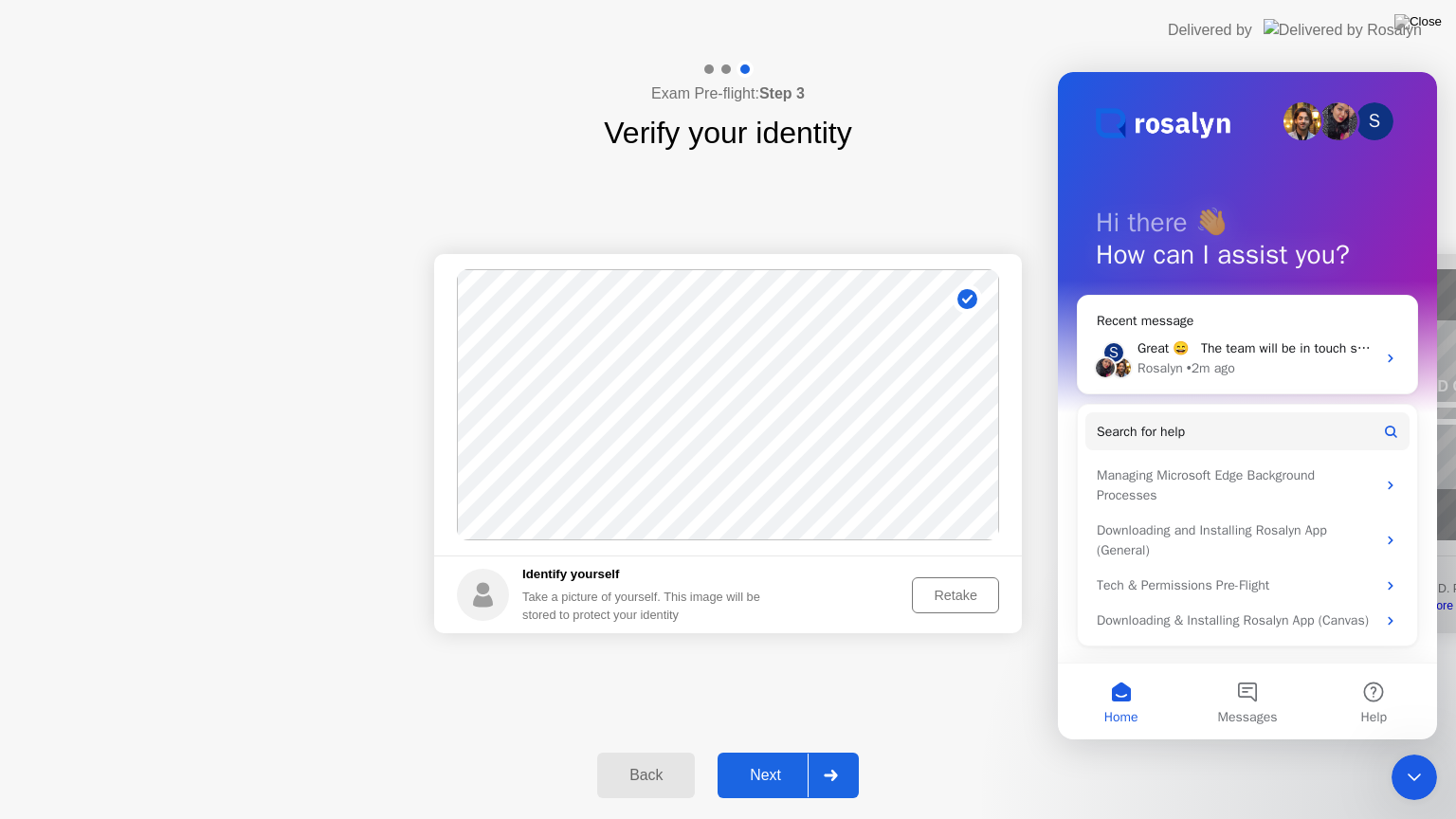 click on "Next" 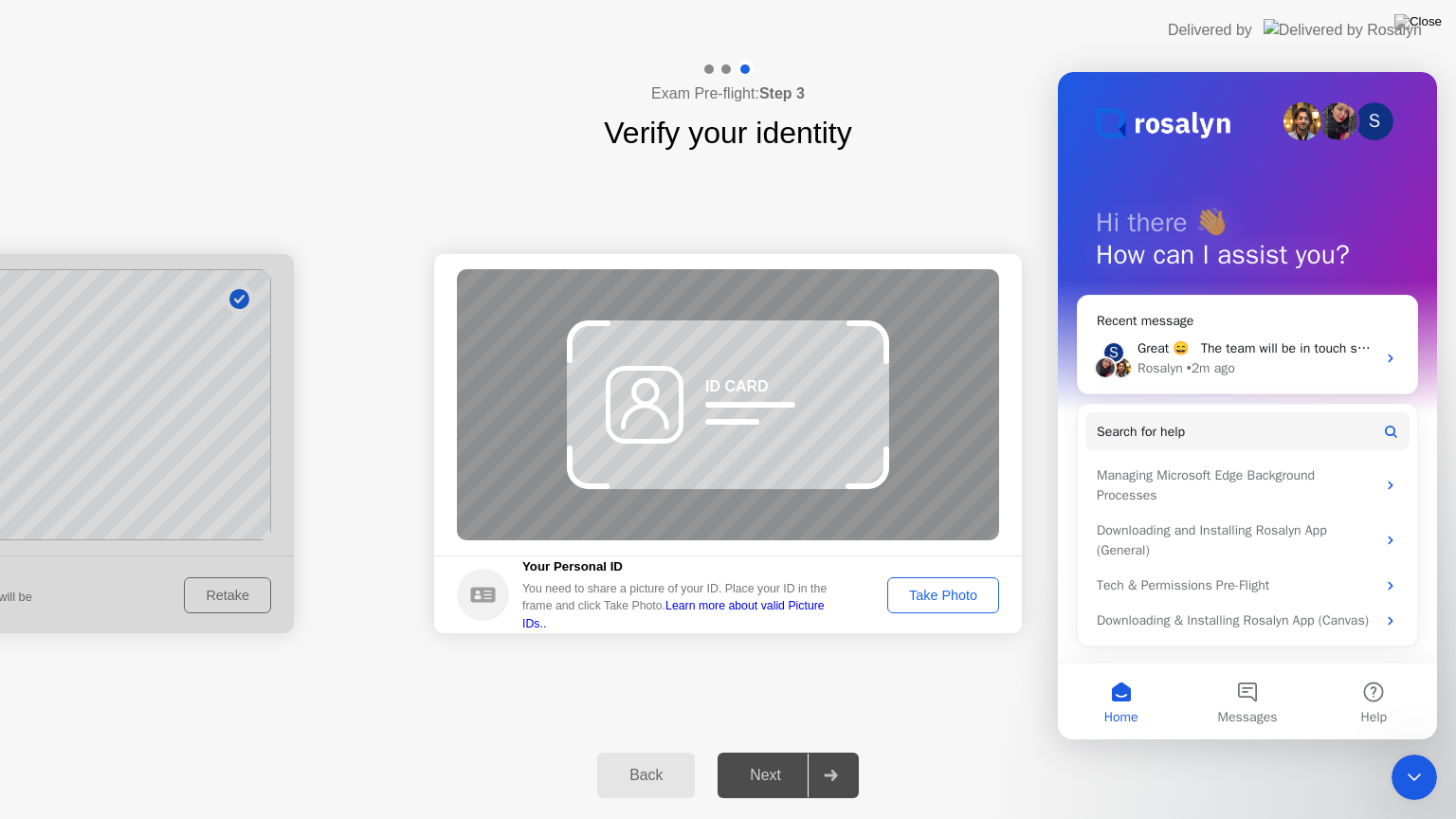 click on "Next" 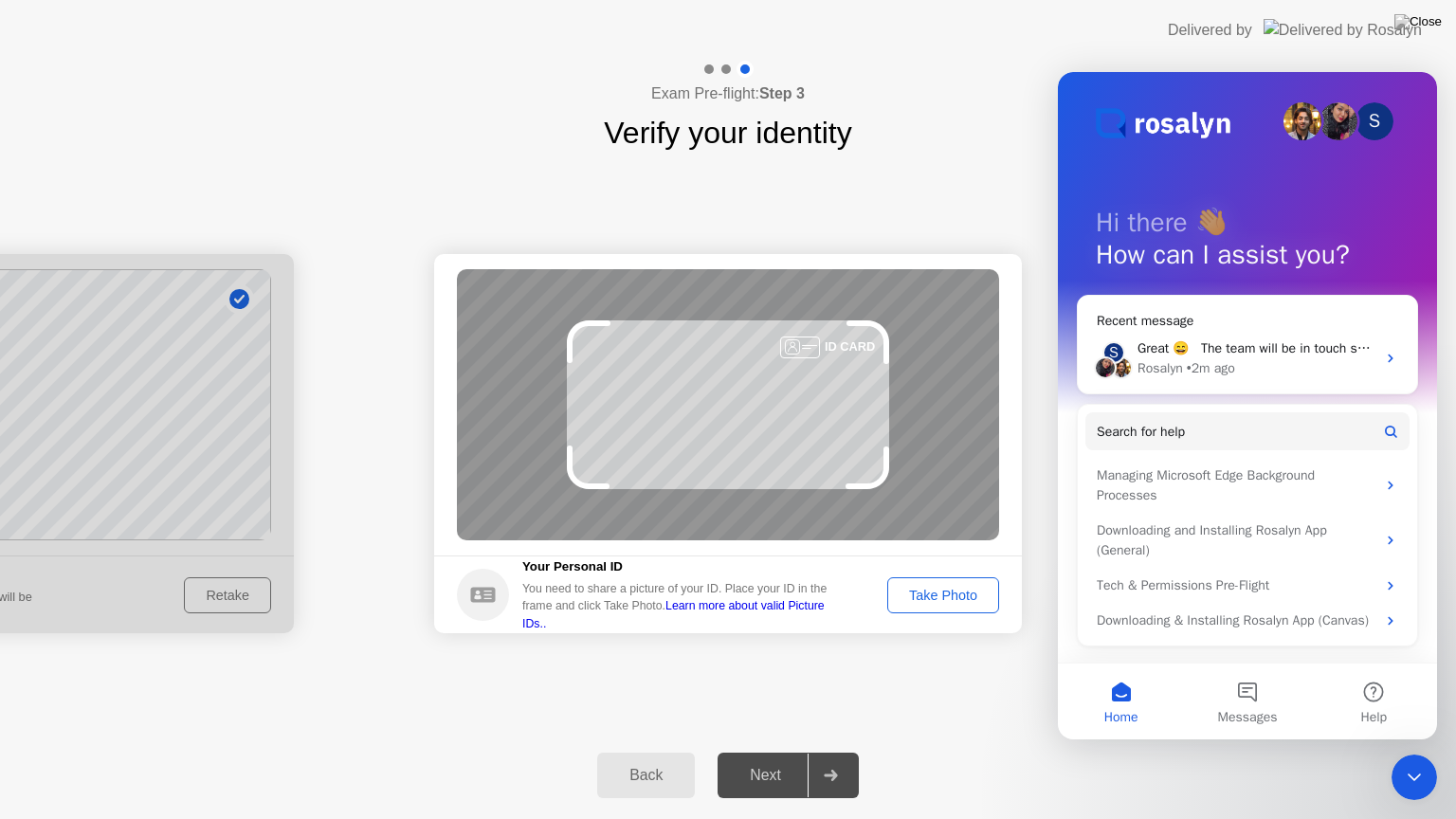 click on "Take Photo" 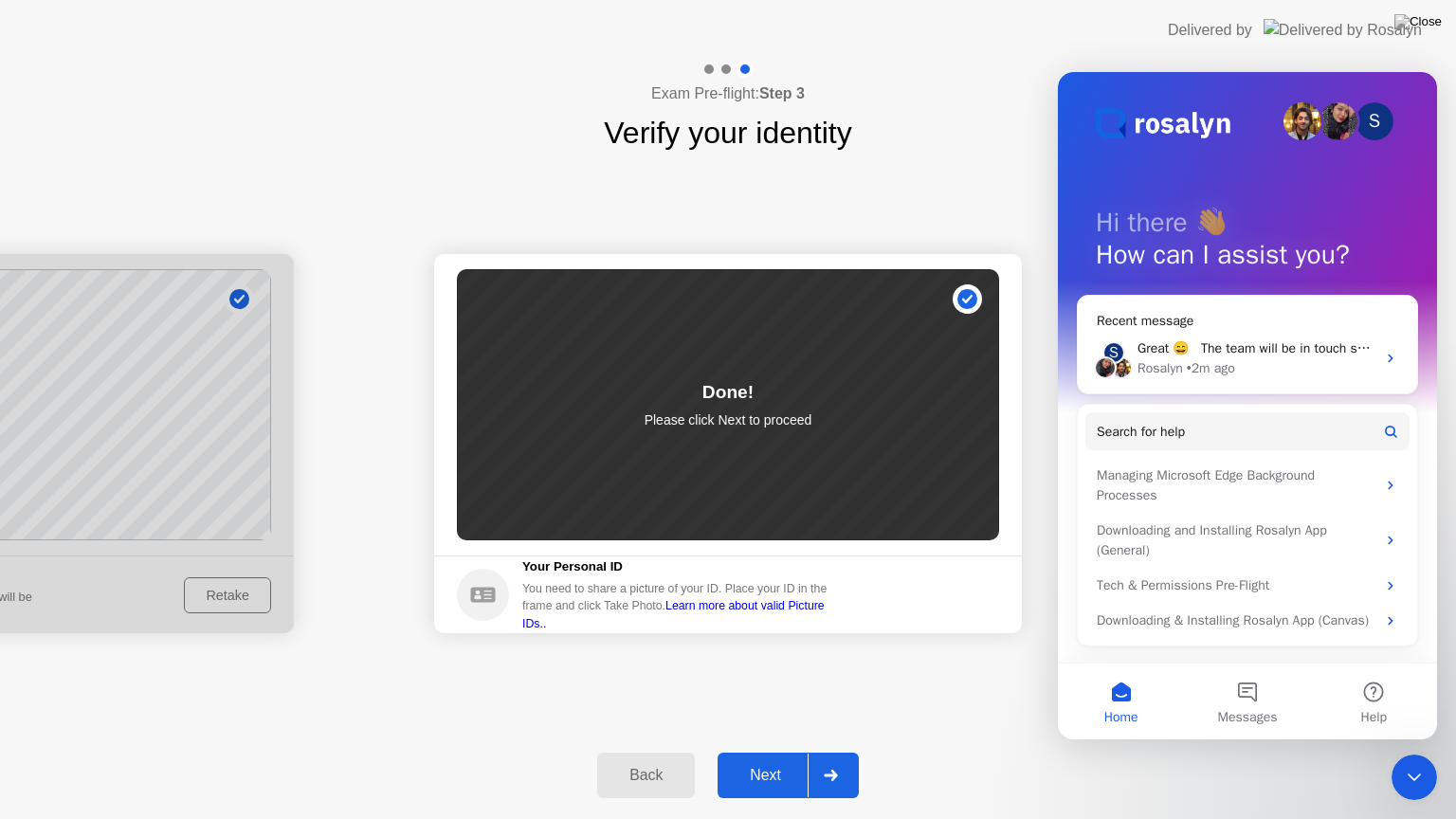 click on "Next" 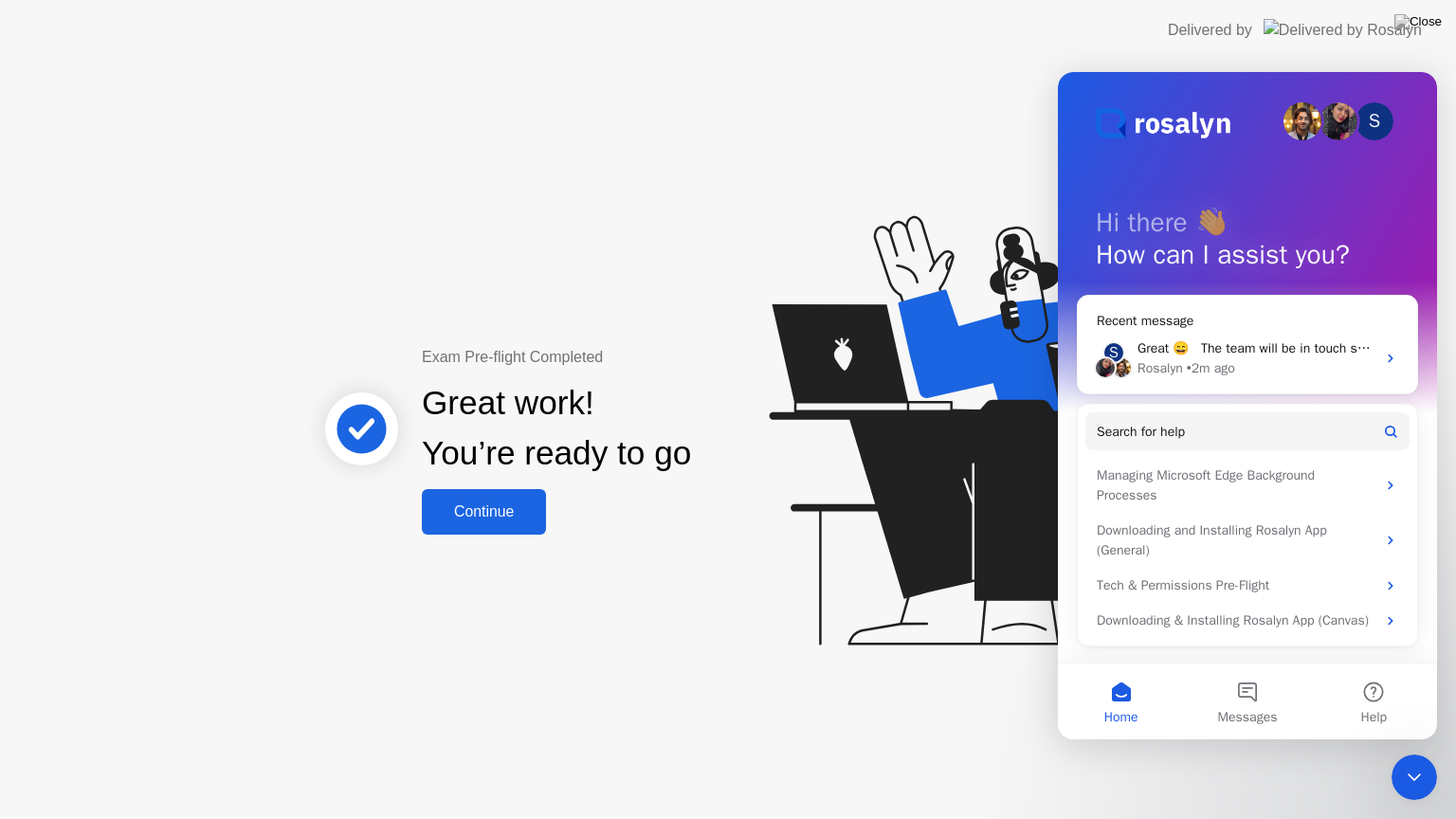 click on "Continue" 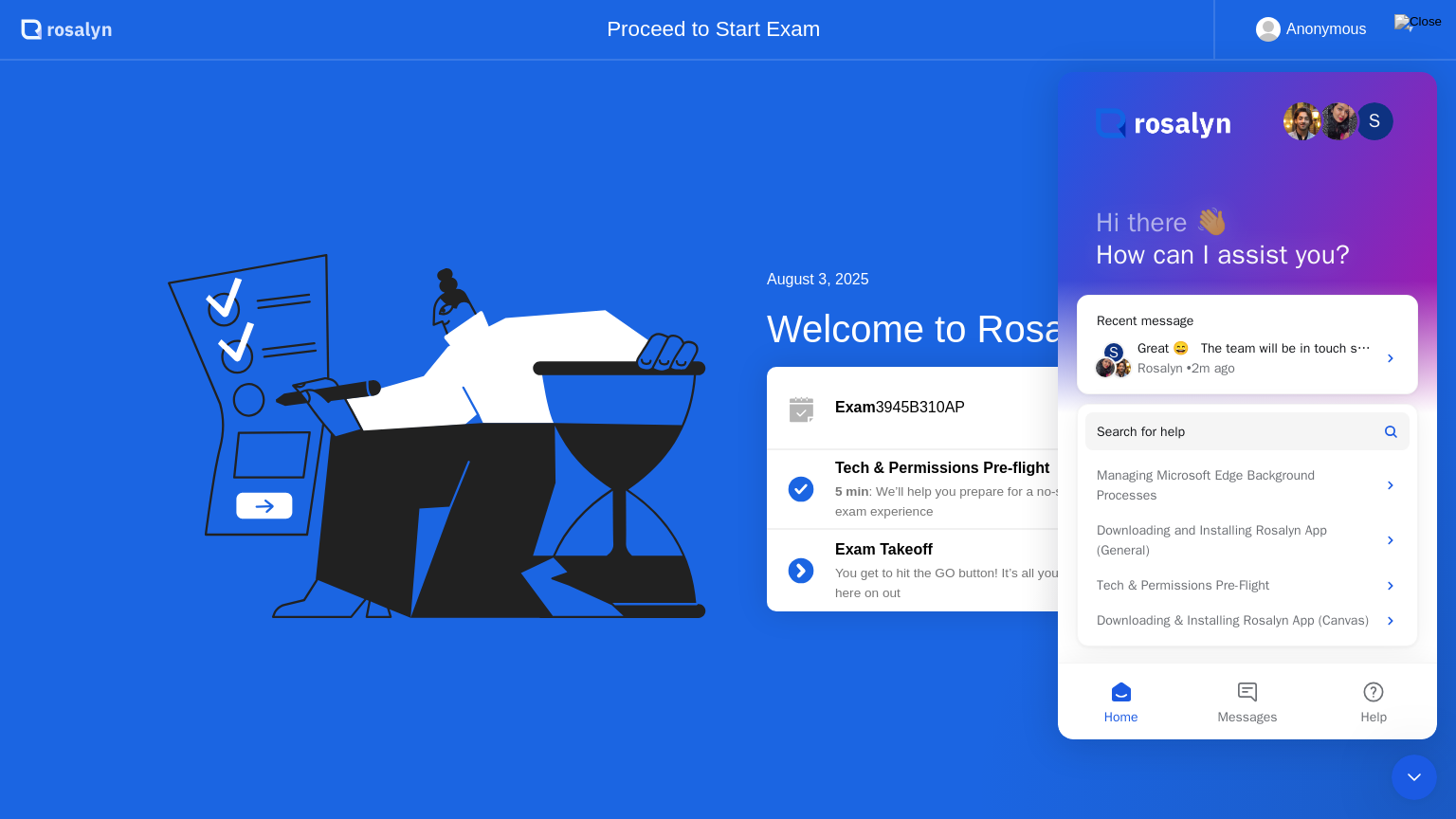 click on "August 3, 2025 Welcome to [LAST] Exam  3945B310AP  Tech & Permissions Pre-flight 5 min : We’ll help you prepare for a no-stress exam experience Exam Takeoff You get to hit the GO button! It’s all you from here on out Start Exam" 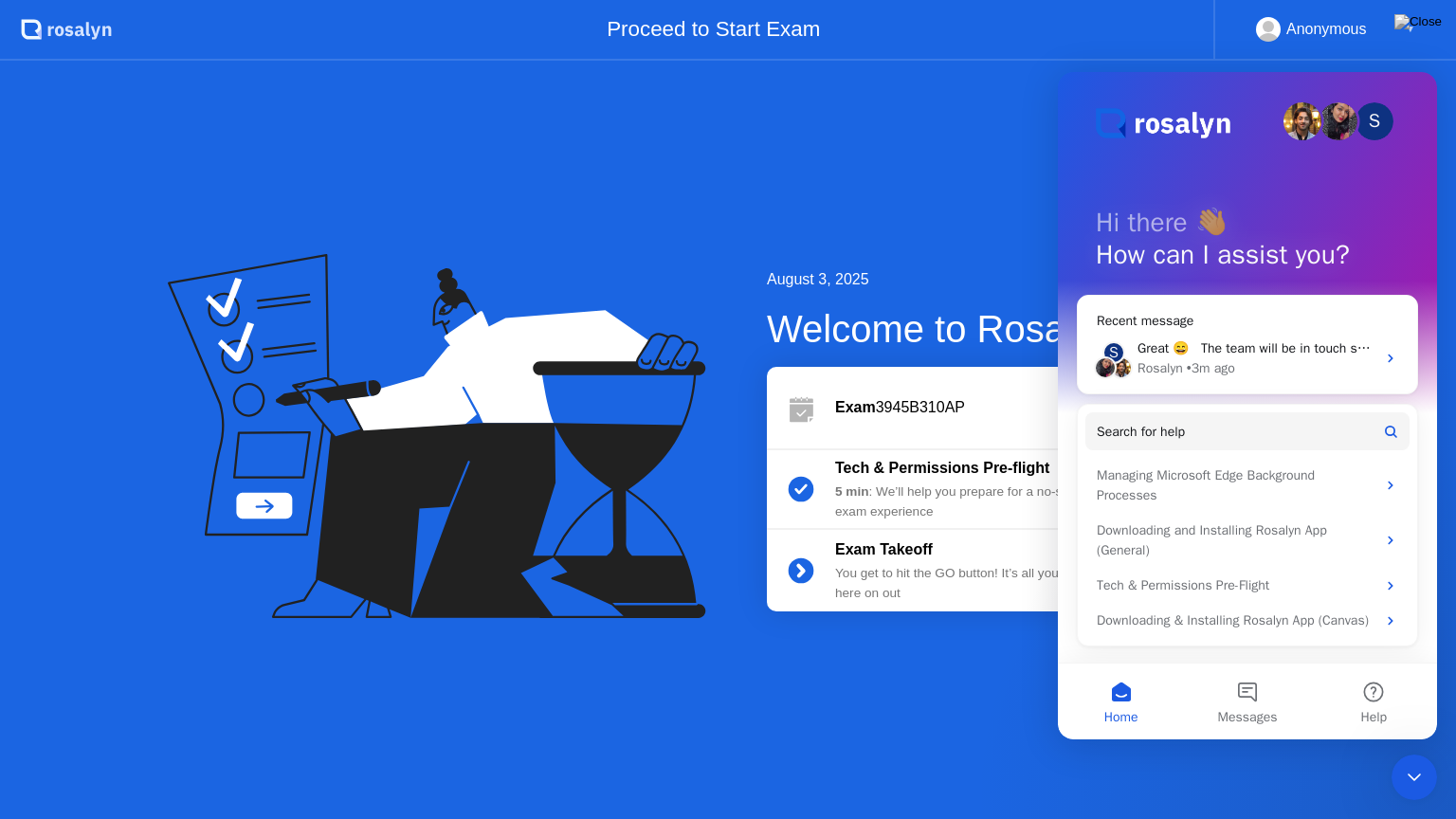 click 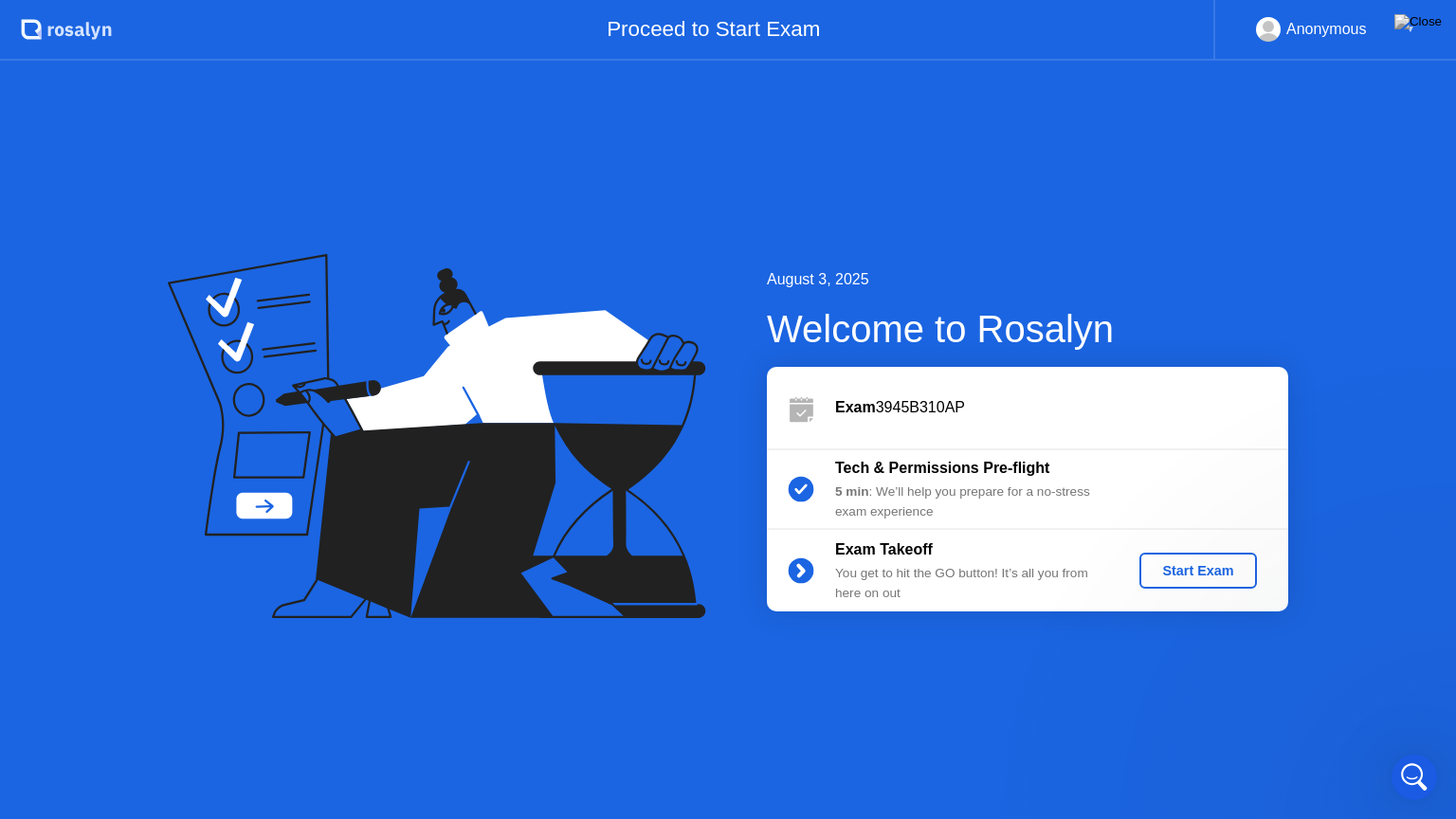 scroll, scrollTop: 0, scrollLeft: 0, axis: both 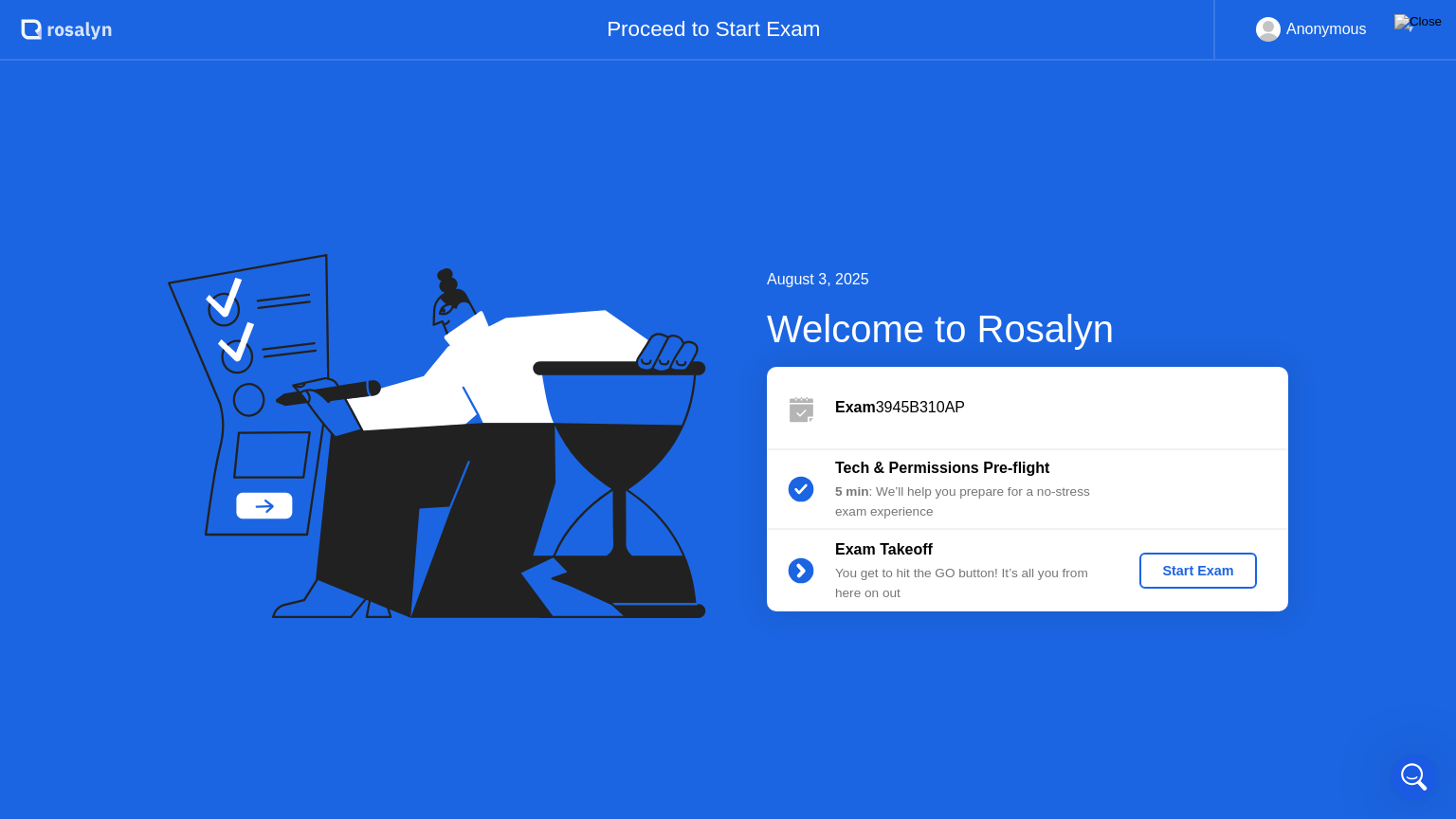 click on "Start Exam" 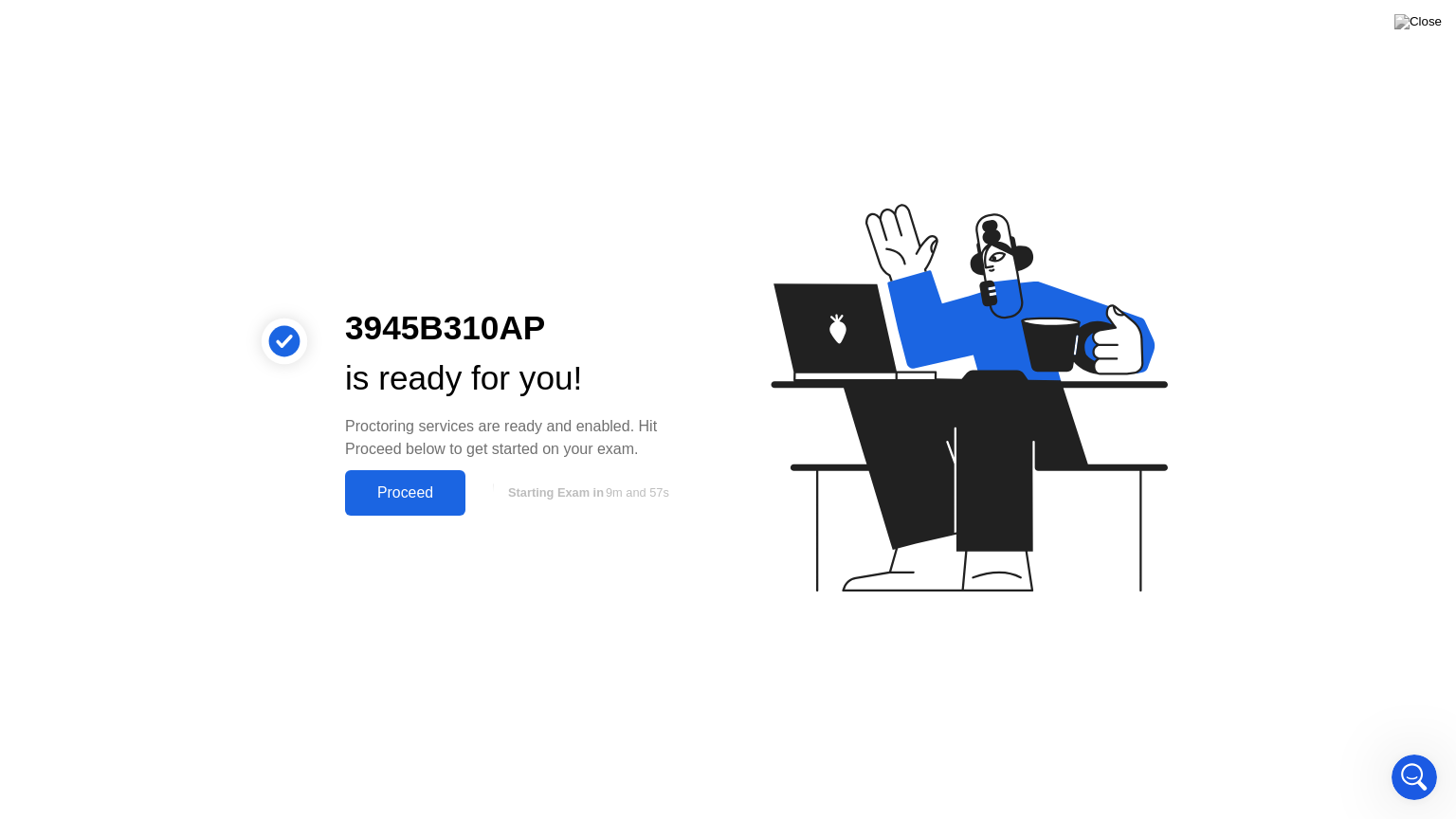 click on "Proceed" 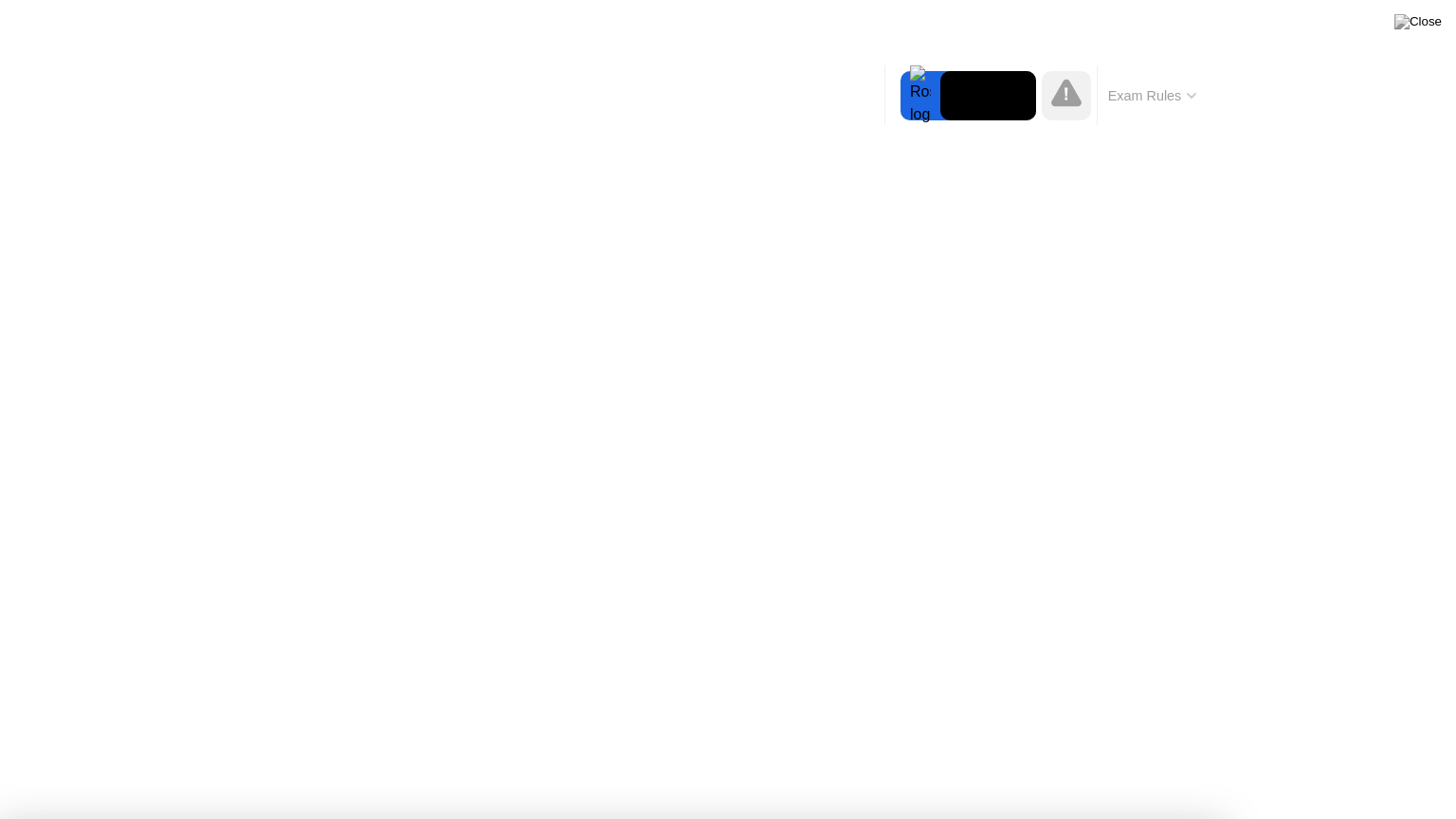 click at bounding box center (728, 819) 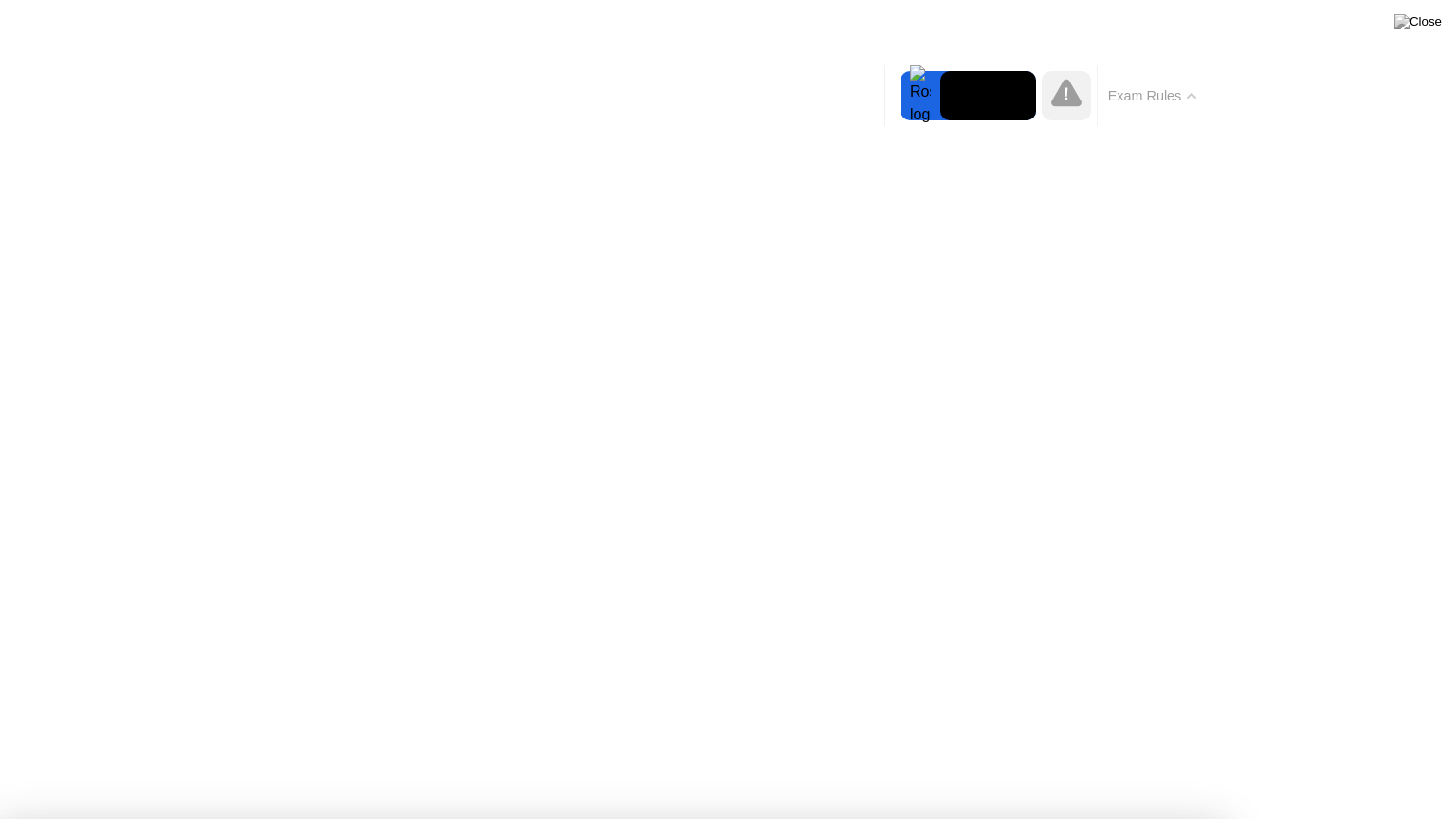 click on "Got it!" at bounding box center [611, 2154] 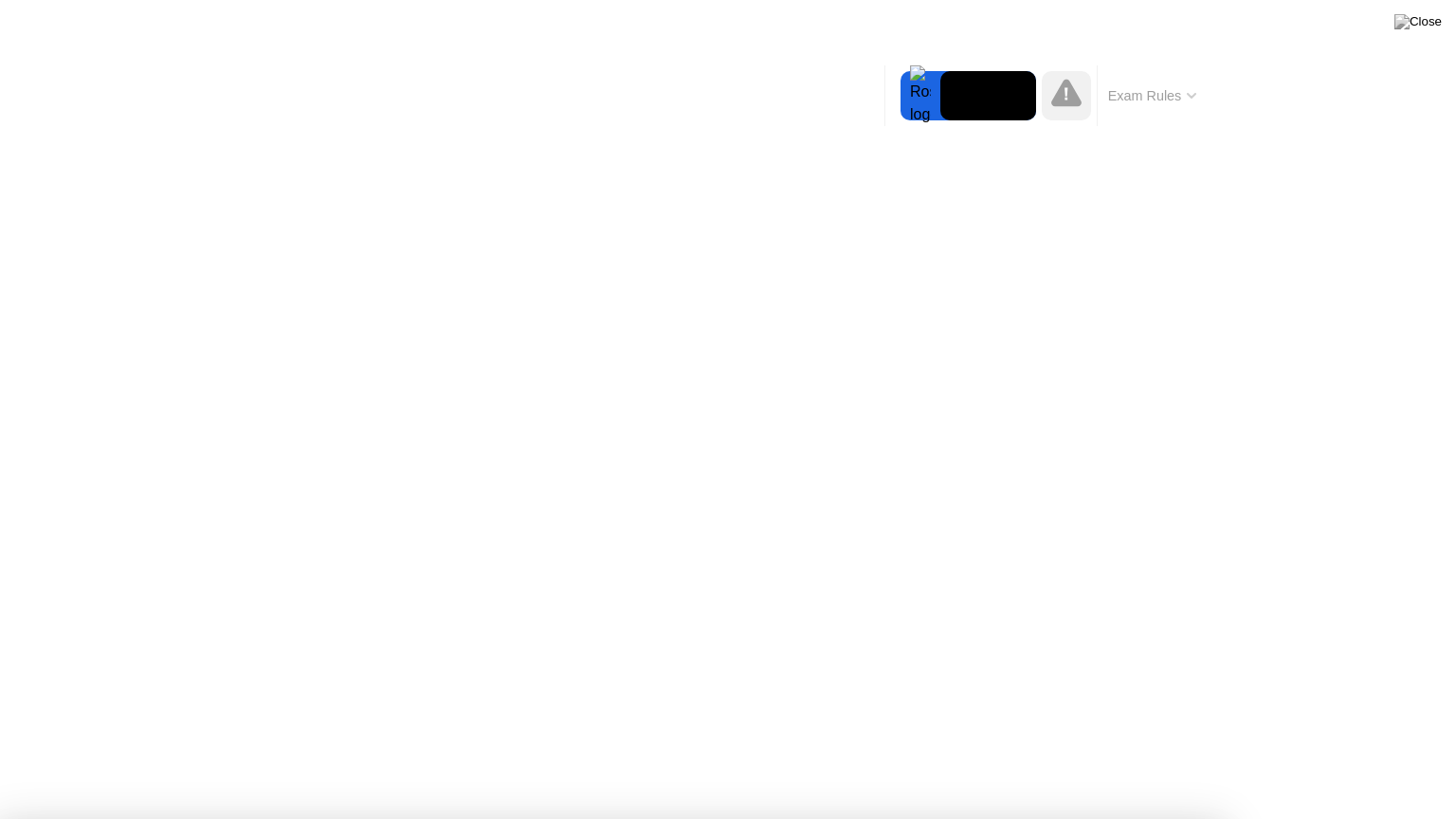 click on "Got it!" at bounding box center (685, 1378) 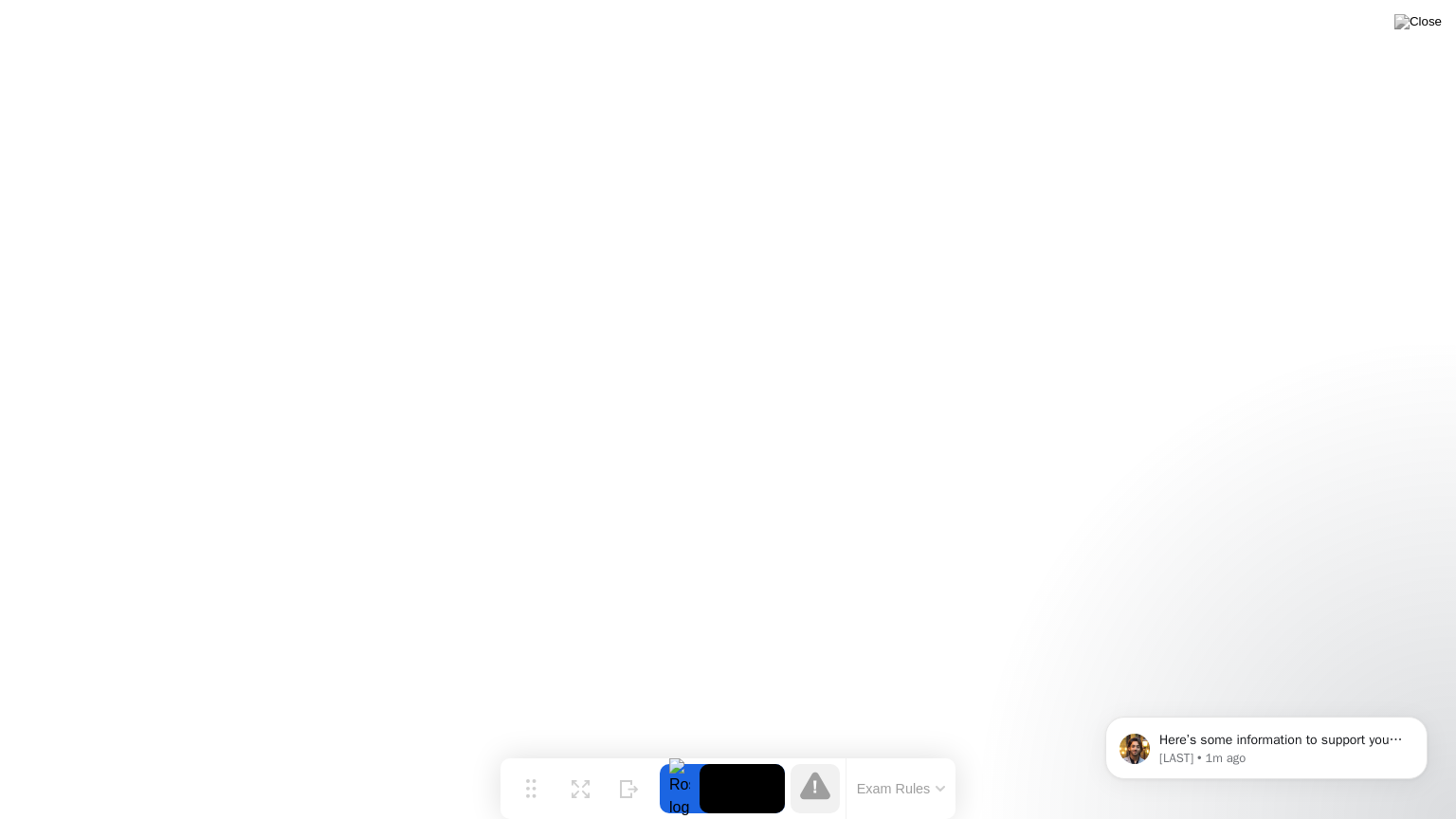 scroll, scrollTop: 0, scrollLeft: 0, axis: both 